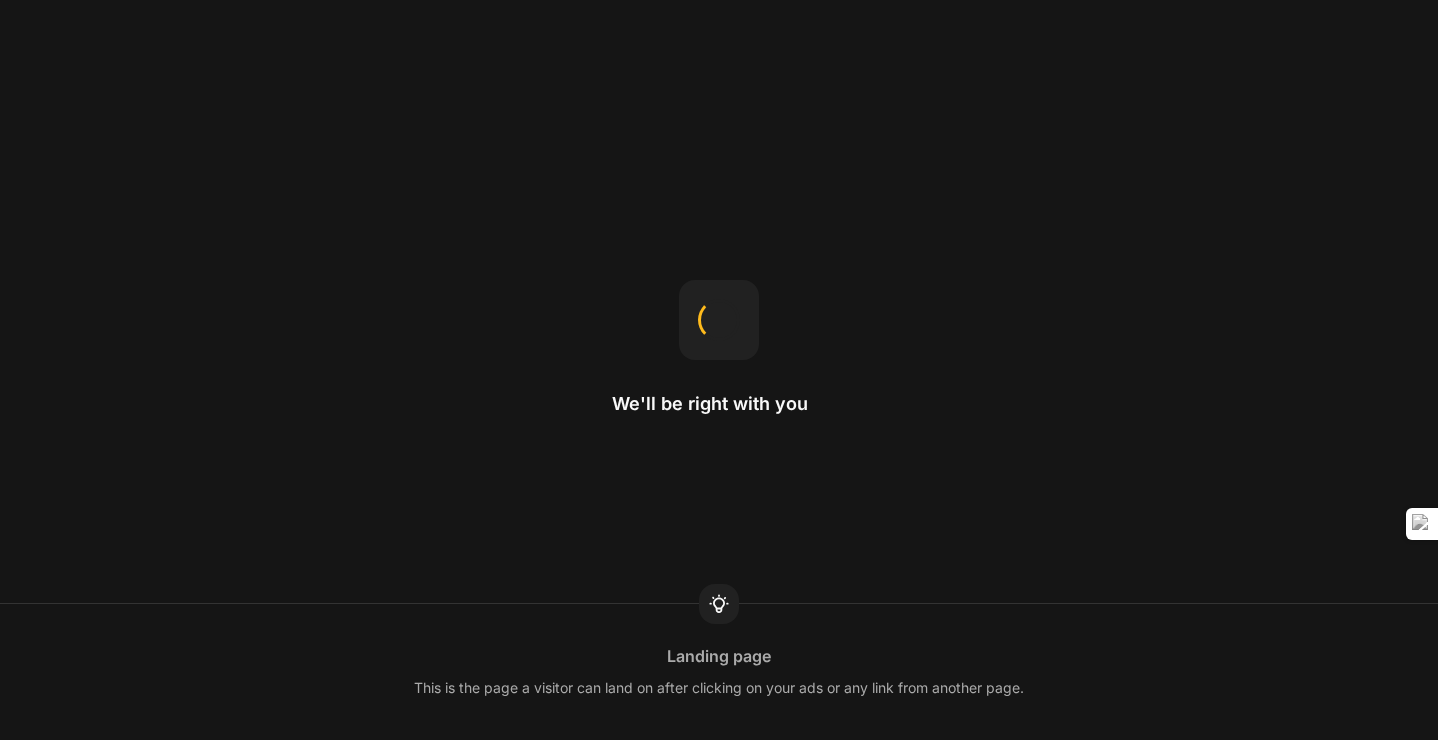 scroll, scrollTop: 0, scrollLeft: 0, axis: both 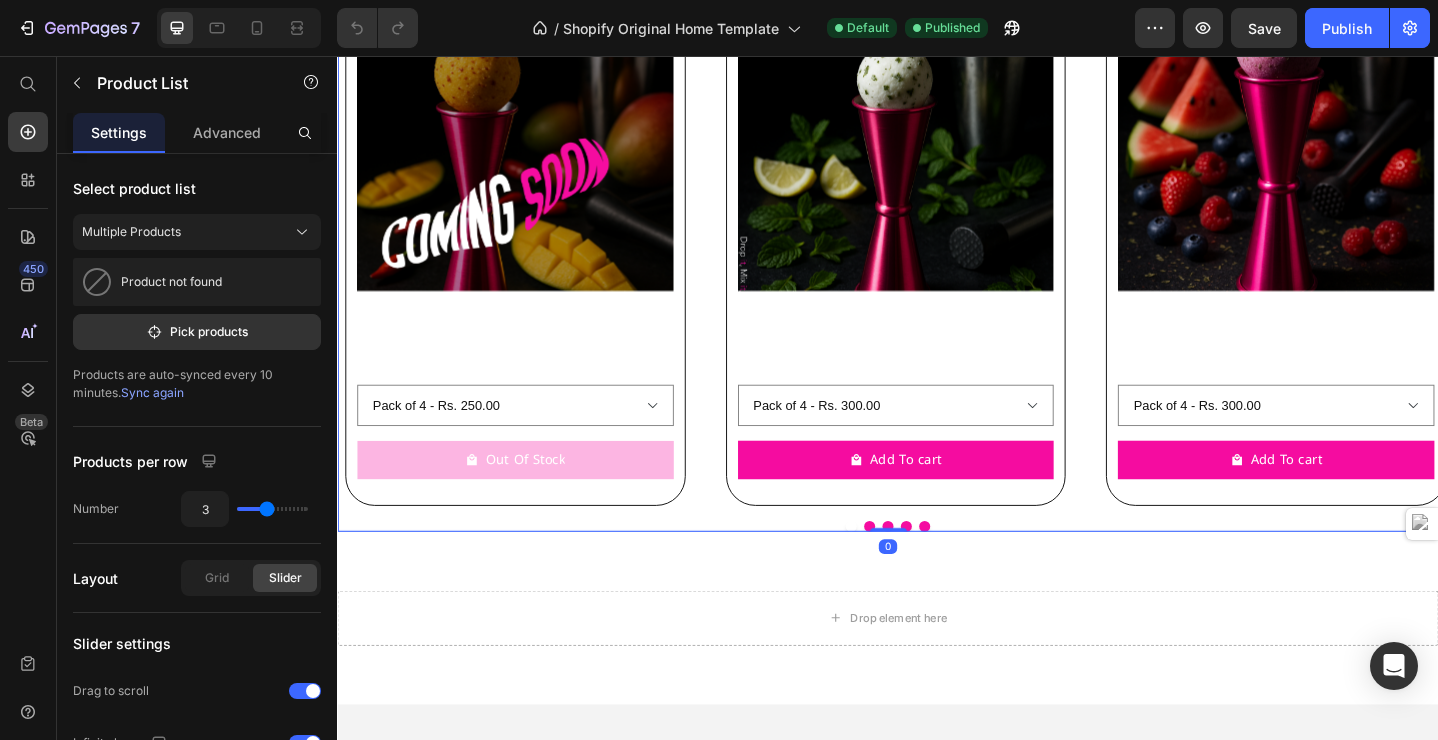 click on "Product Images Aam-azing panna Product Title Rs. 250.00 Product Price Rs. 0.00 Product Price Row Pack of 4 - Rs. 250.00  Pack of 8 - Rs. 500.00  Pack of 12 - Rs. 750.00  Product Variants & Swatches Out Of Stock Product Cart Button Row Product Images Mint to be Lime! Product Title Rs. 300.00 Product Price Rs. 0.00 Product Price Row Pack of 4 - Rs. 300.00  Pack of 8 - Rs. 550.00  Pack of 12 - Rs. 800.00  Product Variants & Swatches Add To cart Product Cart Button Row Product Images MELONaire's Dream Product Title Rs. 300.00 Product Price Rs. 0.00 Product Price Row Pack of 4 - Rs. 300.00  Pack of 8 - Rs. 550.00  Pack of 12 - Rs. 800.00  Product Variants & Swatches Add To cart Product Cart Button Row Product Images Create Your Own Box(Pack of 4) Product Title Rs. 300.00 Product Price Rs. 0.00 Product Price Row This product has only default variant Product Variants & Swatches Add To cart Product Cart Button Row Product Images Mystery Box Product Title Rs. 300.00 Product Price Rs. 0.00 Product Price Row Add To cart" at bounding box center [937, 251] 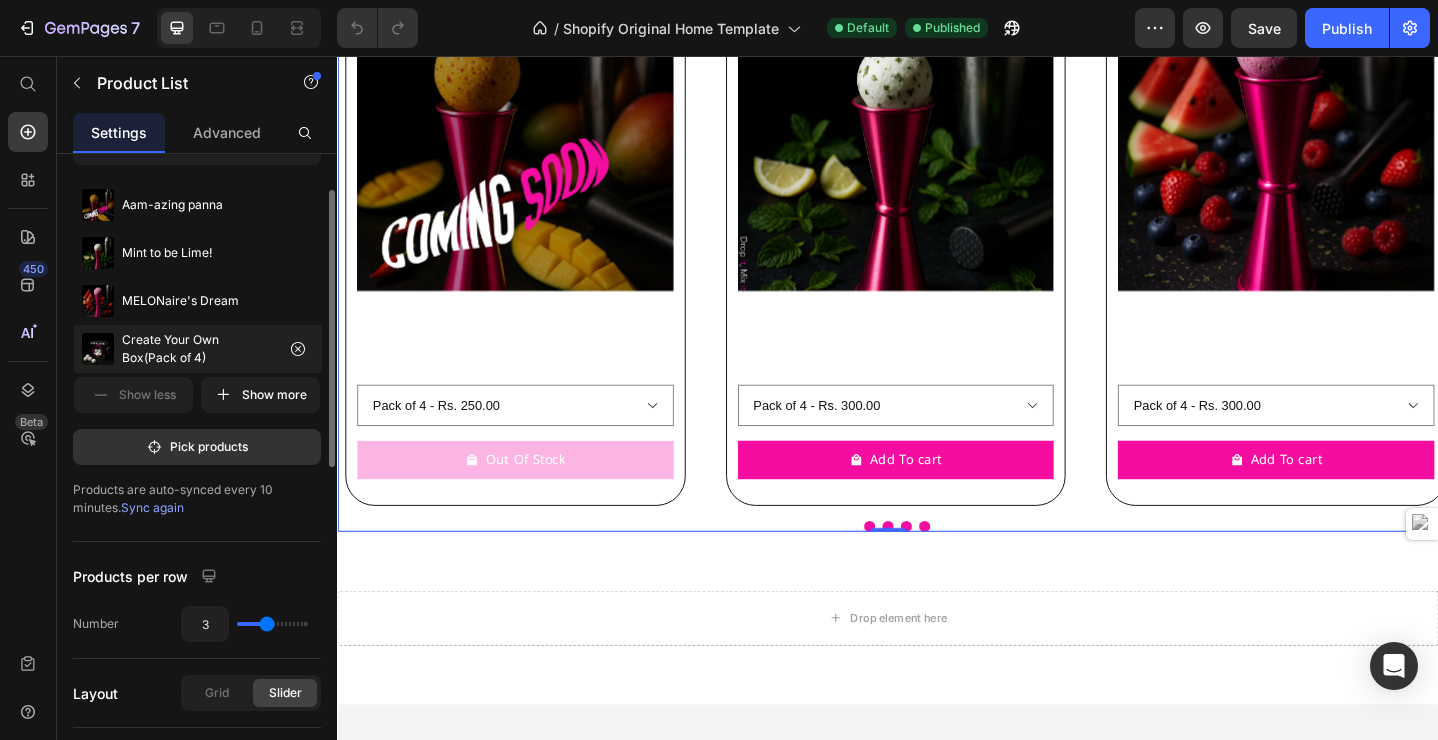 scroll, scrollTop: 114, scrollLeft: 0, axis: vertical 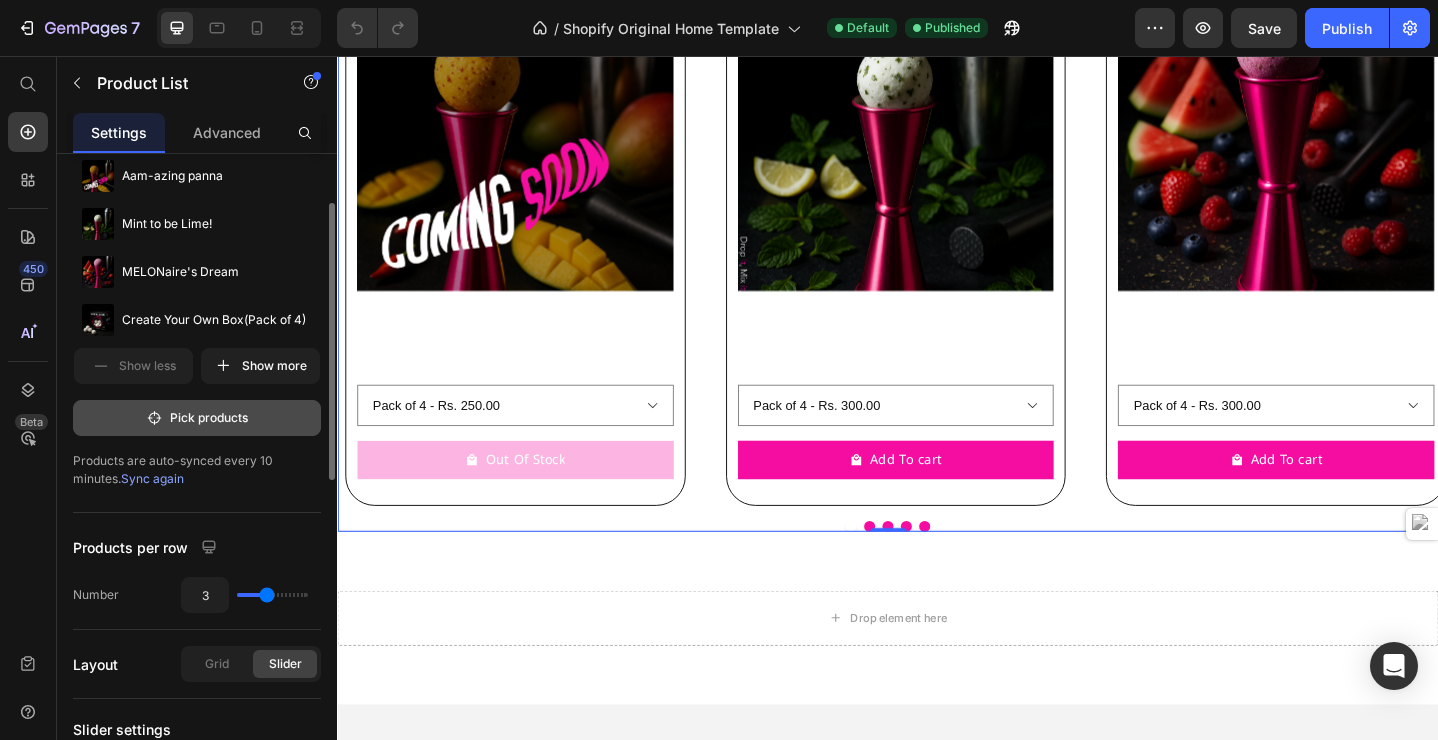 click on "Pick products" at bounding box center (197, 418) 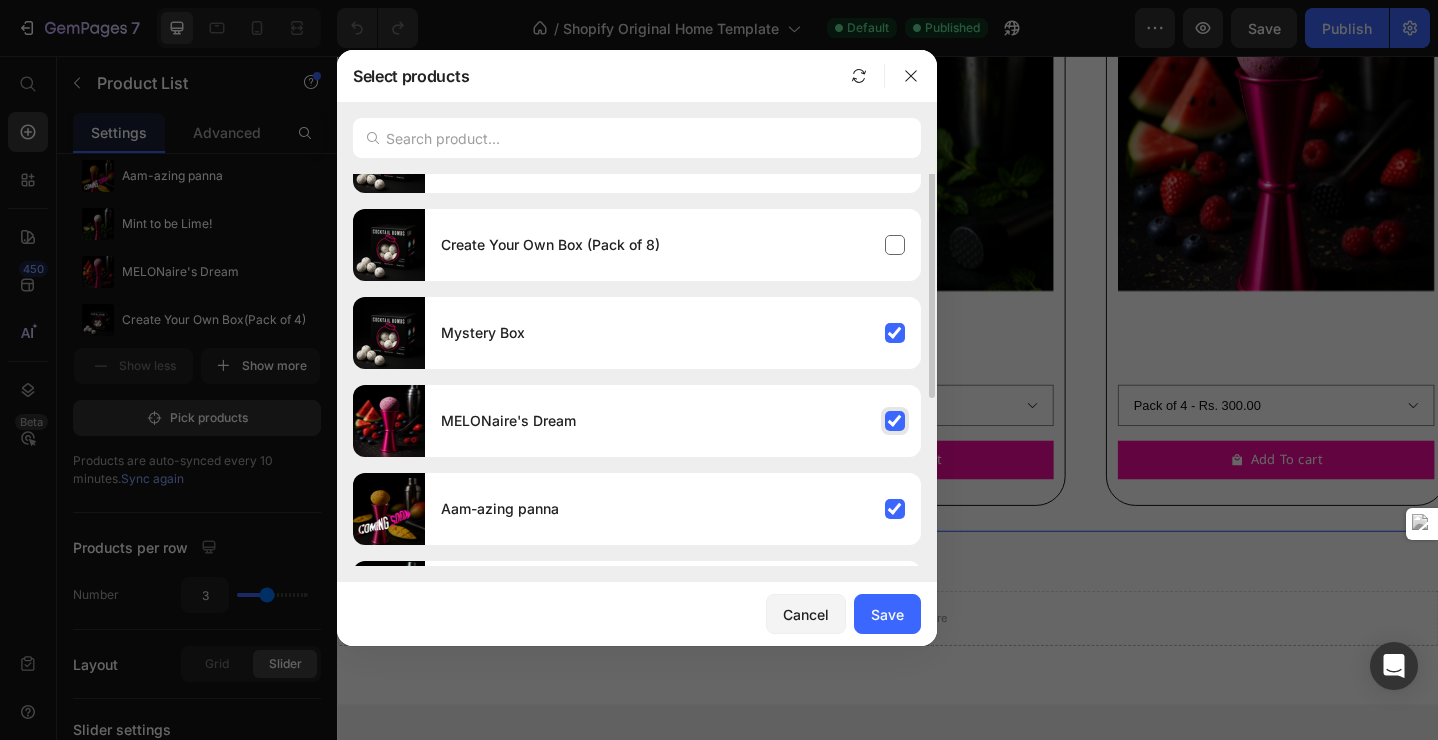 scroll, scrollTop: 0, scrollLeft: 0, axis: both 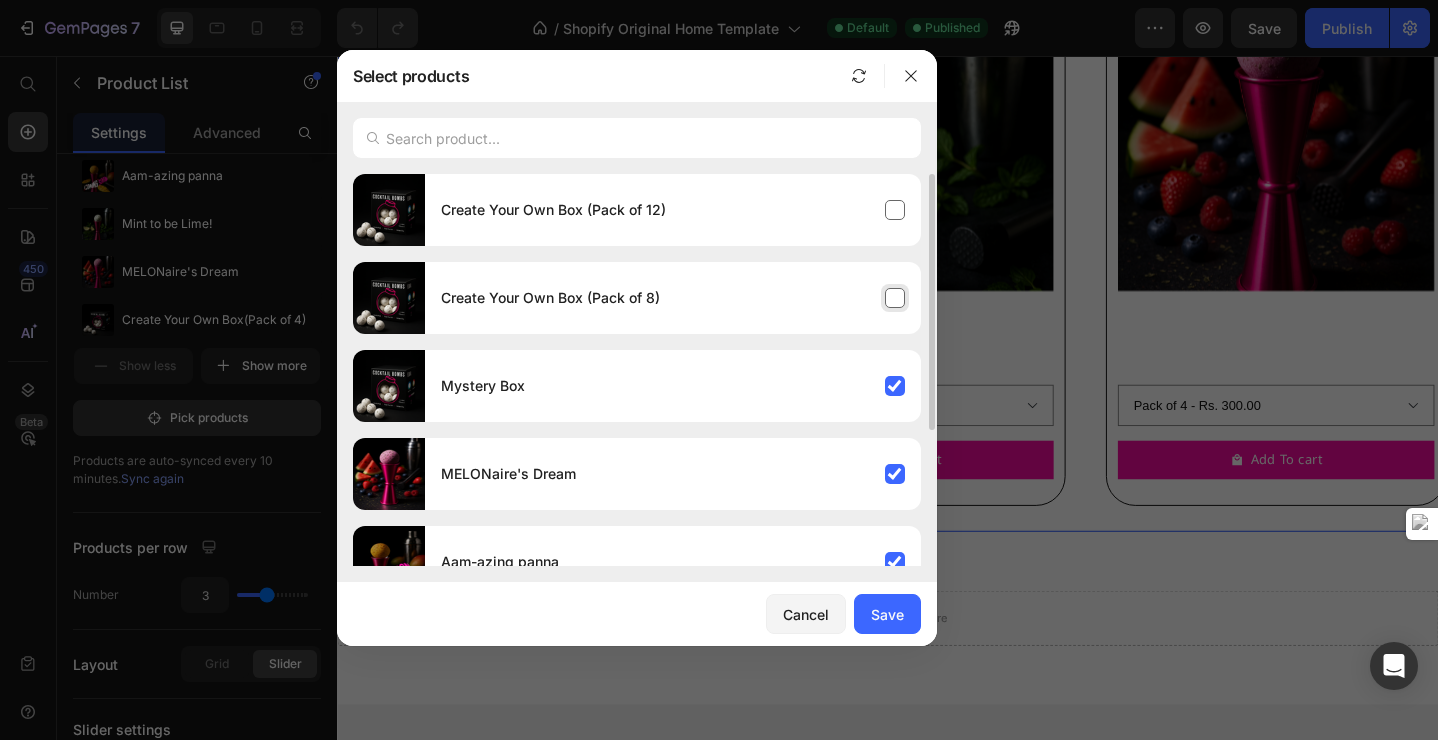 click on "Create Your Own Box (Pack of 8)" at bounding box center [673, 298] 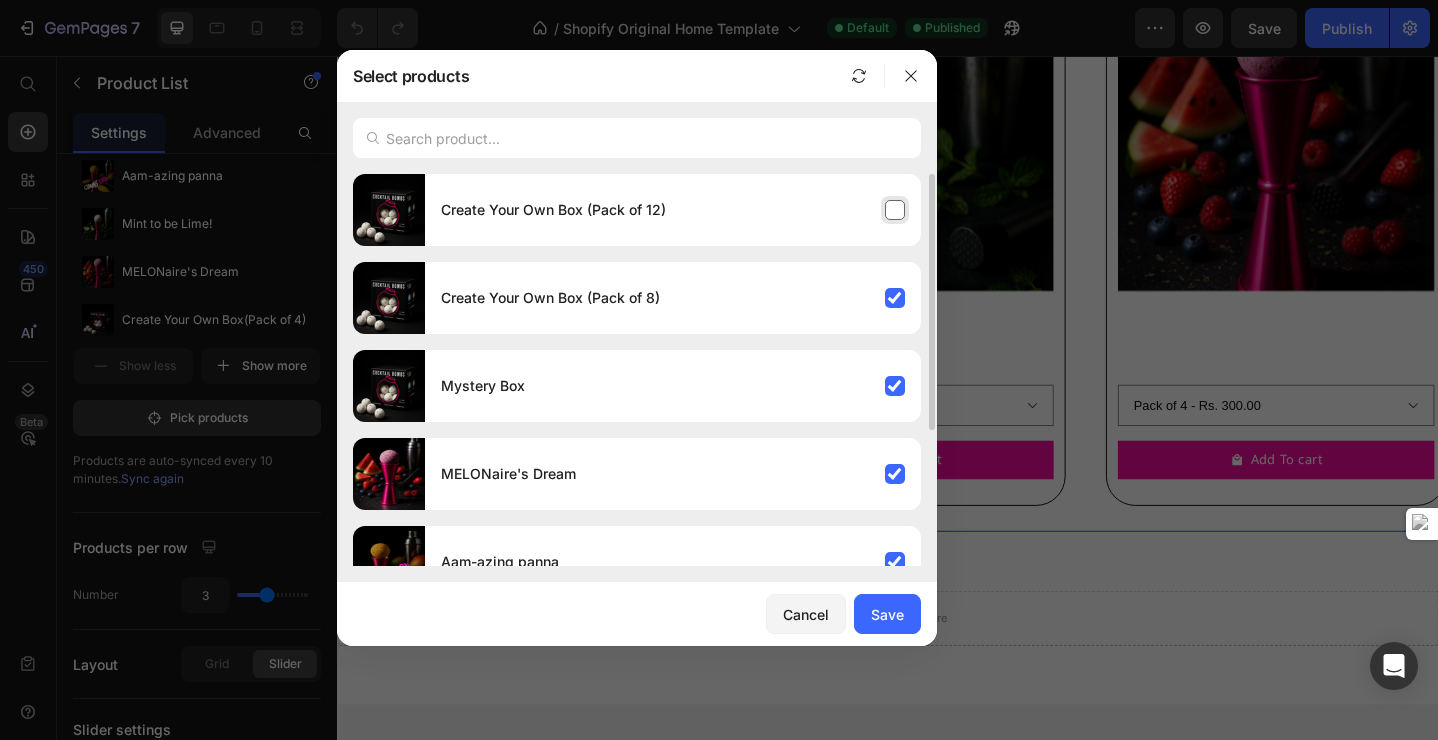 click on "Create Your Own Box (Pack of 12)" at bounding box center [673, 210] 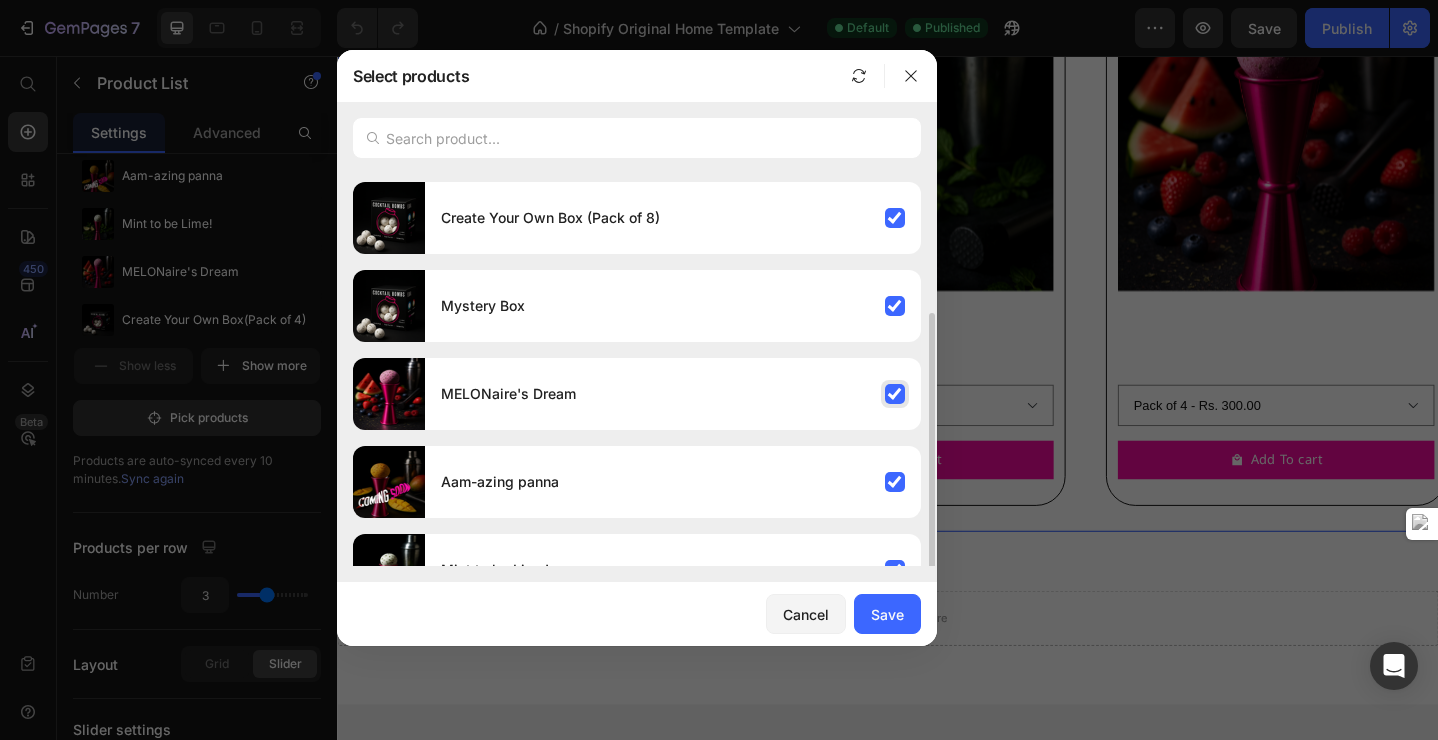 scroll, scrollTop: 208, scrollLeft: 0, axis: vertical 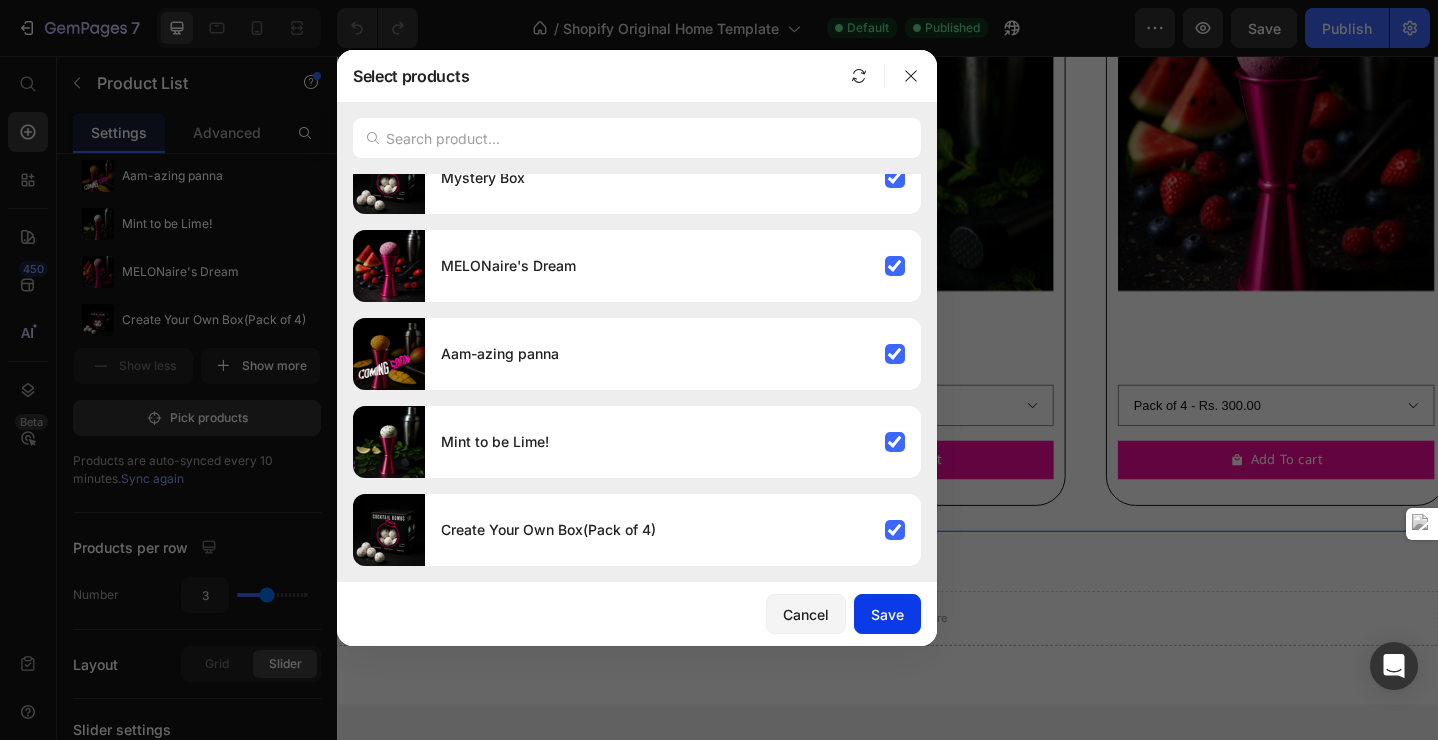 click on "Save" 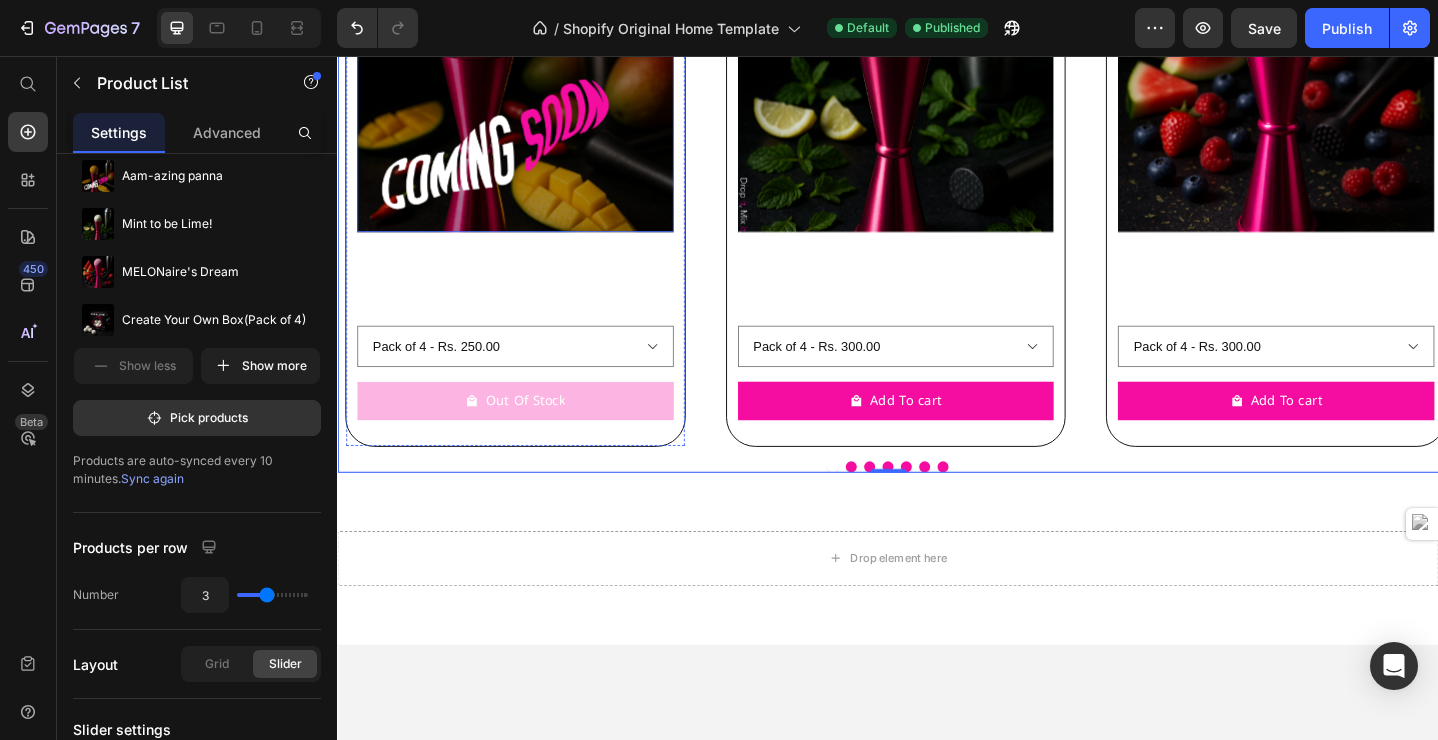 scroll, scrollTop: 342, scrollLeft: 0, axis: vertical 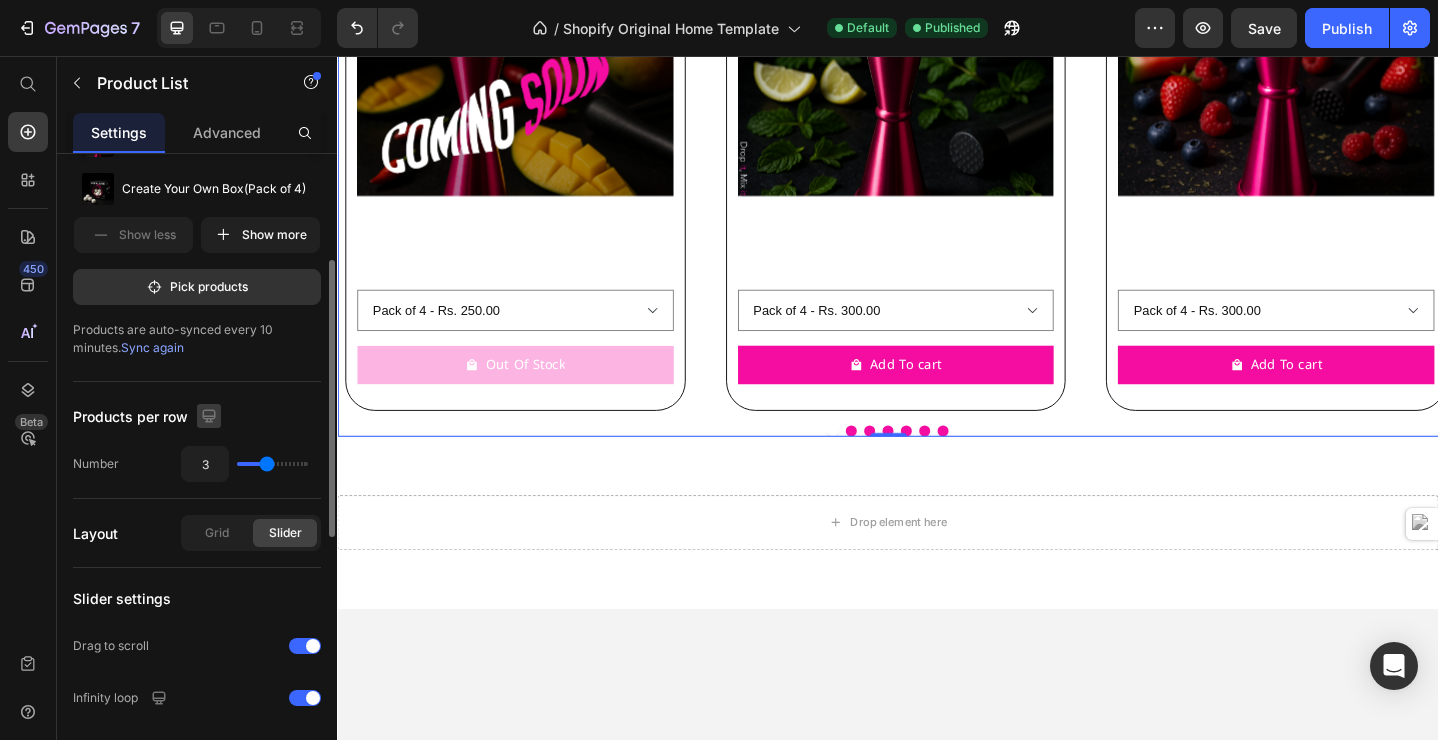 click on "Grid" 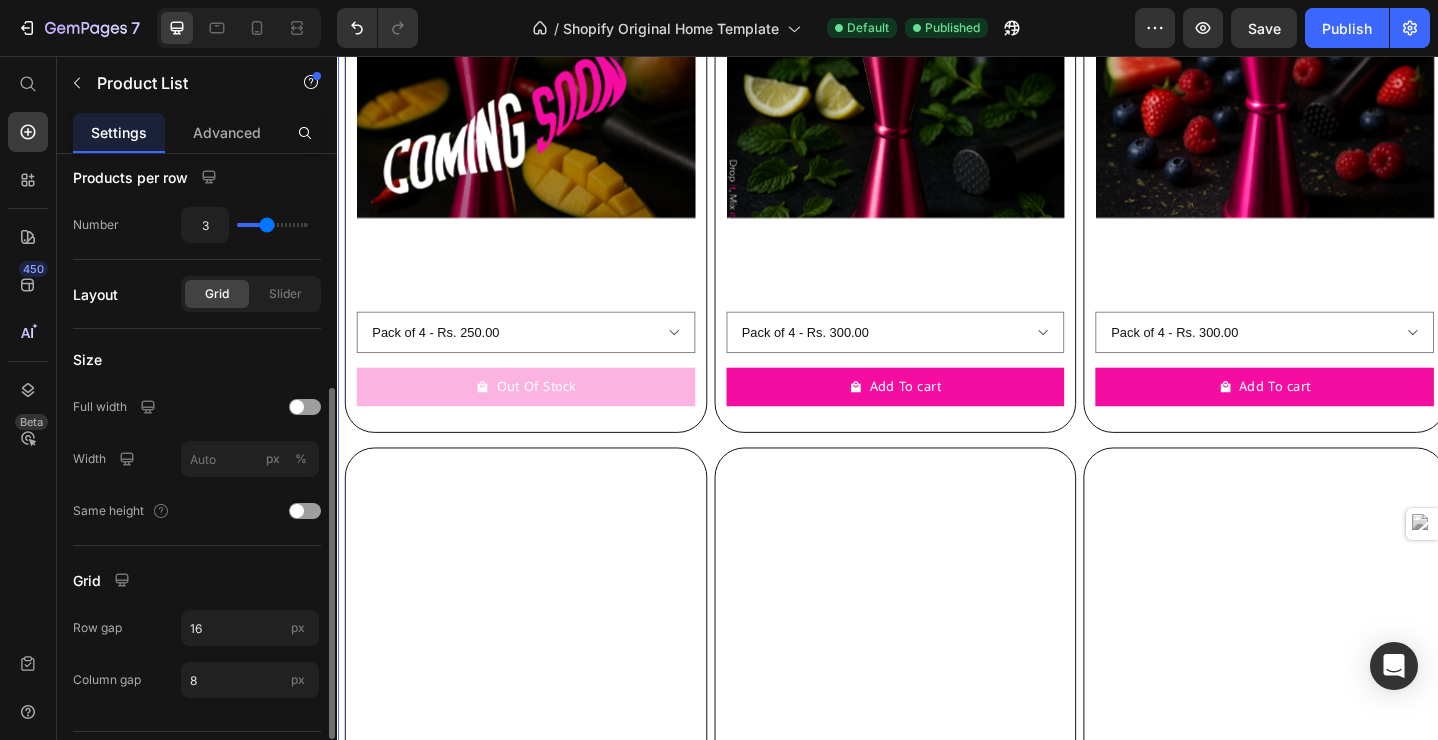scroll, scrollTop: 464, scrollLeft: 0, axis: vertical 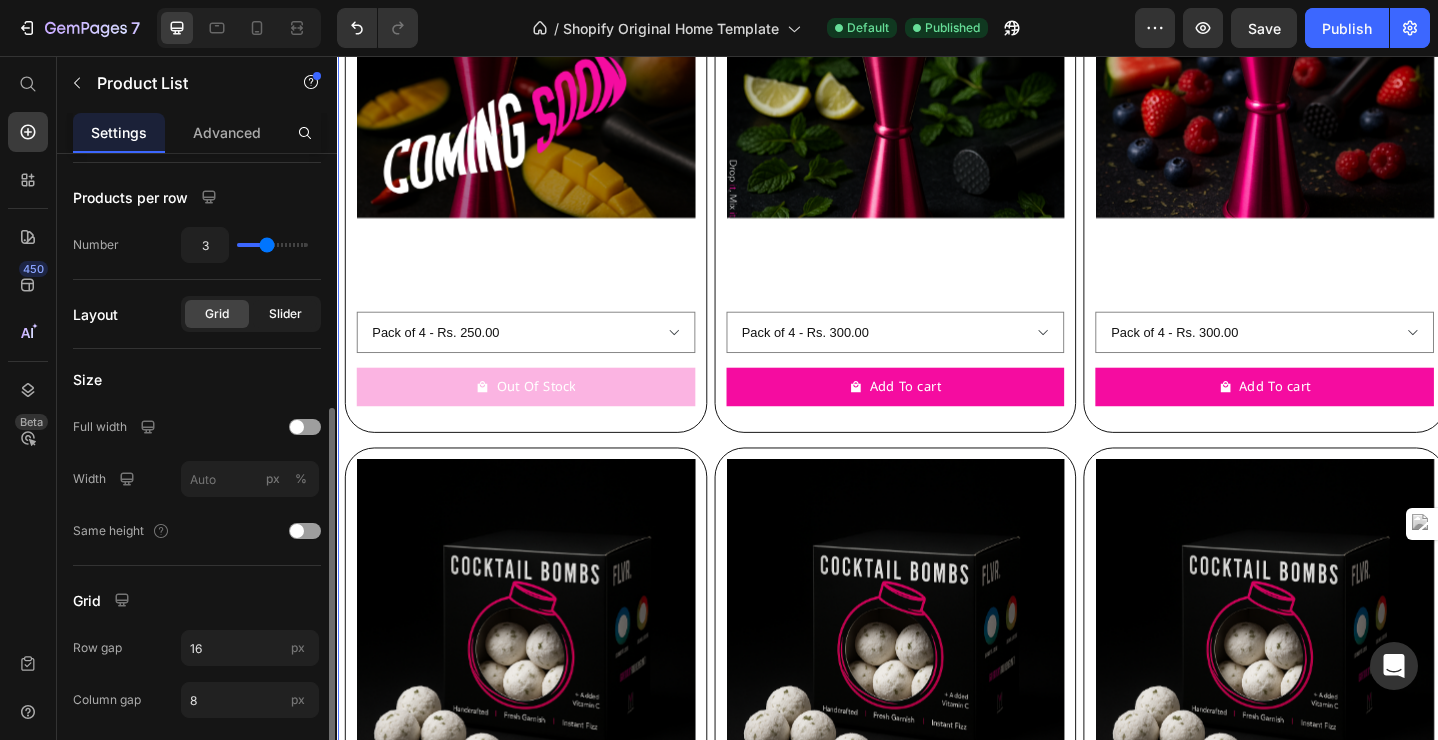 click on "Slider" 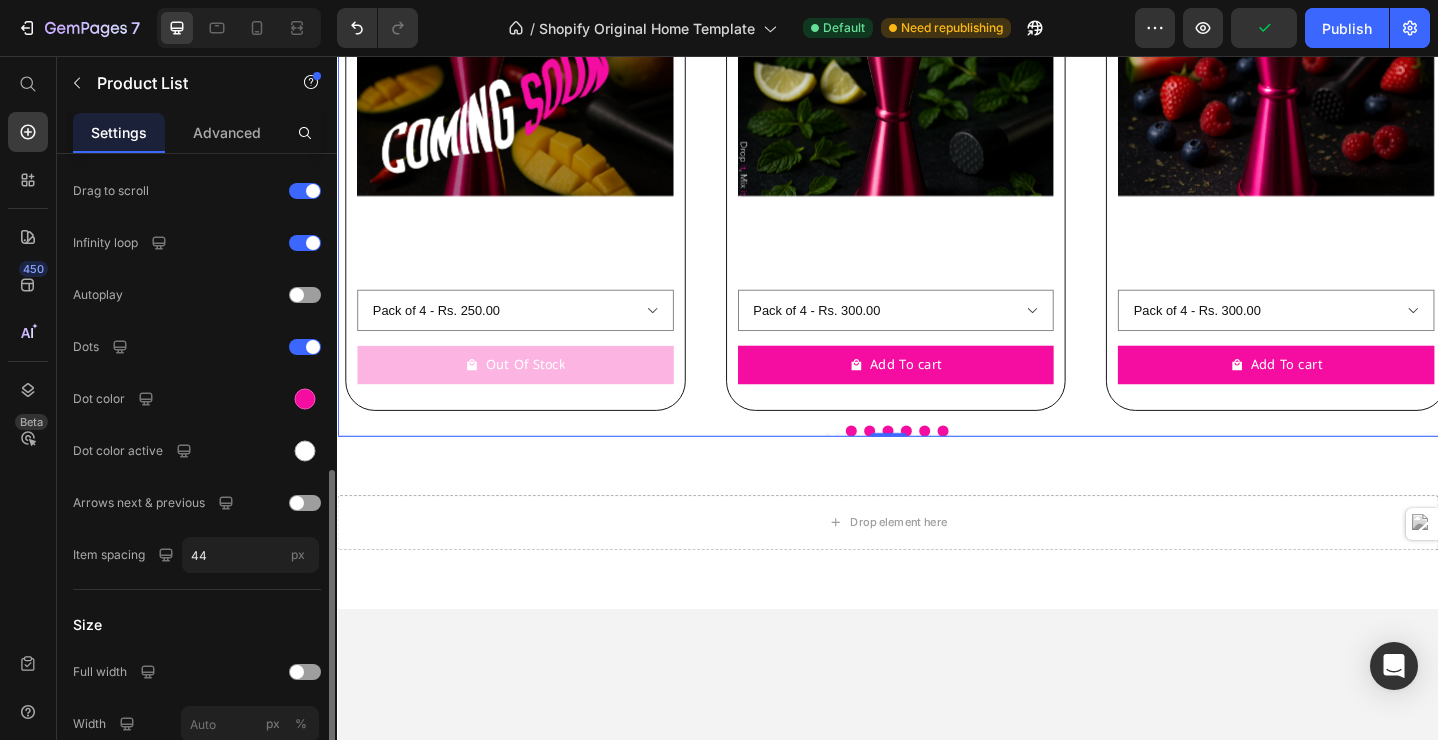 scroll, scrollTop: 727, scrollLeft: 0, axis: vertical 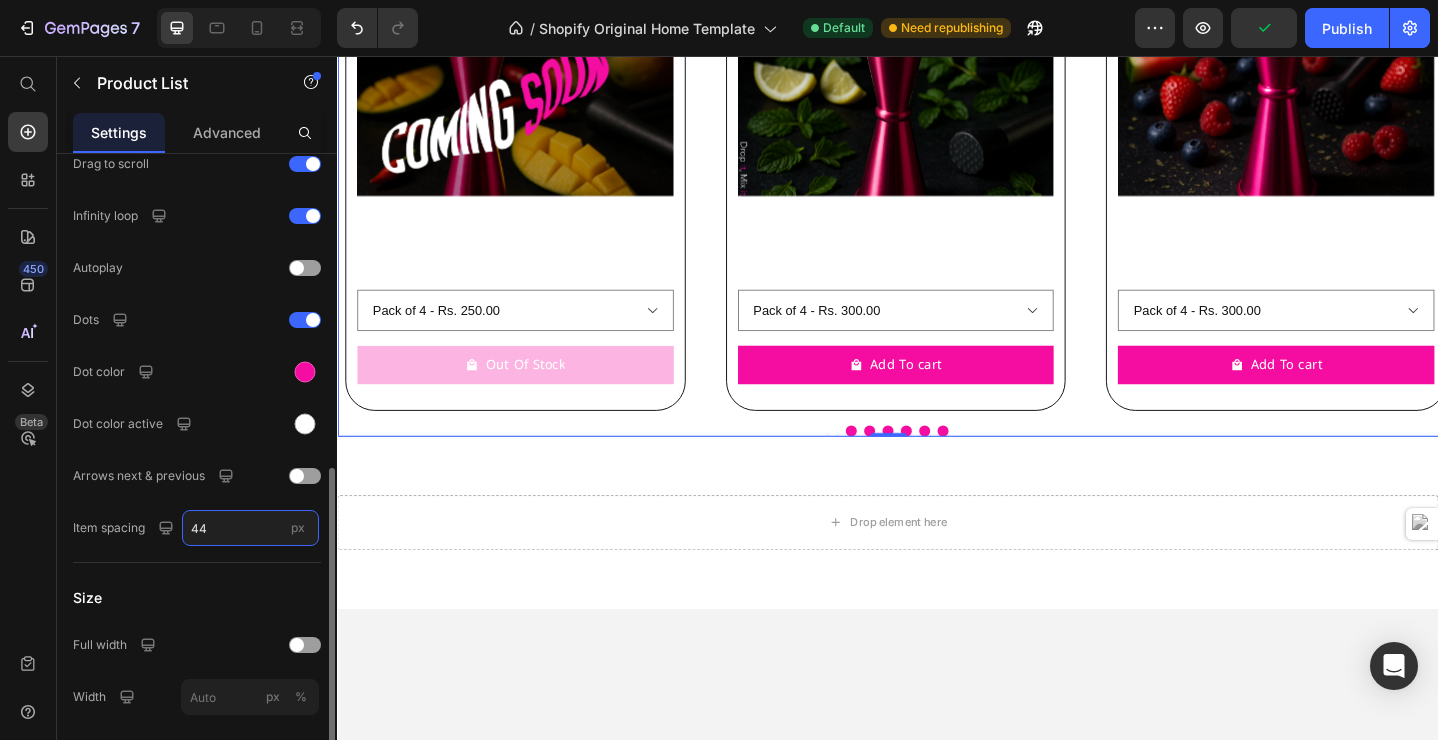 click on "44" at bounding box center (250, 528) 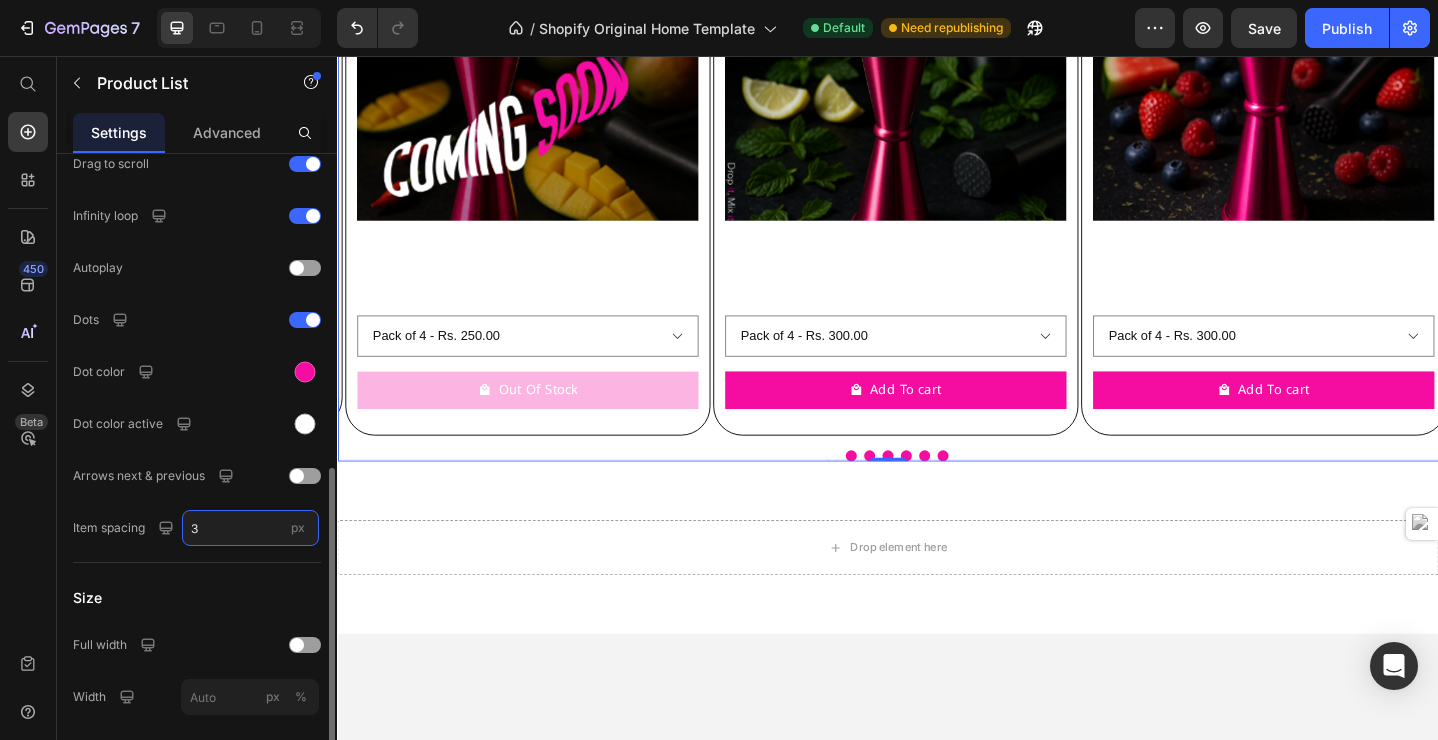 type on "3" 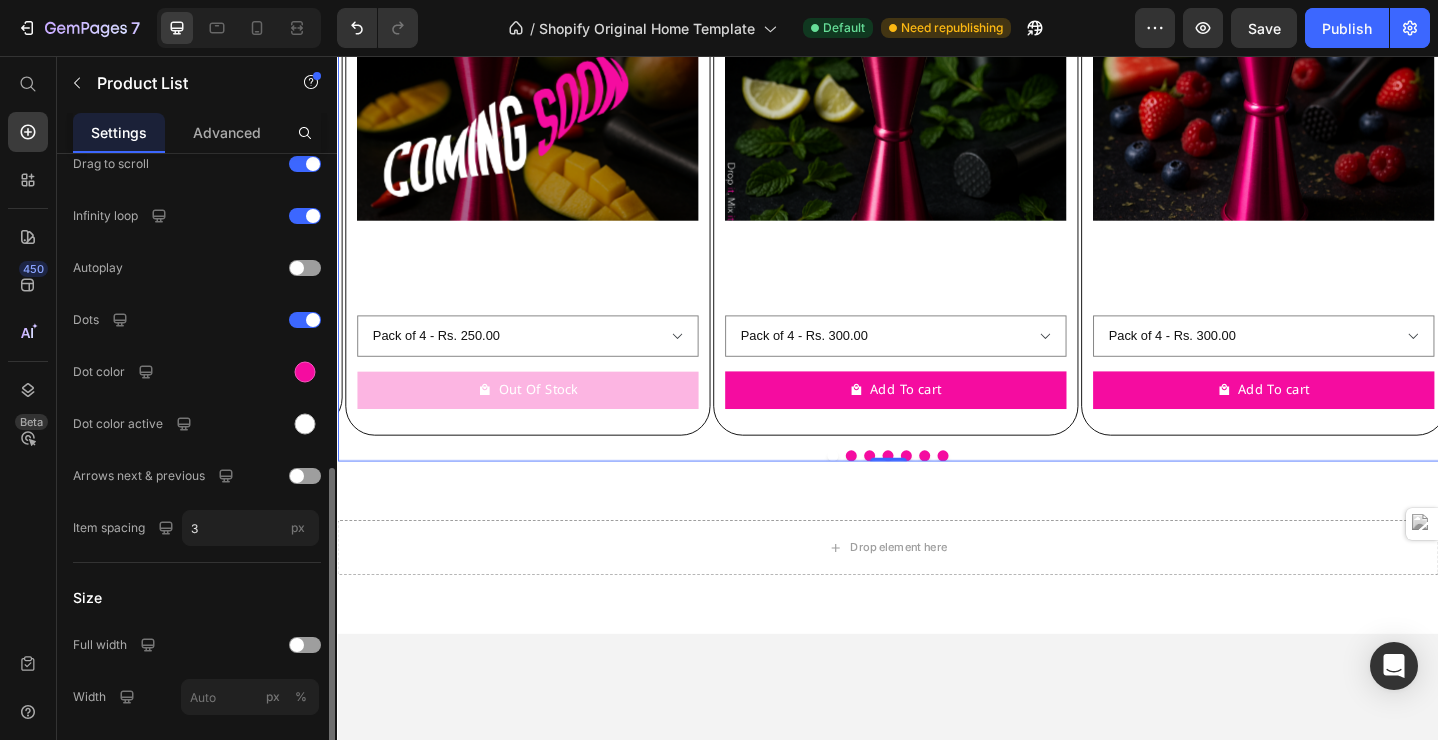 click on "Size" at bounding box center [197, 597] 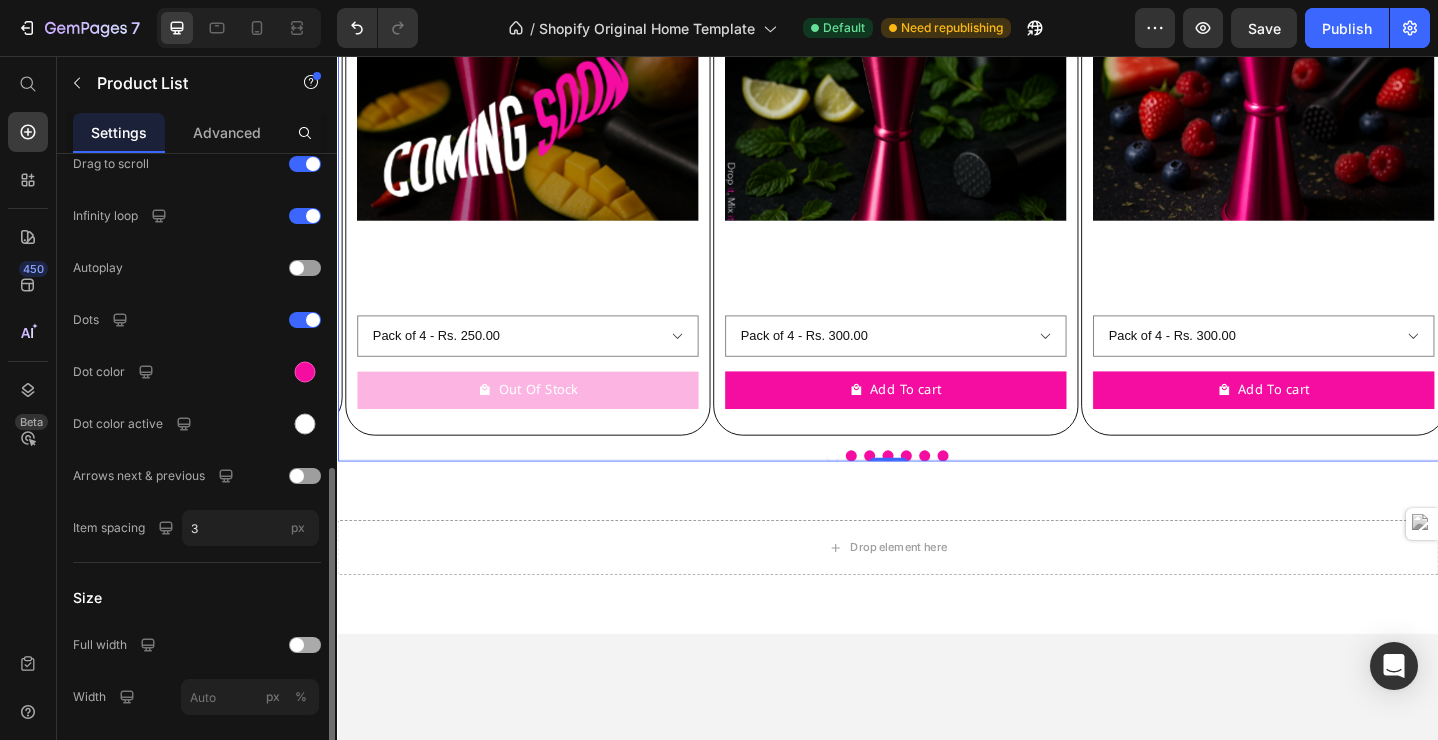 click at bounding box center (297, 645) 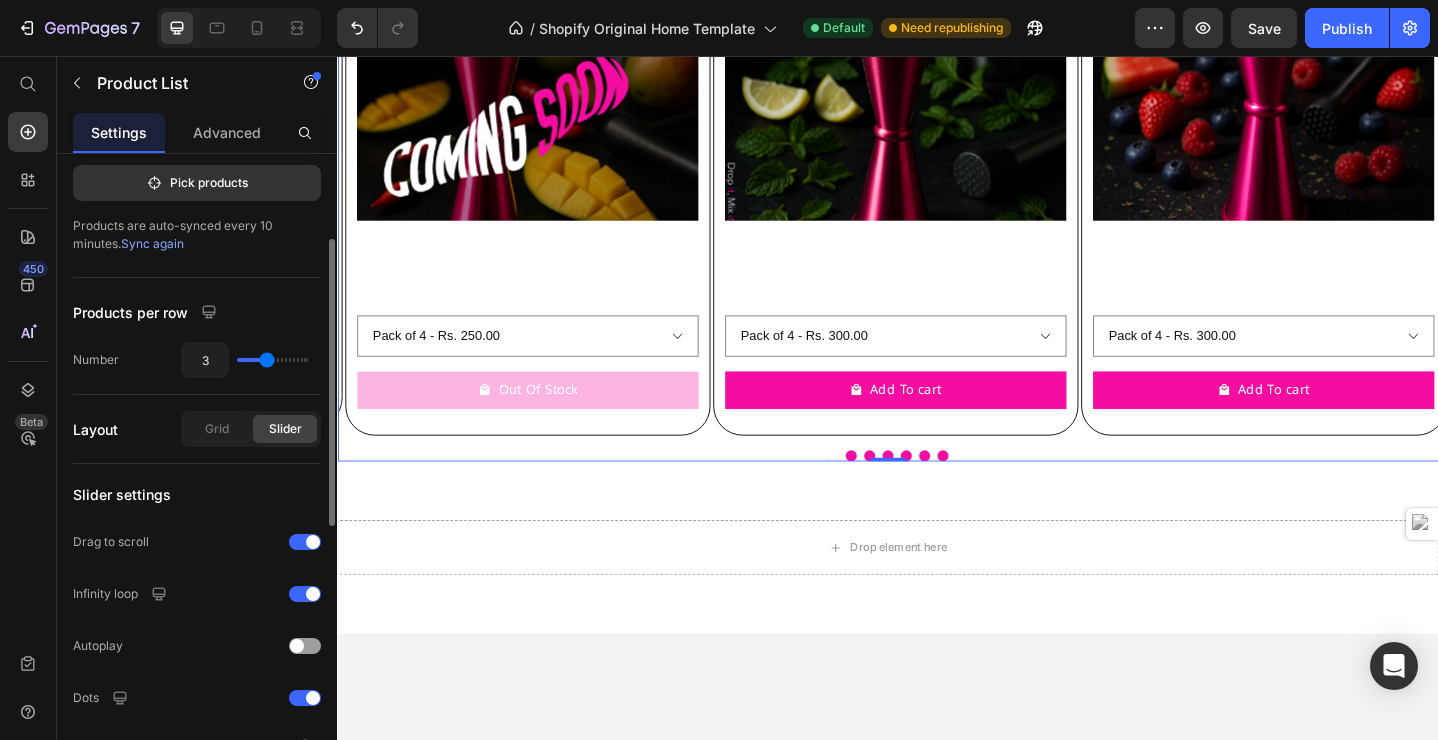 scroll, scrollTop: 0, scrollLeft: 0, axis: both 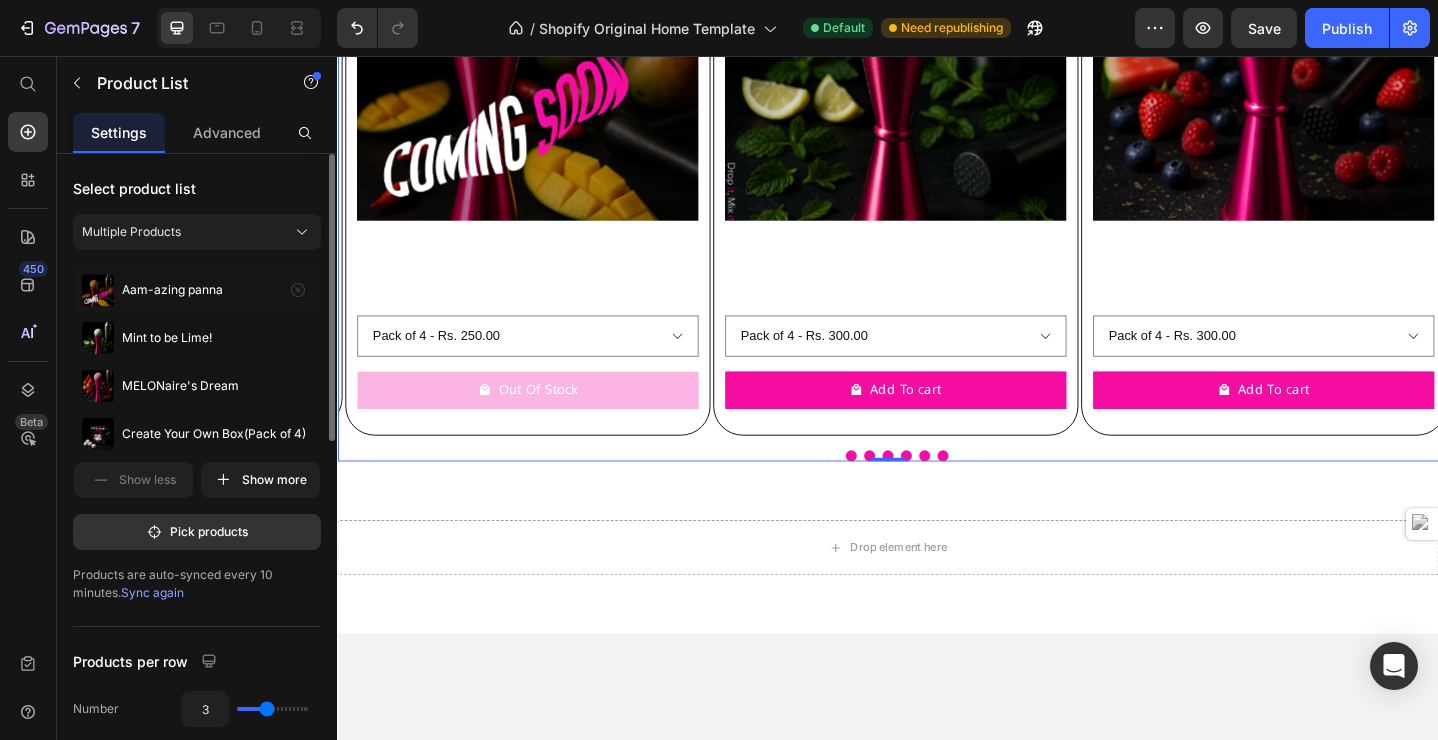 type 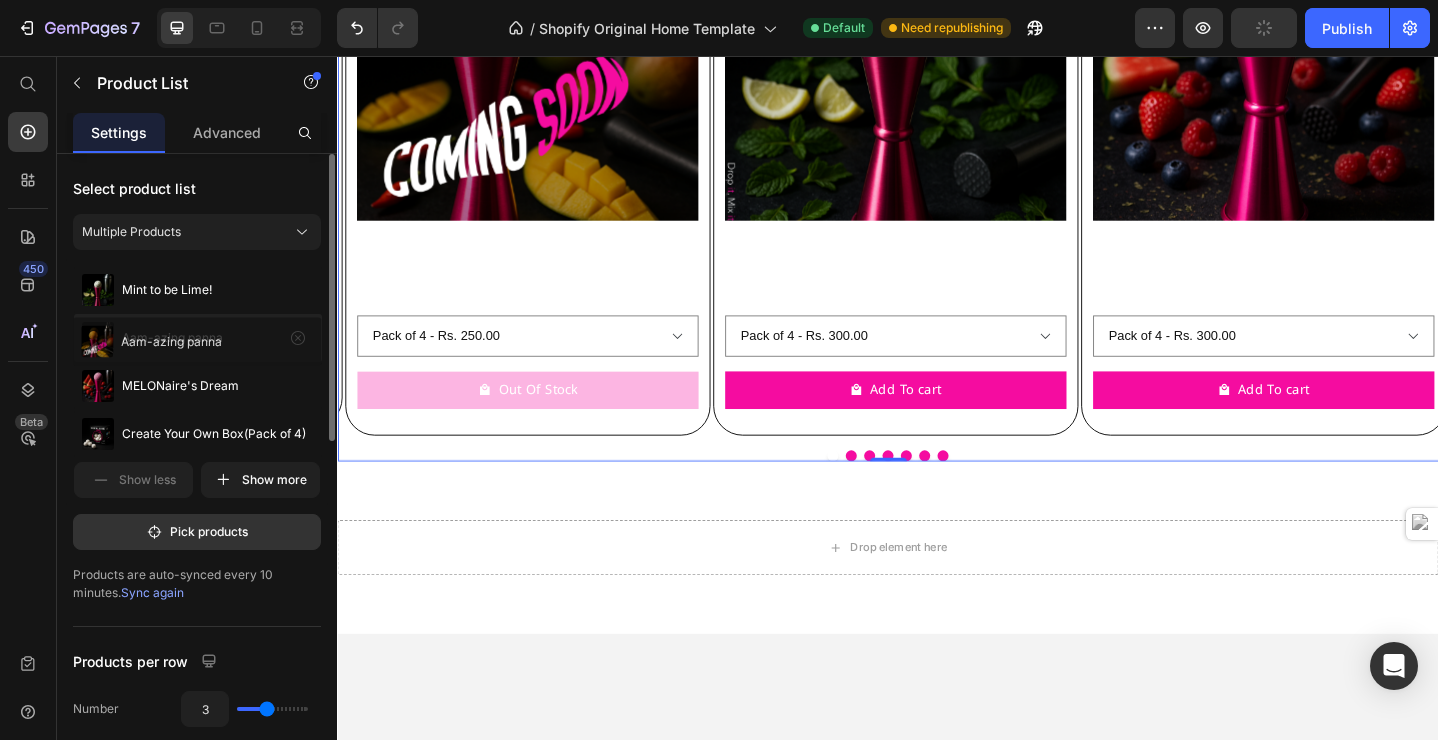 drag, startPoint x: 237, startPoint y: 302, endPoint x: 237, endPoint y: 355, distance: 53 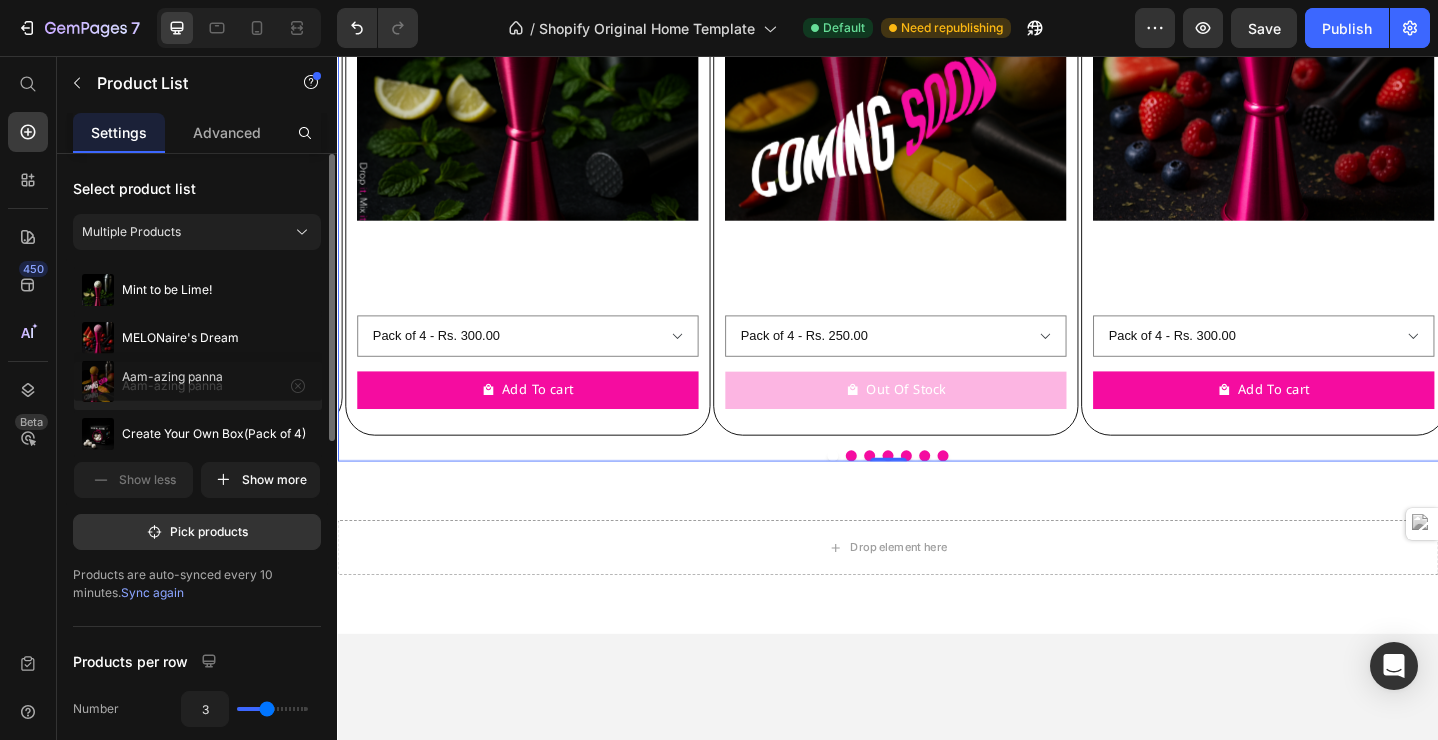 drag, startPoint x: 236, startPoint y: 351, endPoint x: 236, endPoint y: 394, distance: 43 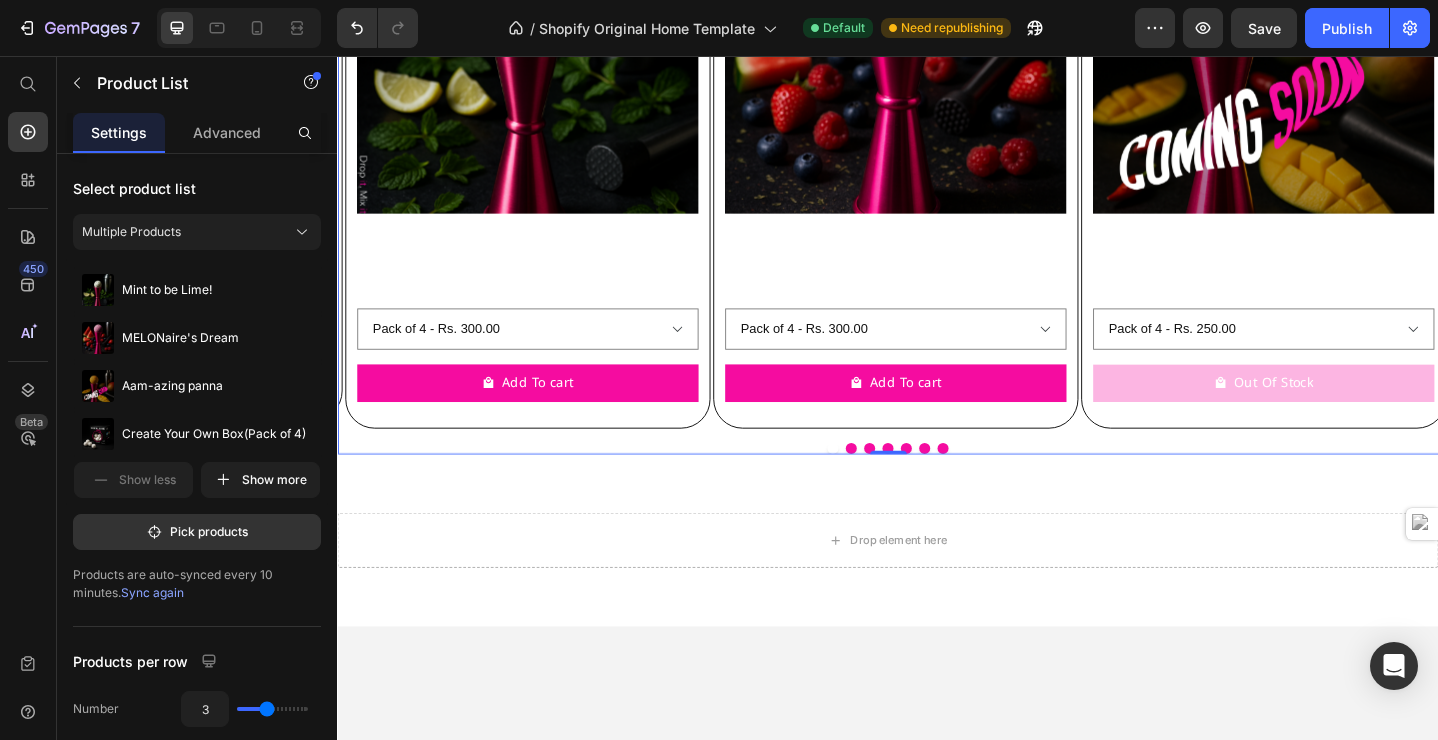 scroll, scrollTop: 351, scrollLeft: 0, axis: vertical 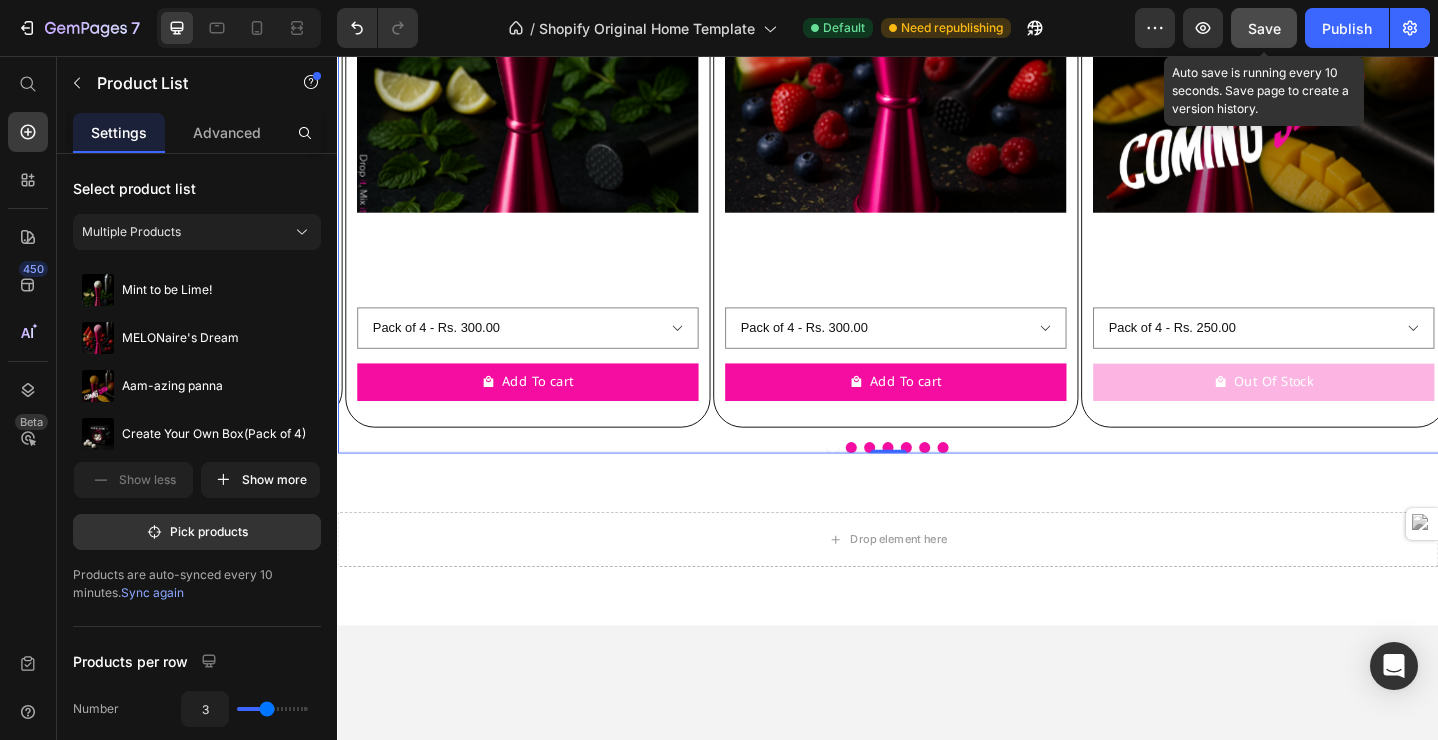 click on "Save" 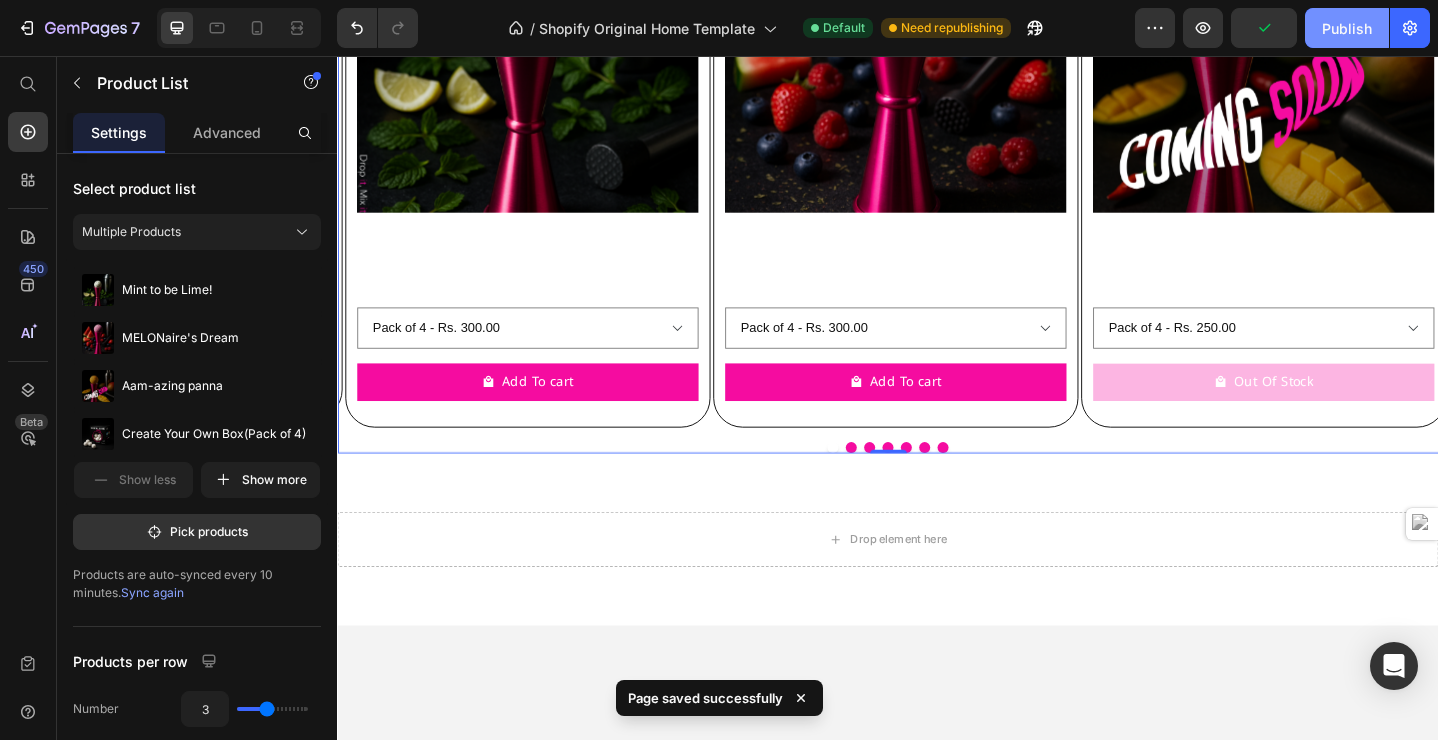 click on "Publish" 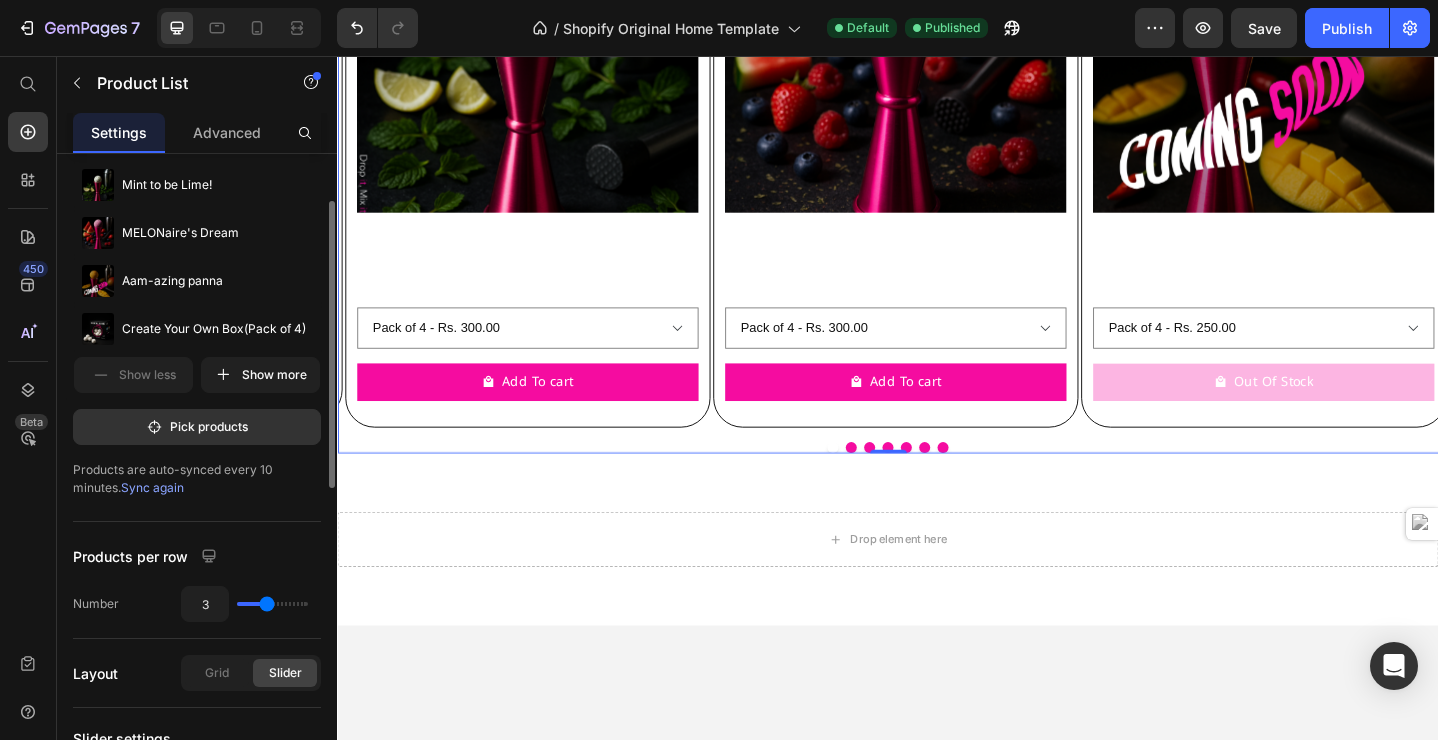 scroll, scrollTop: 136, scrollLeft: 0, axis: vertical 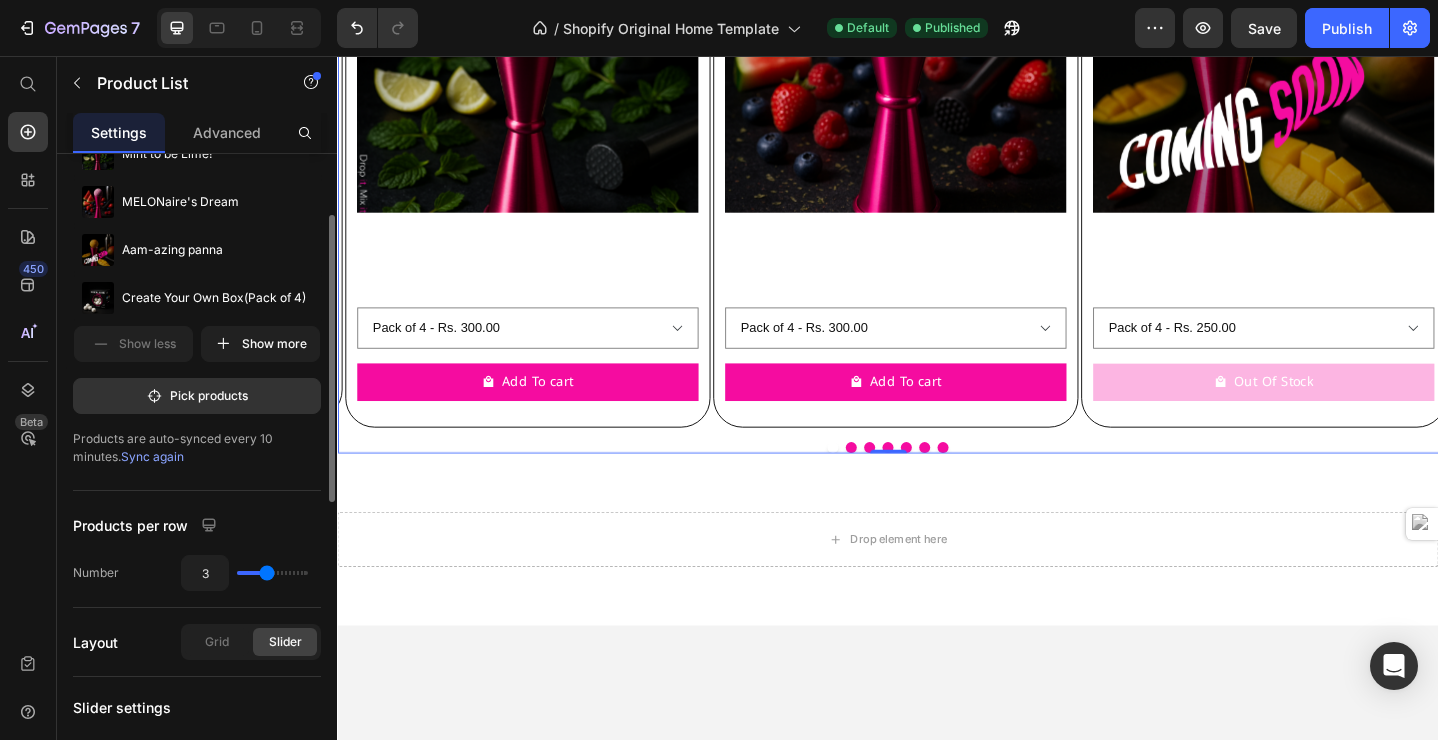 drag, startPoint x: 270, startPoint y: 583, endPoint x: 288, endPoint y: 580, distance: 18.248287 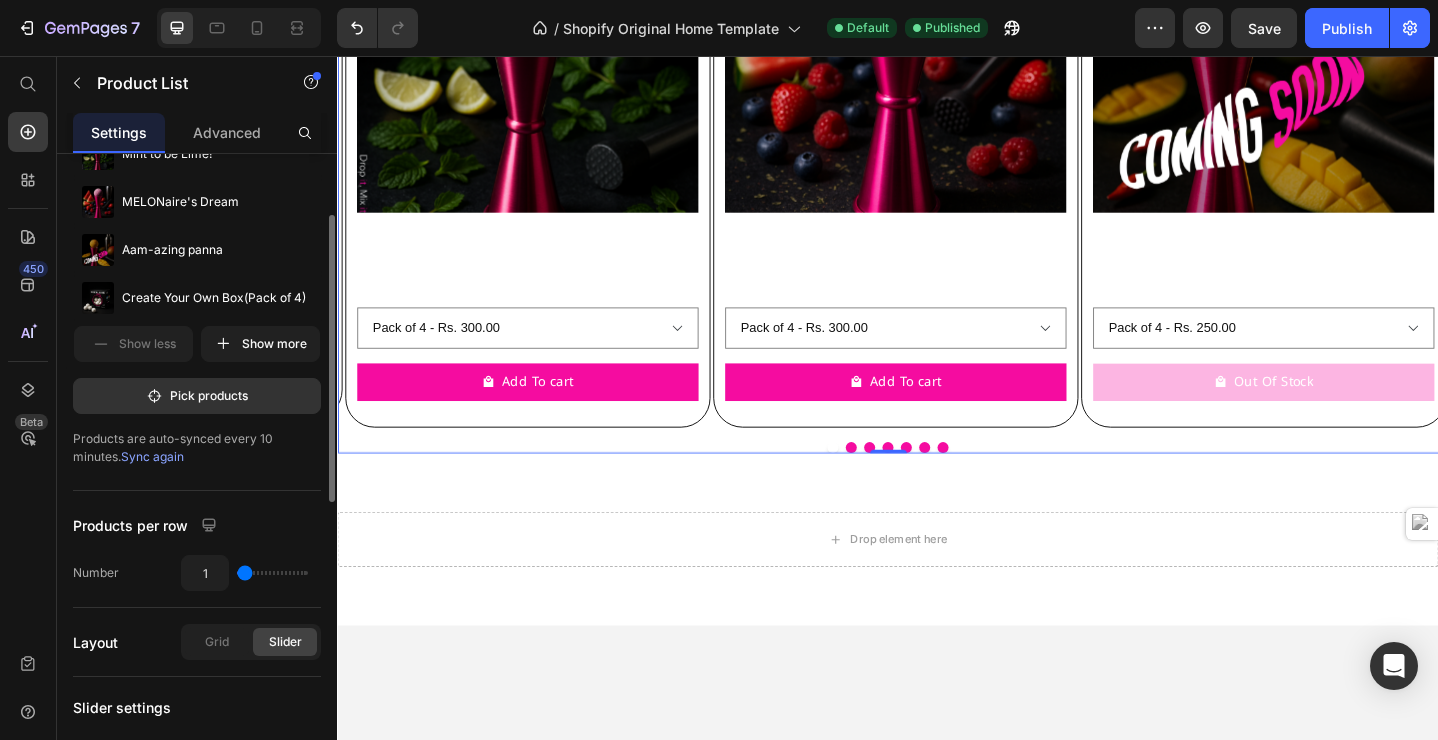 type on "1" 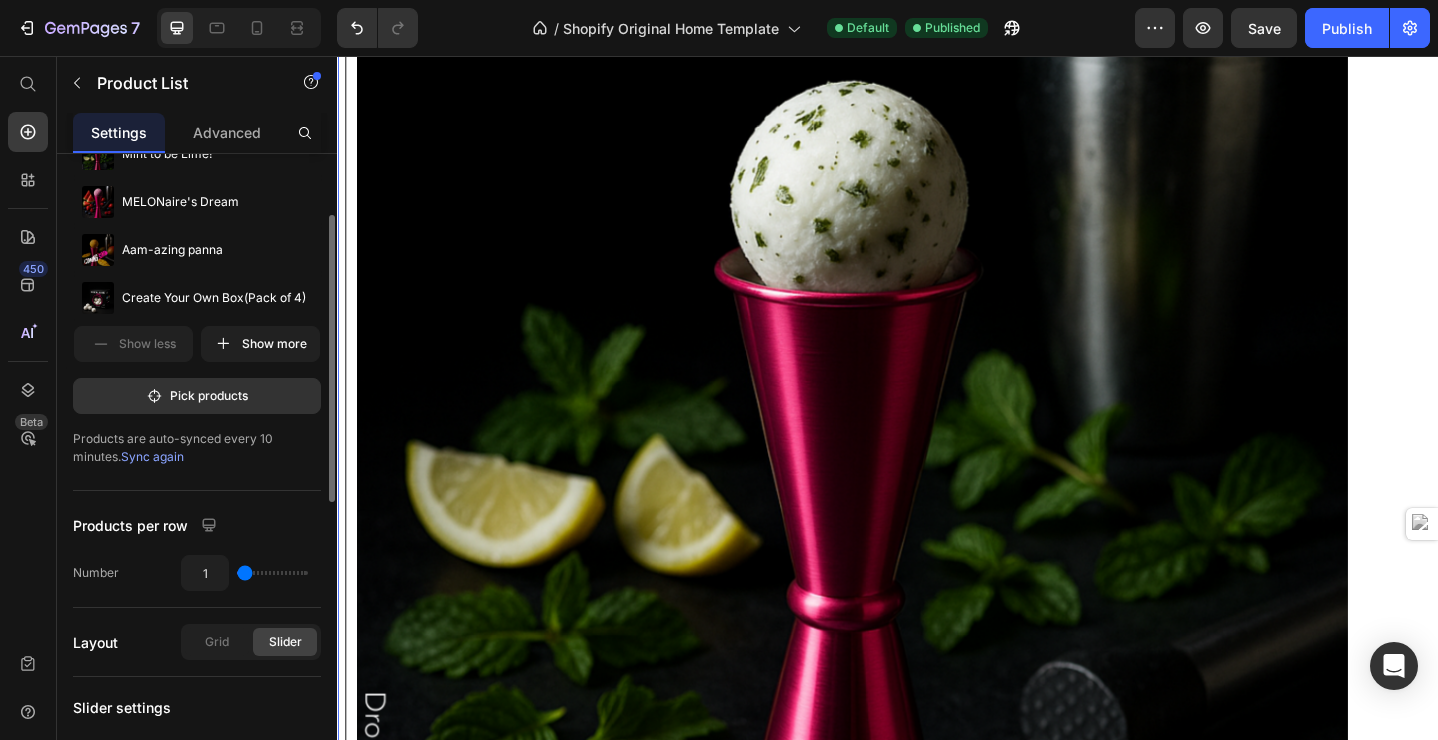 type on "2" 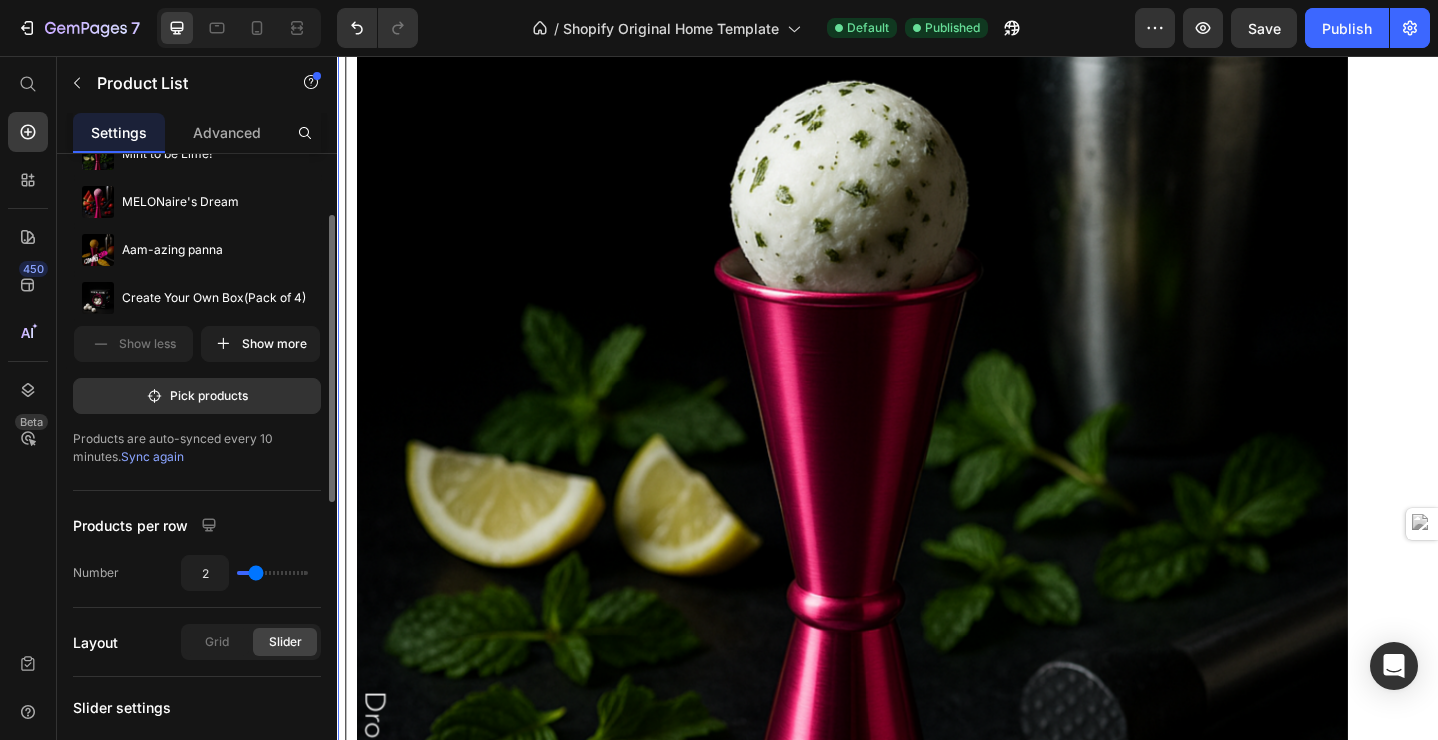 type on "3" 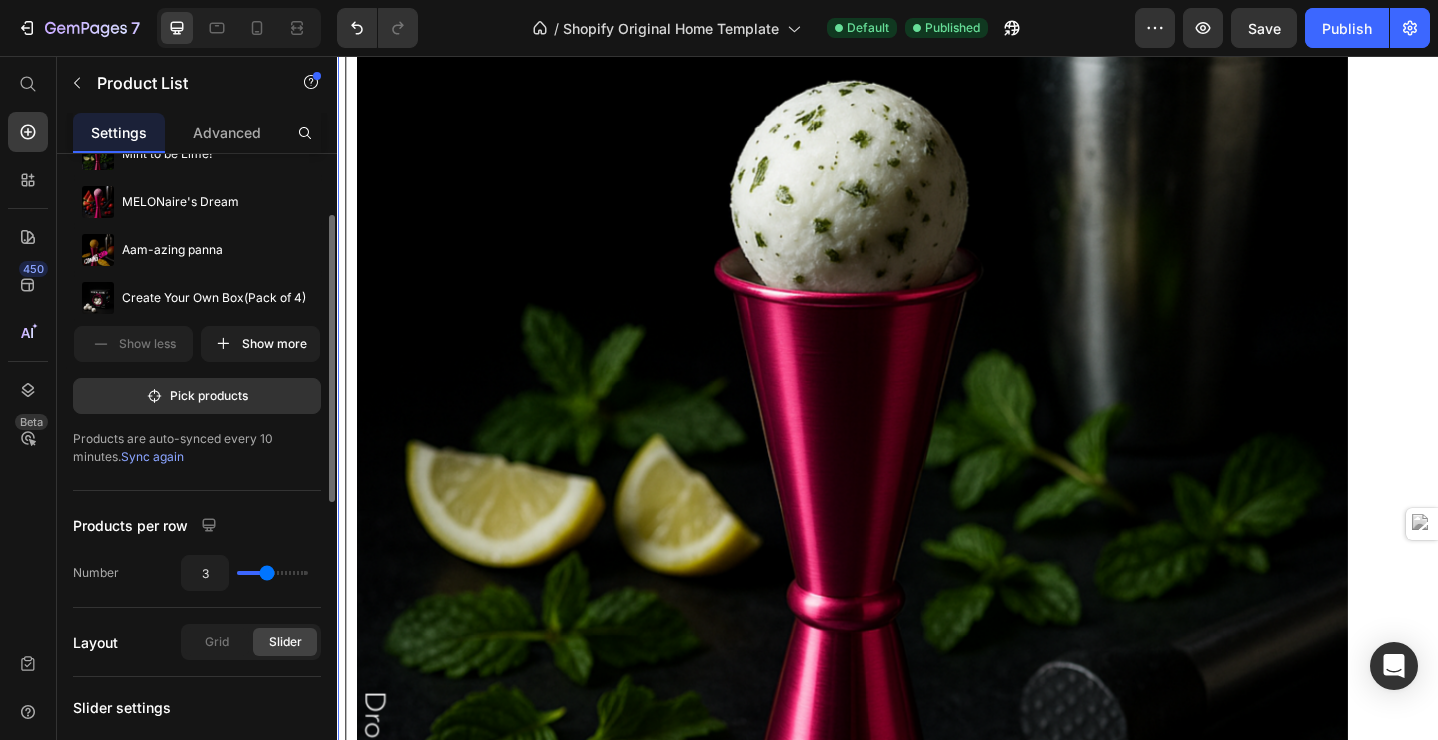 type on "4" 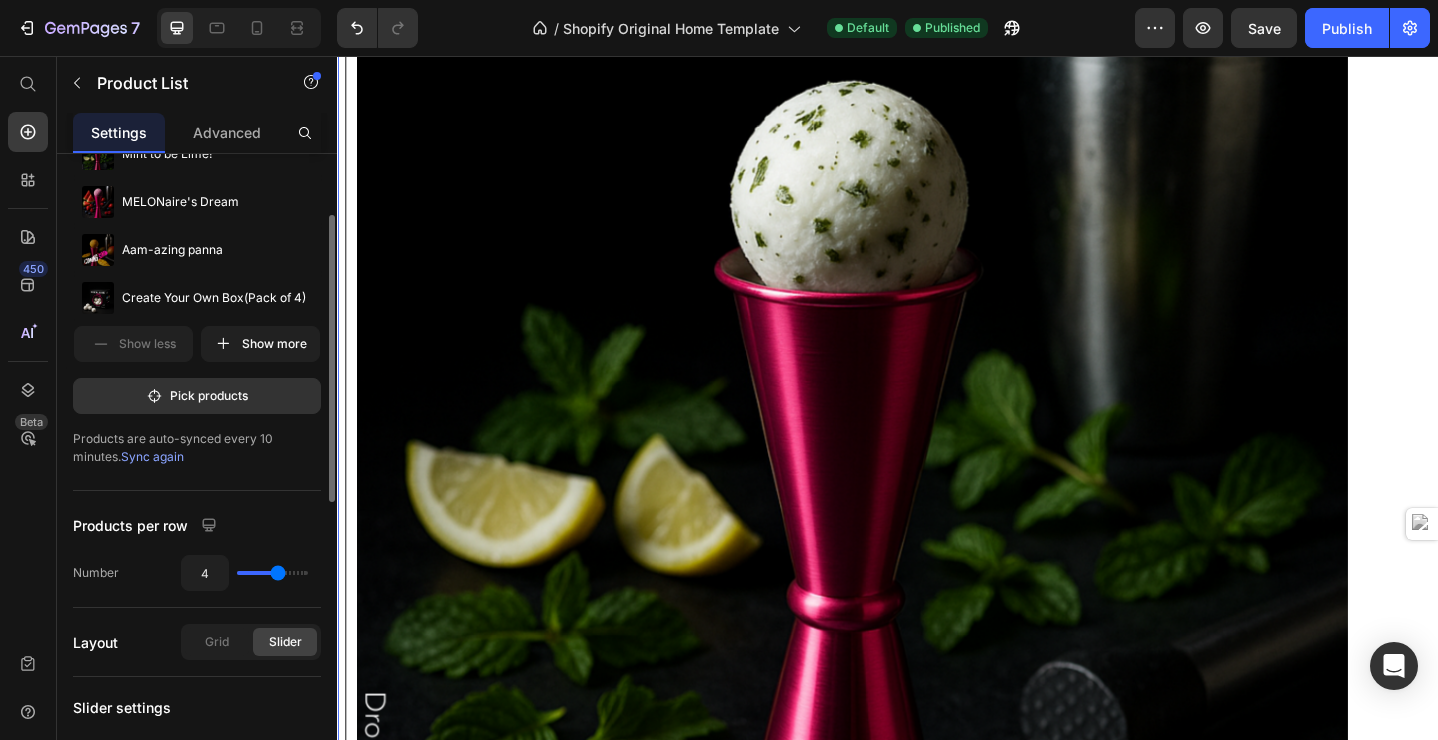 type on "5" 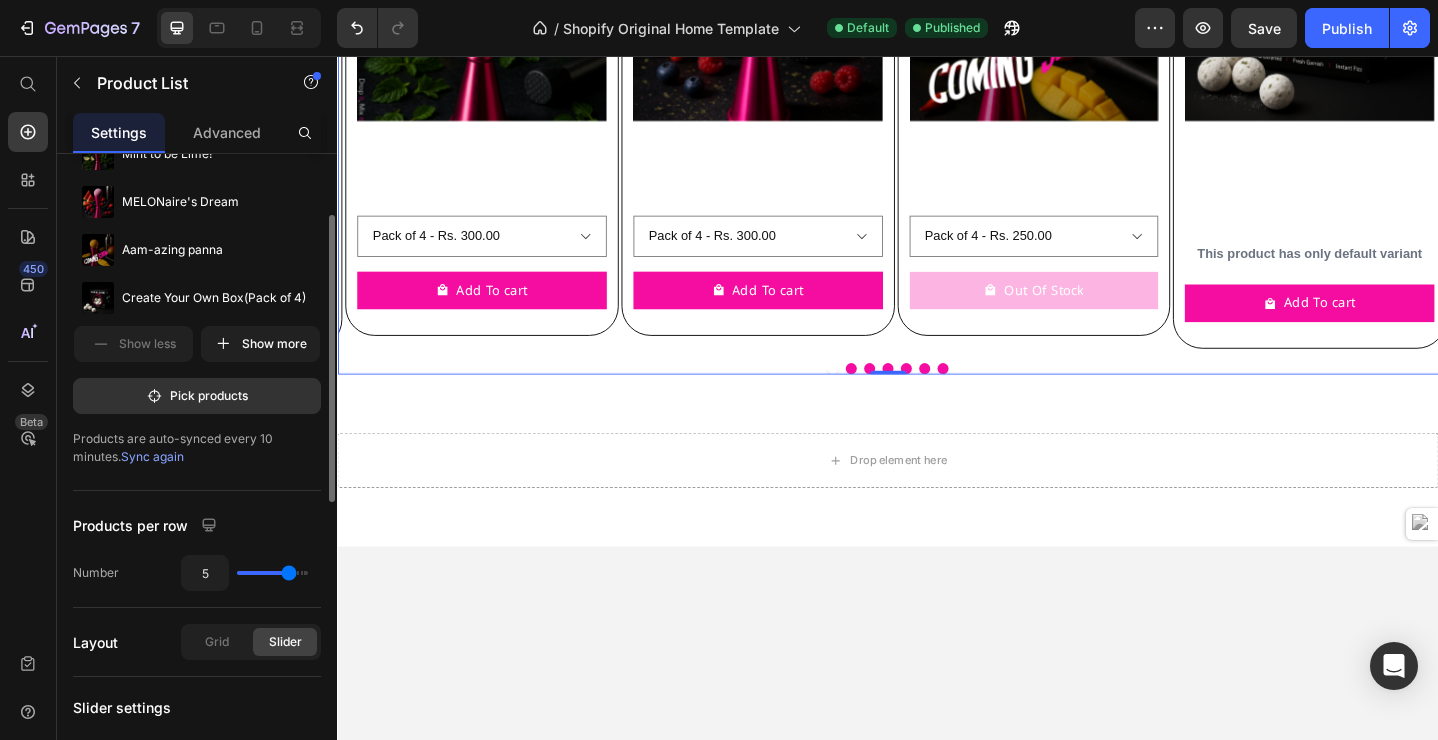 drag, startPoint x: 237, startPoint y: 574, endPoint x: 283, endPoint y: 572, distance: 46.043457 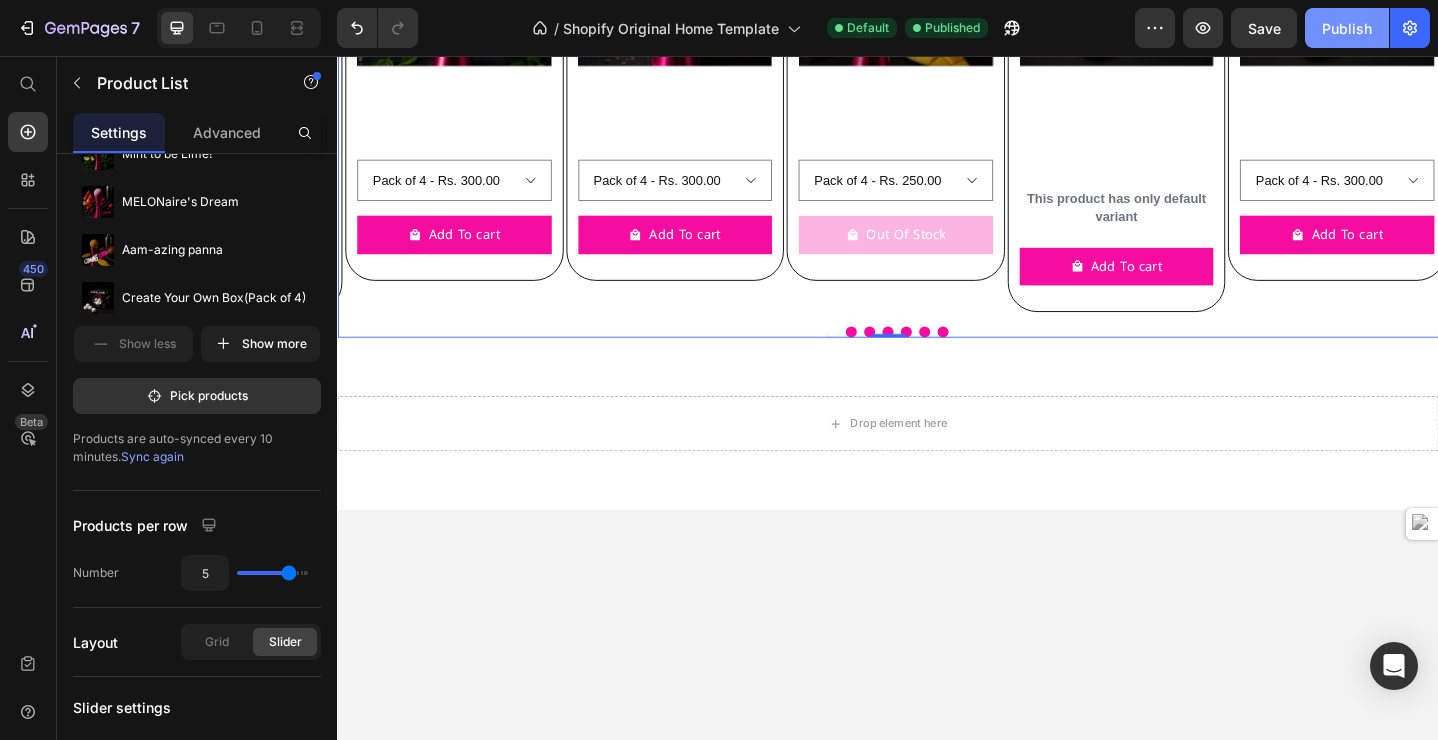 click on "Publish" at bounding box center (1347, 28) 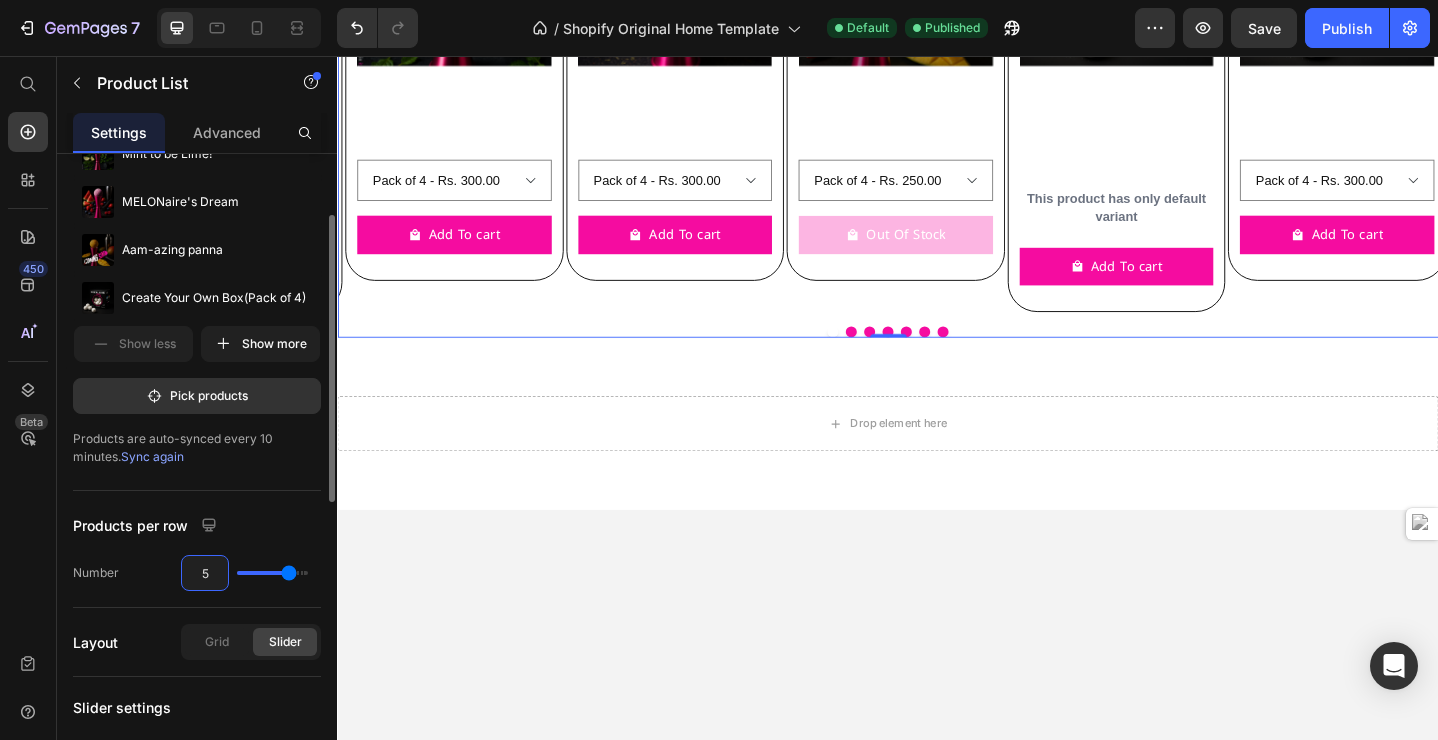 click on "5" at bounding box center [205, 573] 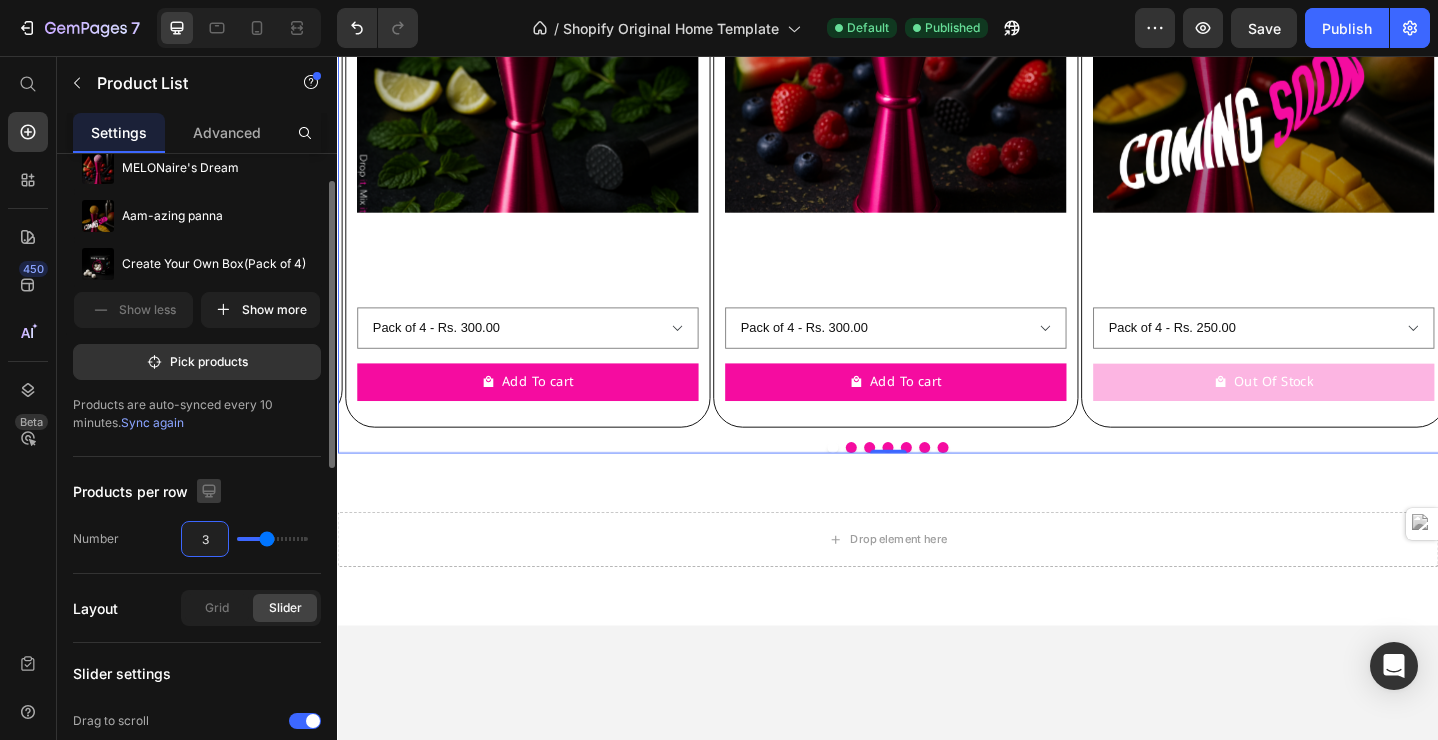 type on "2" 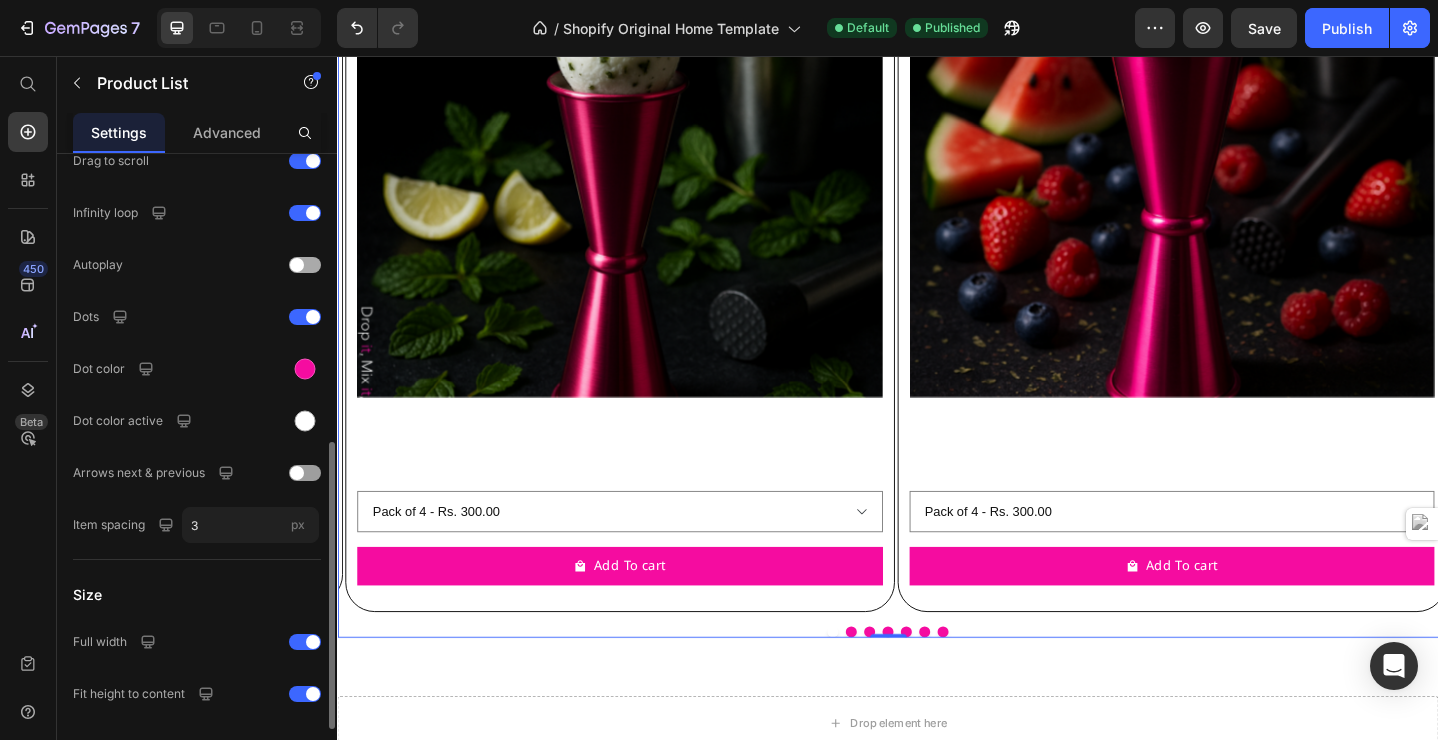 scroll, scrollTop: 793, scrollLeft: 0, axis: vertical 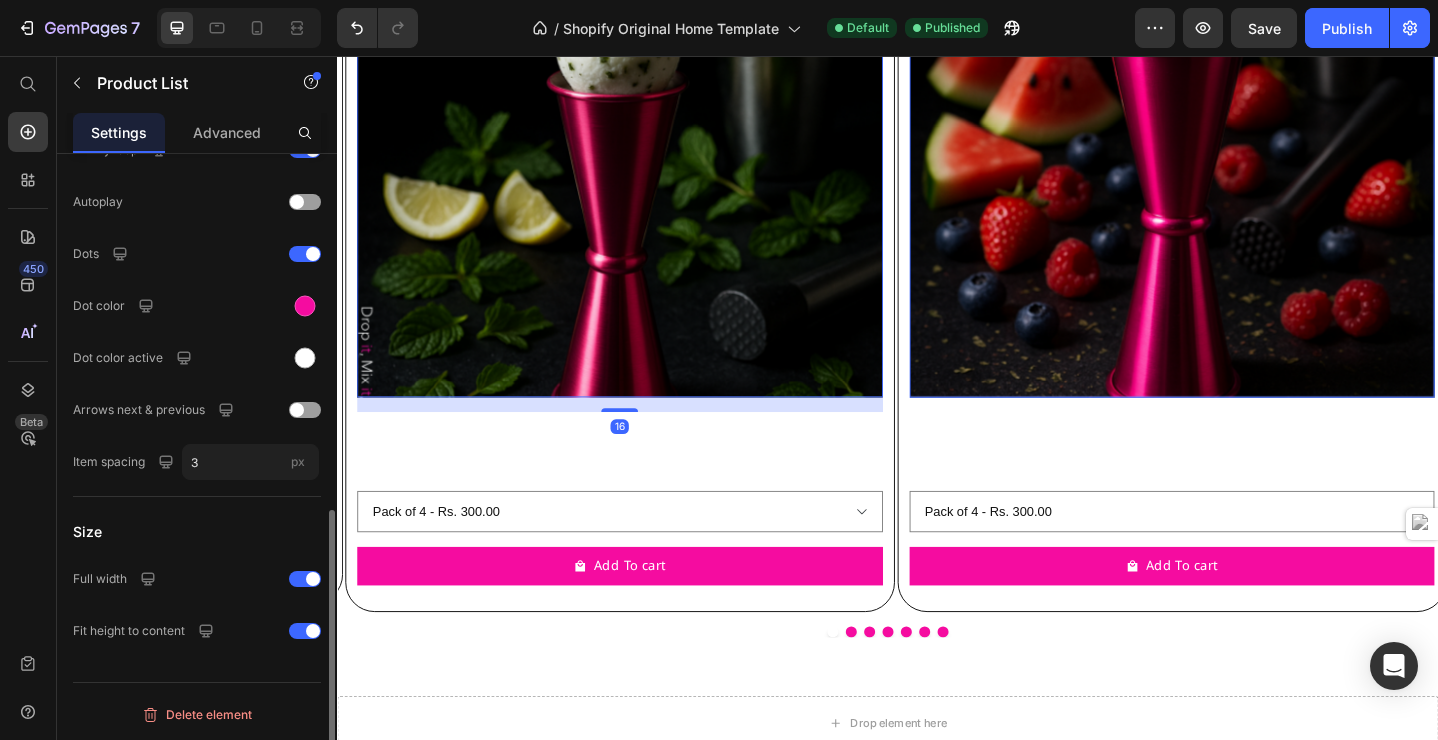 click at bounding box center (644, 141) 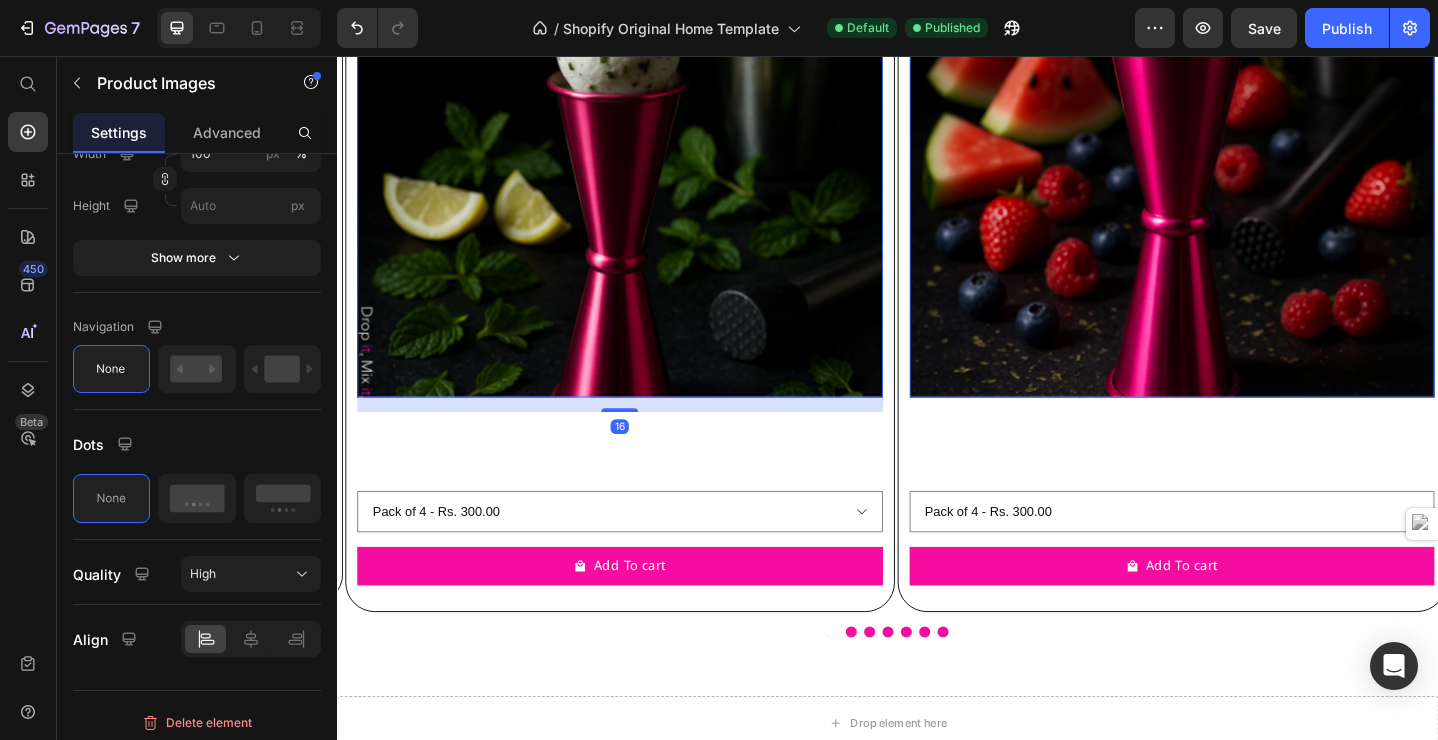 scroll, scrollTop: 0, scrollLeft: 0, axis: both 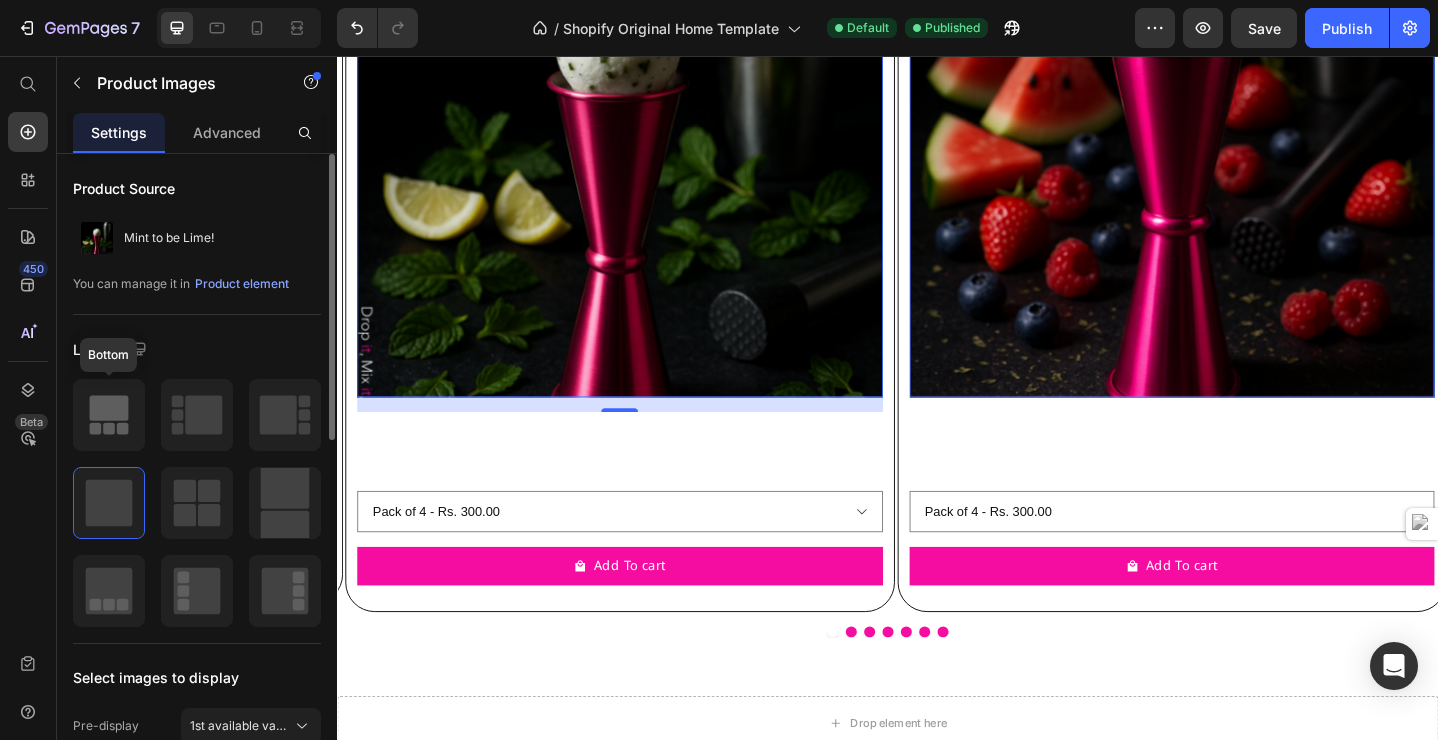 click 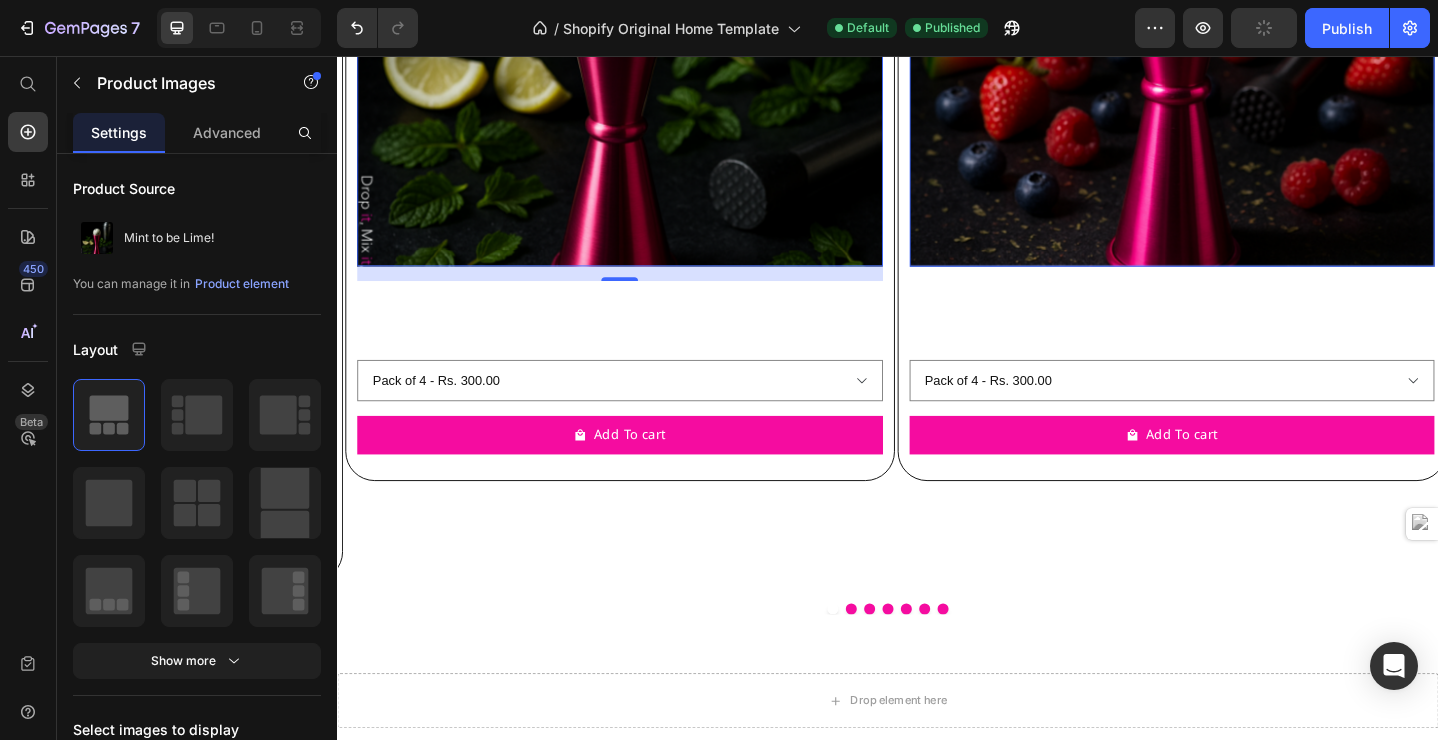 scroll, scrollTop: 507, scrollLeft: 0, axis: vertical 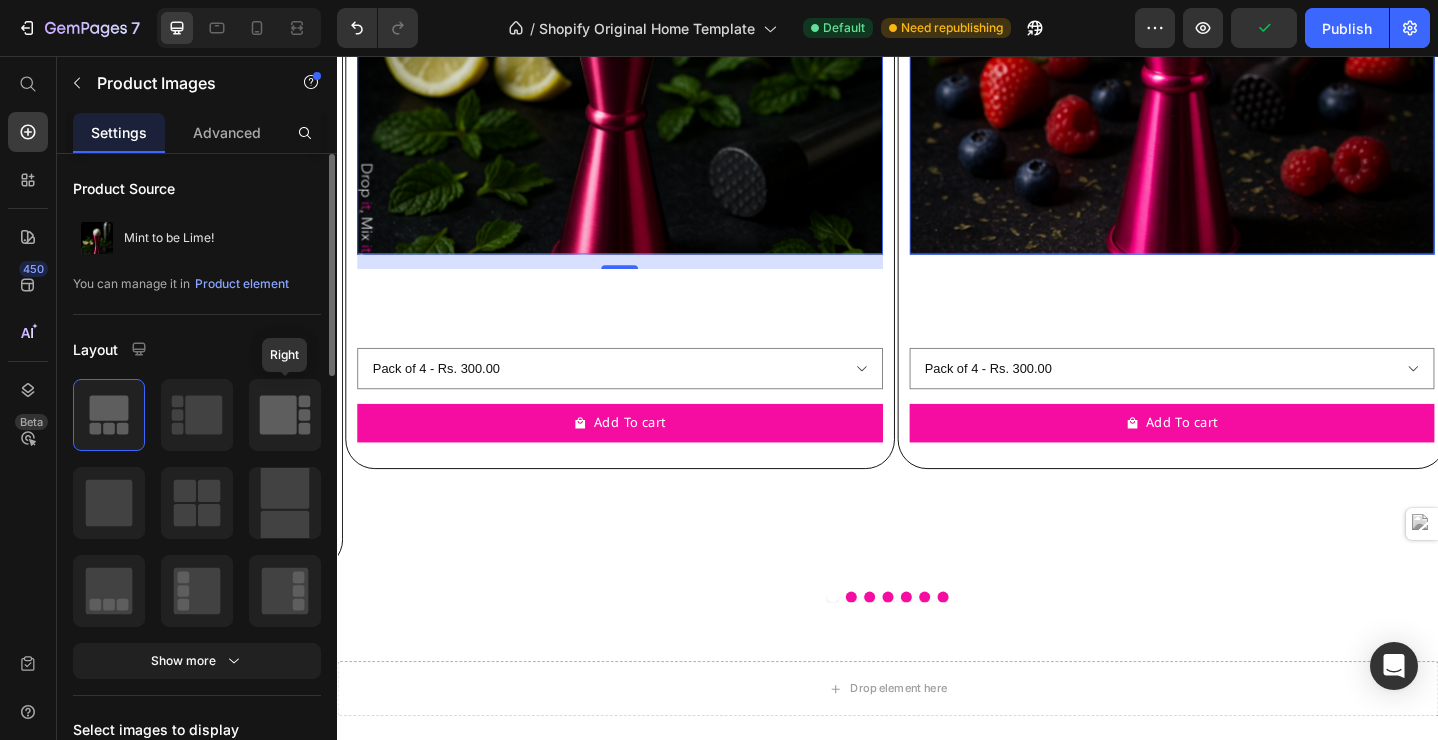 click 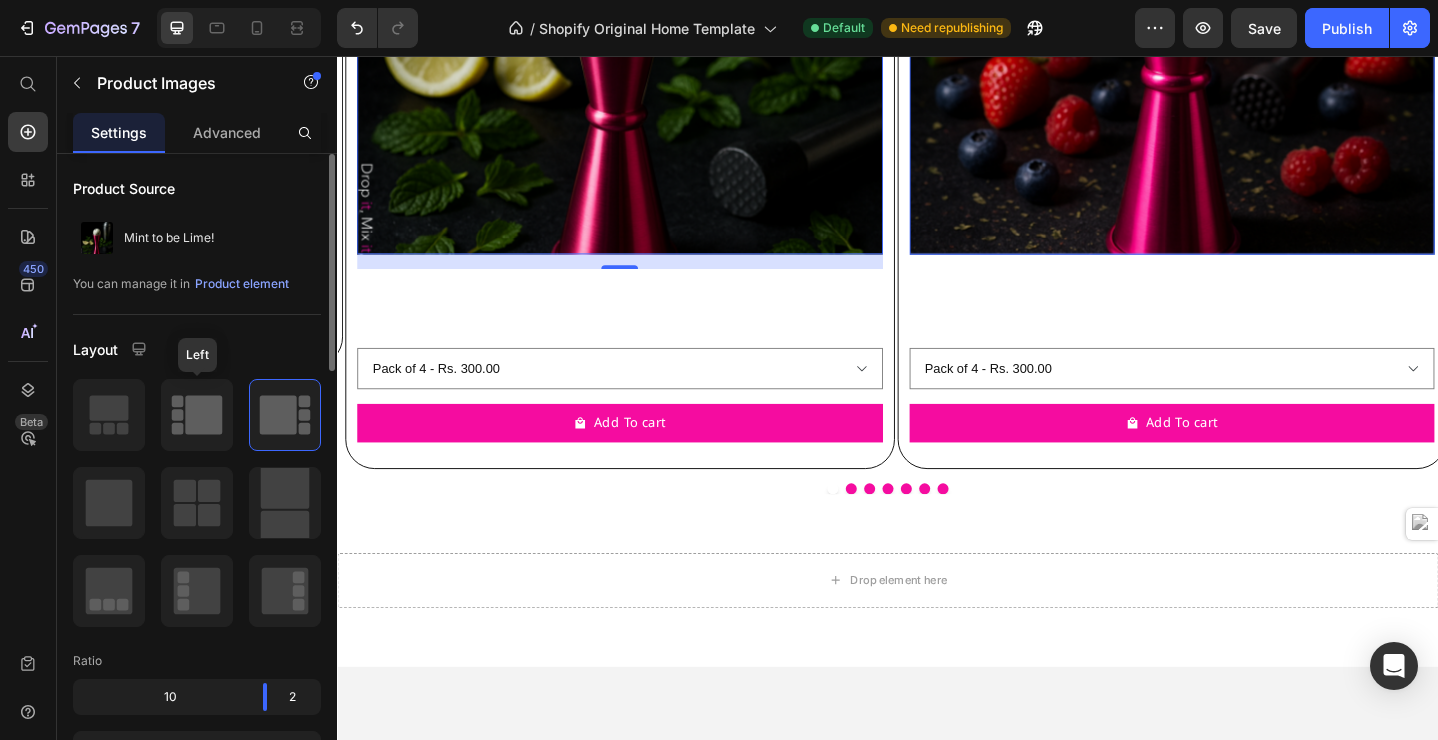 click 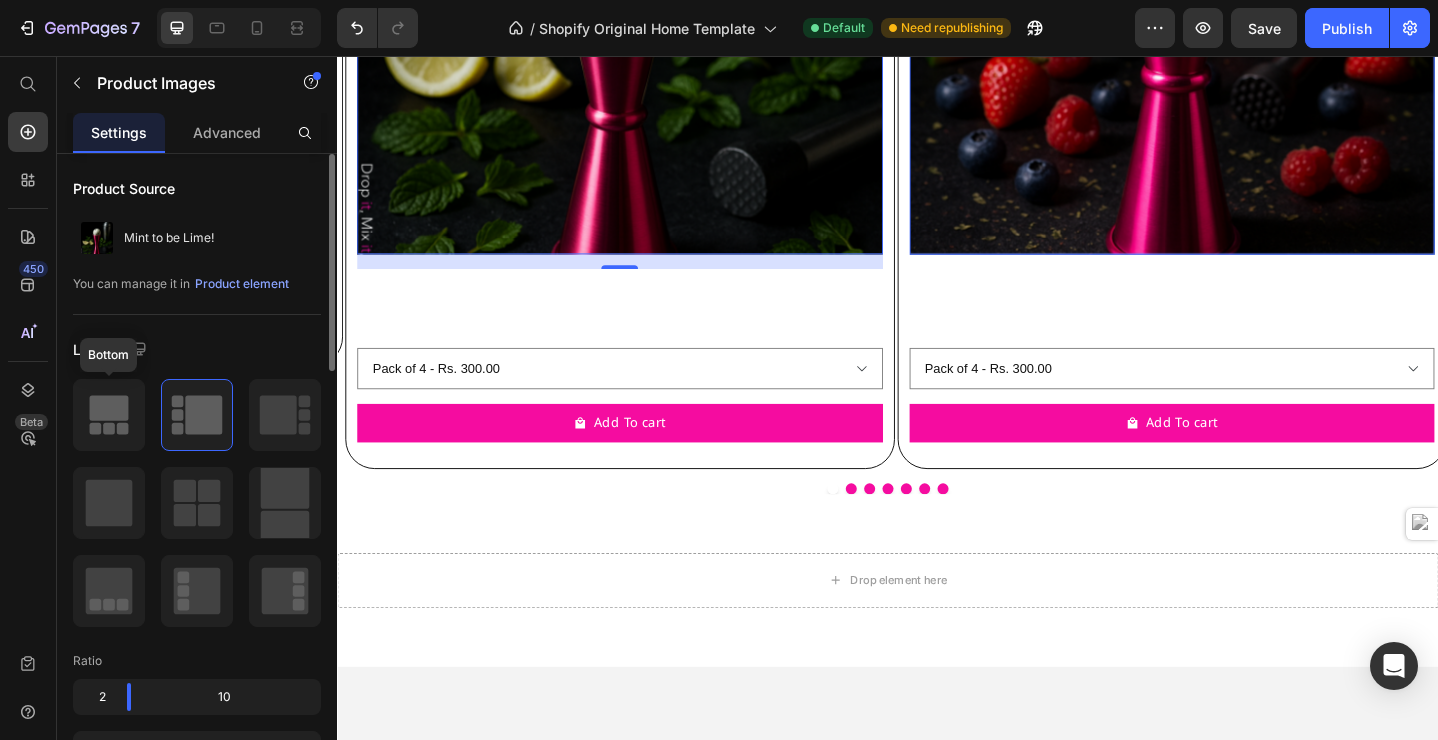 click 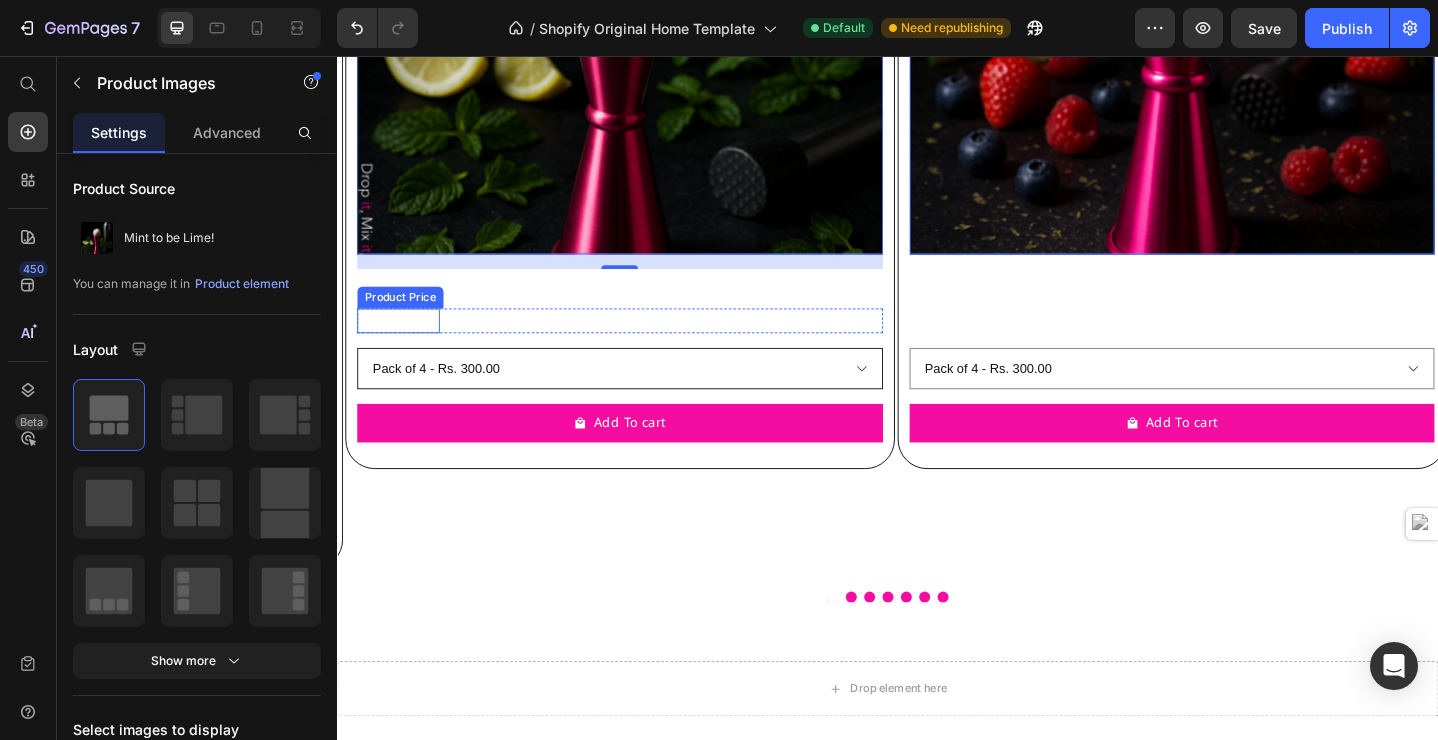 click on "Pack of 4 - Rs. 300.00  Pack of 8 - Rs. 550.00  Pack of 12 - Rs. 800.00" at bounding box center [644, 396] 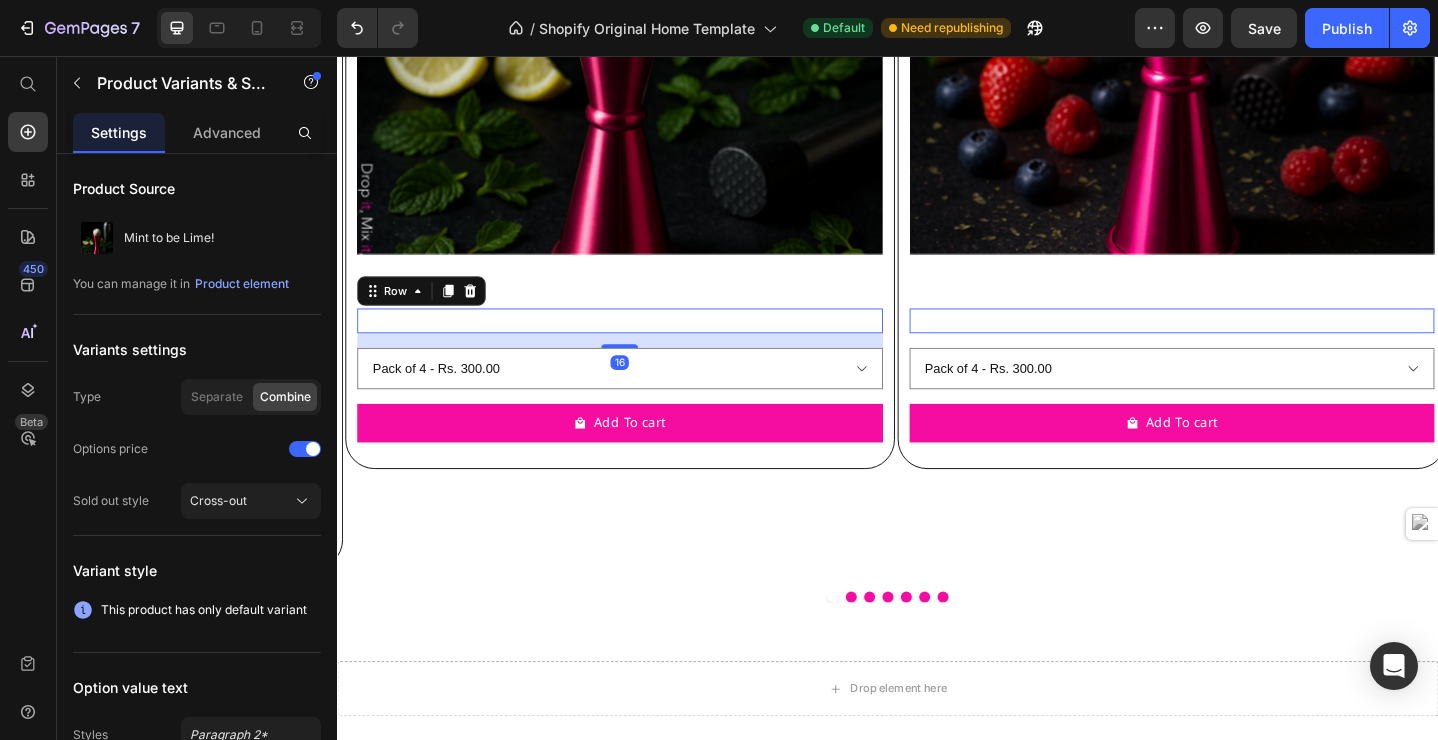 click on "Rs. 300.00 Product Price Rs. 0.00 Product Price Row   16" at bounding box center (644, 344) 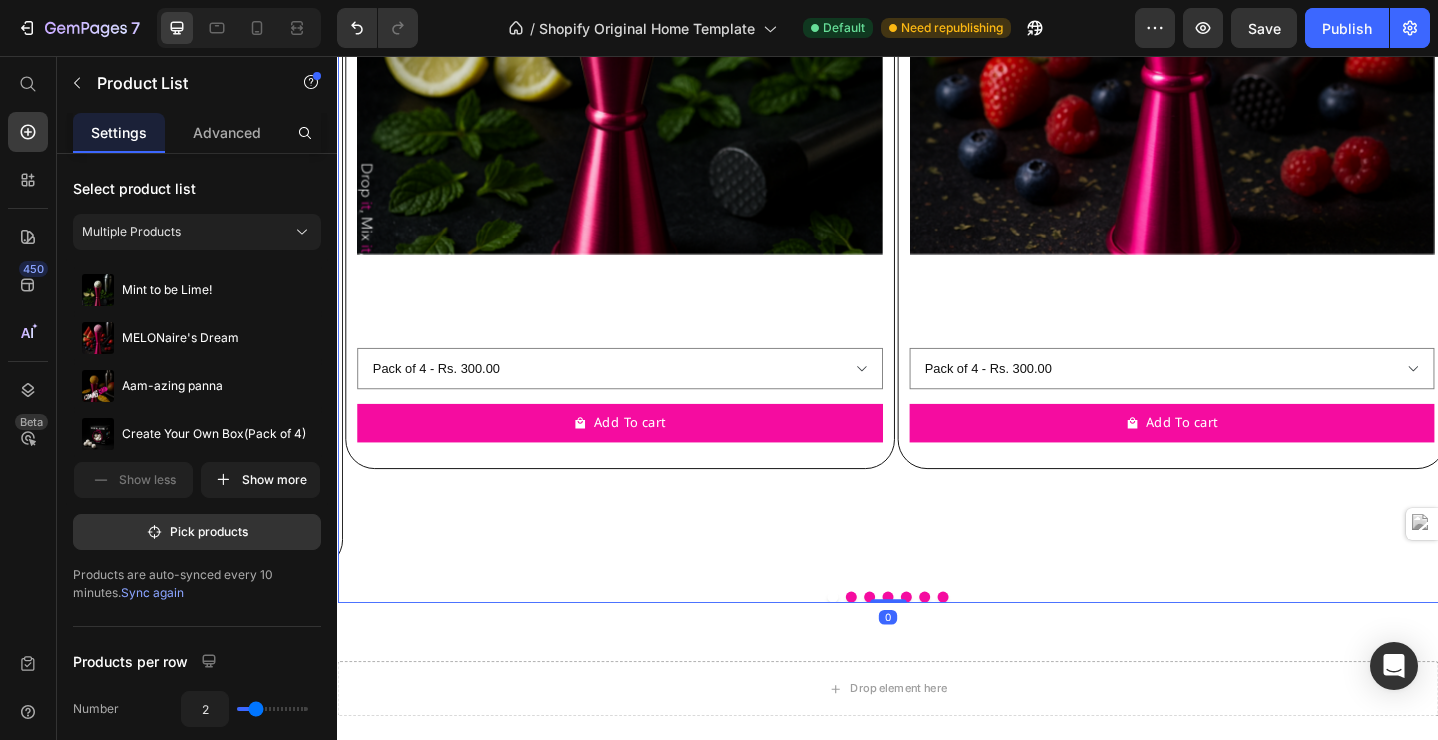 click on "Product Images MELONaire's Dream Product Title Rs. 300.00 Product Price Rs. 0.00 Product Price Row Pack of 4 - Rs. 300.00  Pack of 8 - Rs. 550.00  Pack of 12 - Rs. 800.00  Product Variants & Swatches Add To cart Product Cart Button Row" at bounding box center (1238, 96) 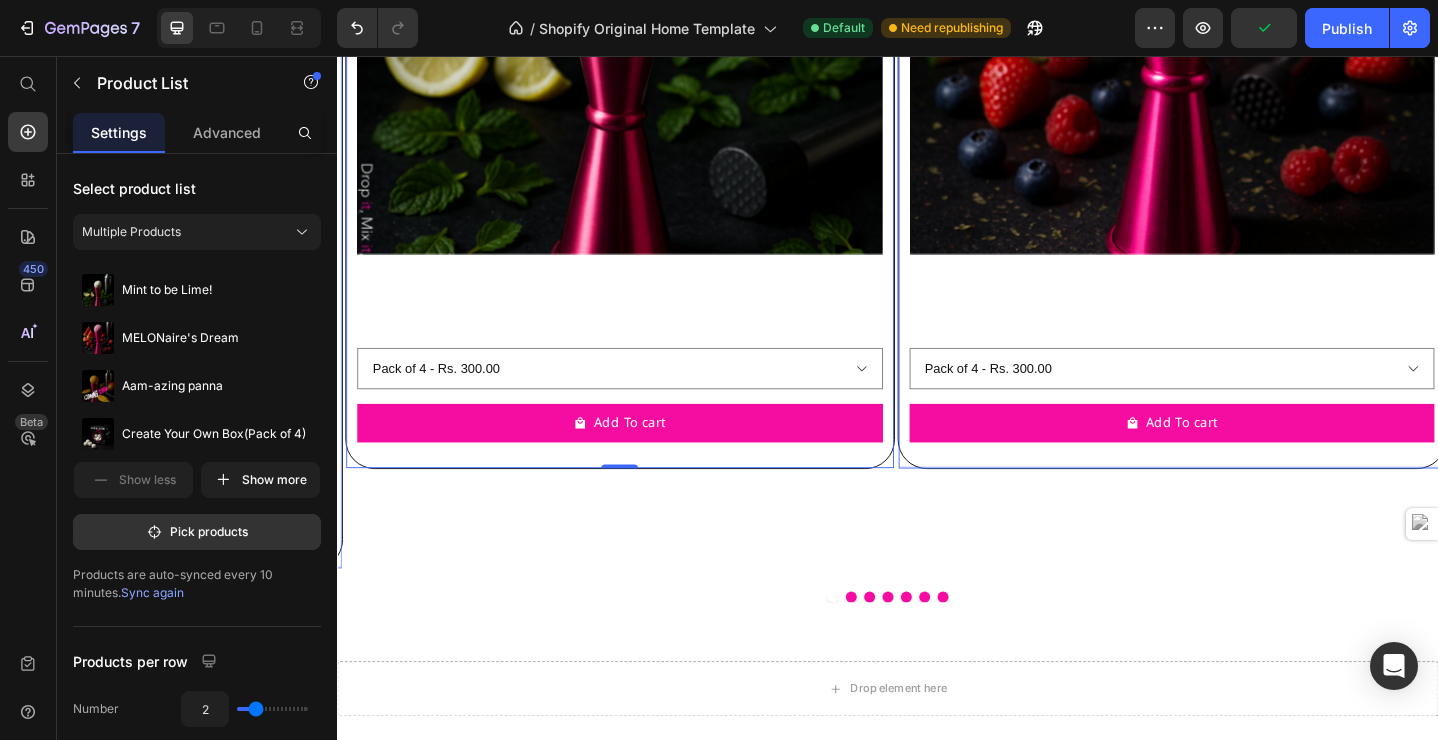 click on "Product Images Mint to be Lime! Product Title Rs. 300.00 Product Price Rs. 0.00 Product Price Row Pack of 4 - Rs. 300.00  Pack of 8 - Rs. 550.00  Pack of 12 - Rs. 800.00  Product Variants & Swatches Add To cart Product Cart Button Row   0" at bounding box center [644, 96] 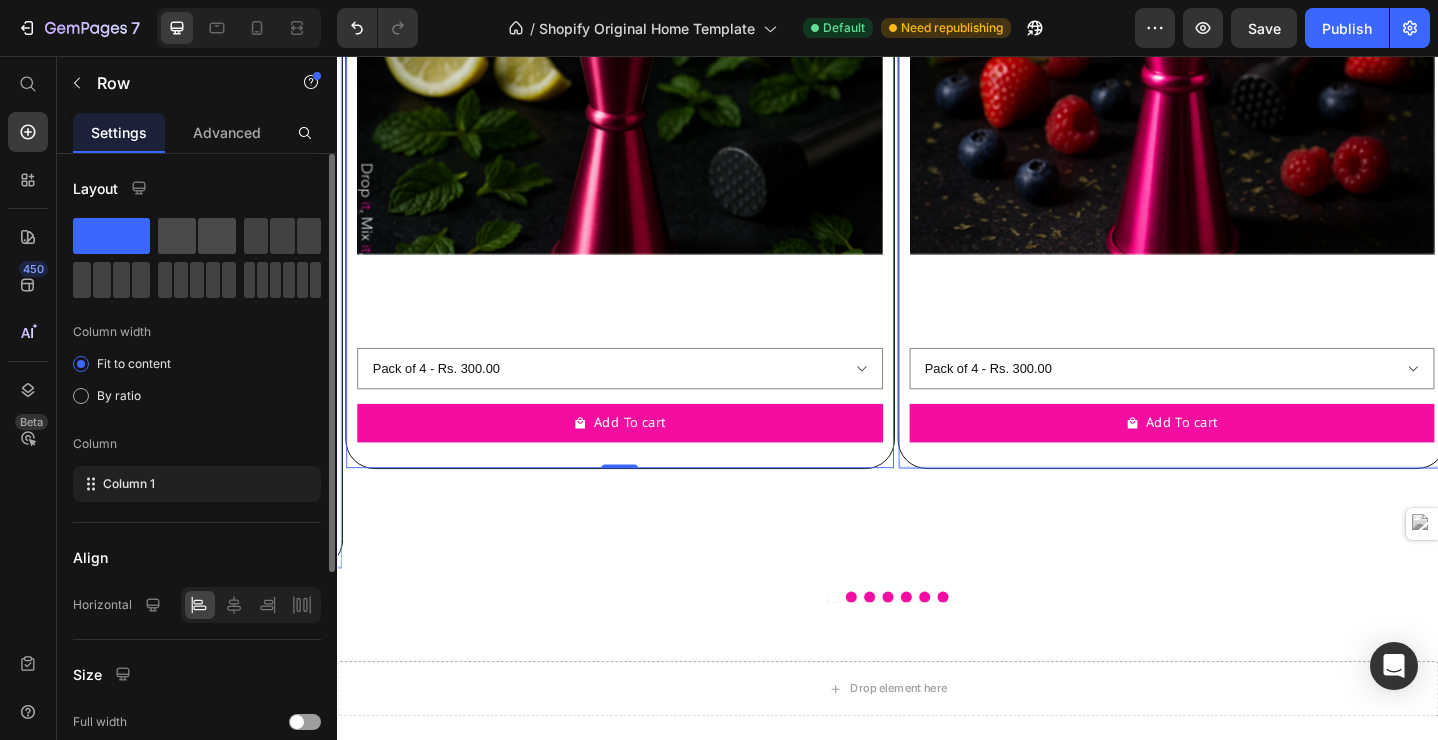 click 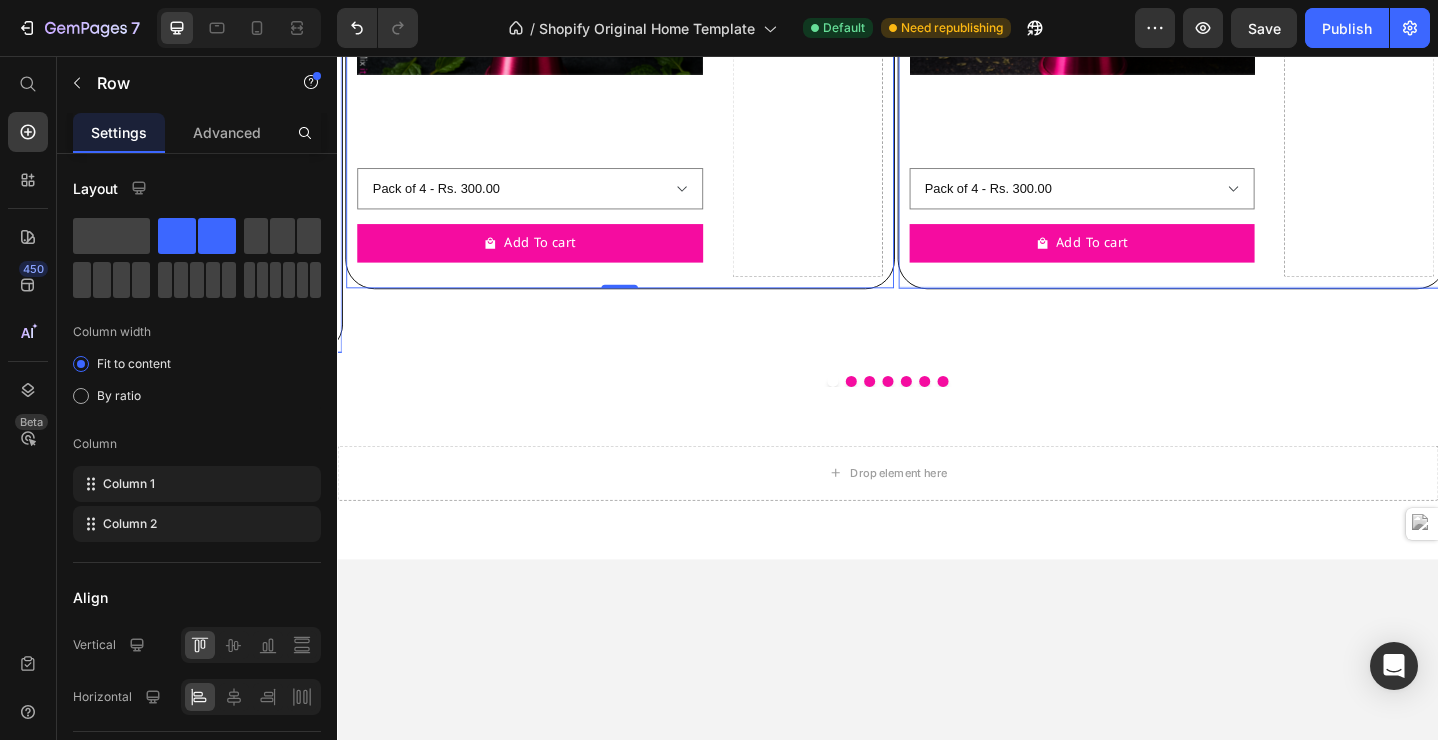 click on "Drop element here" at bounding box center (849, -2) 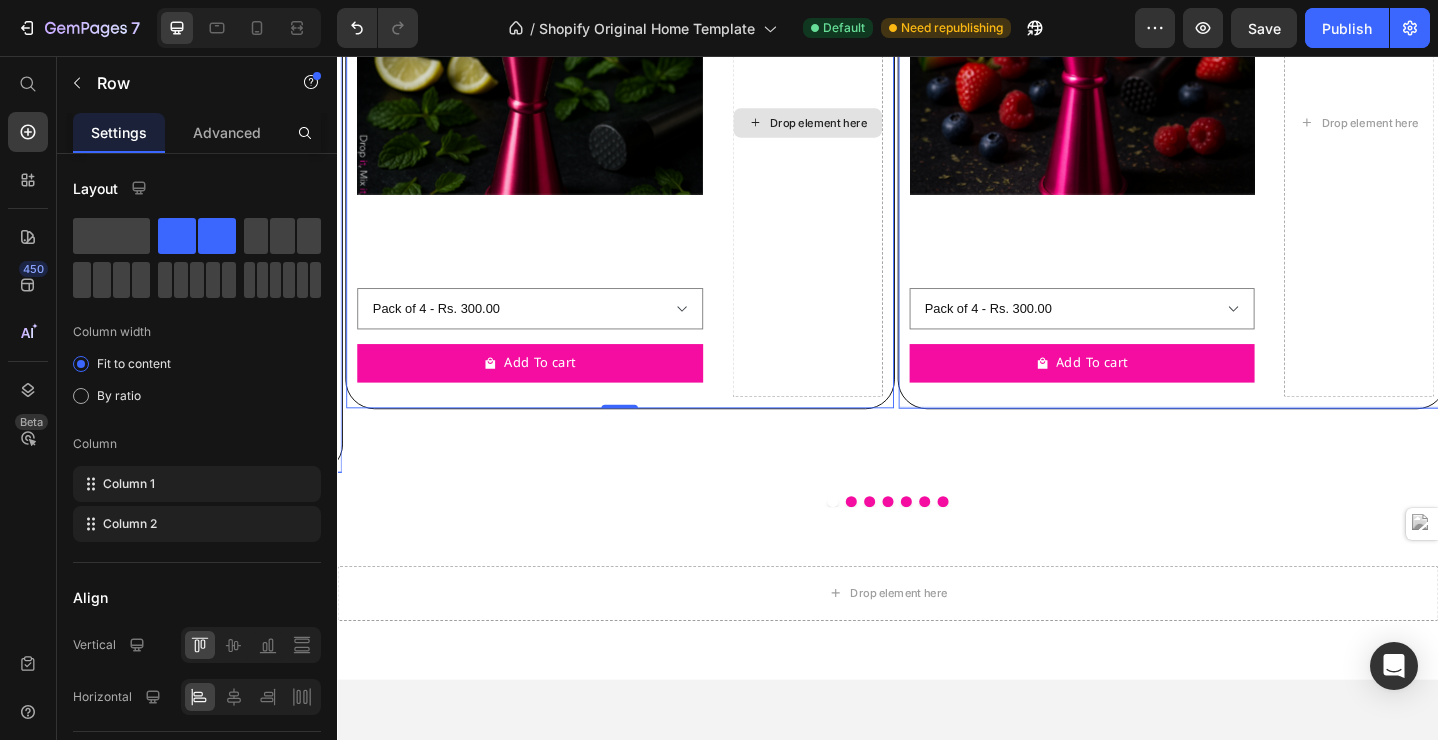 scroll, scrollTop: 372, scrollLeft: 0, axis: vertical 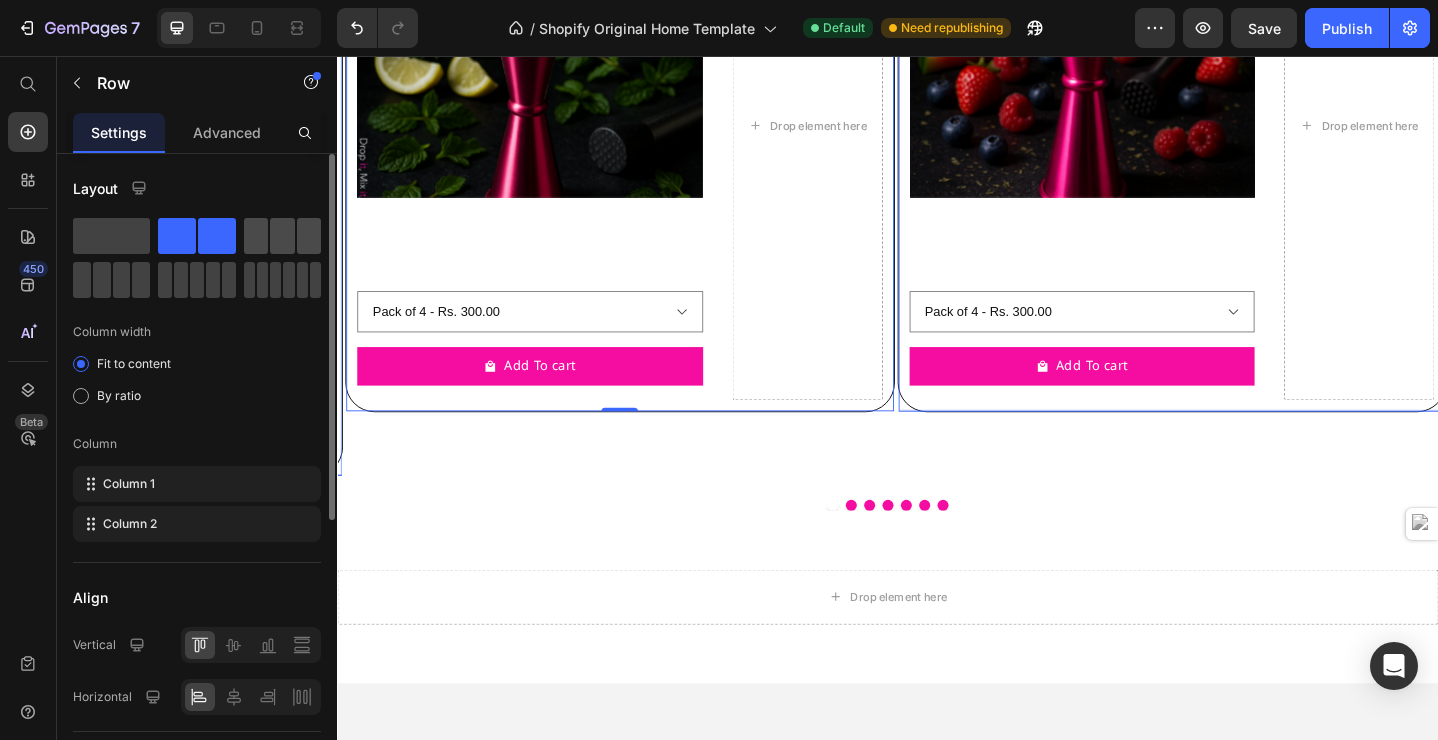 click 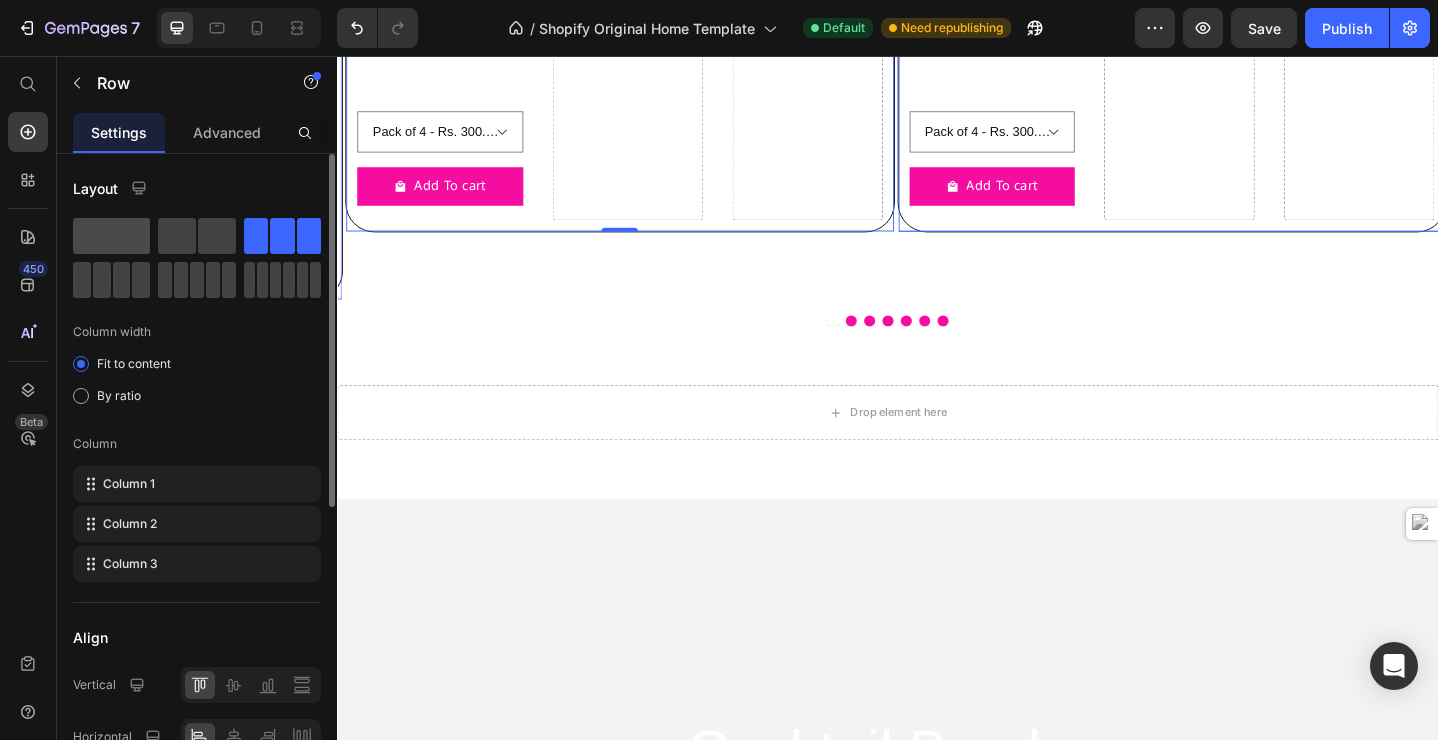 click 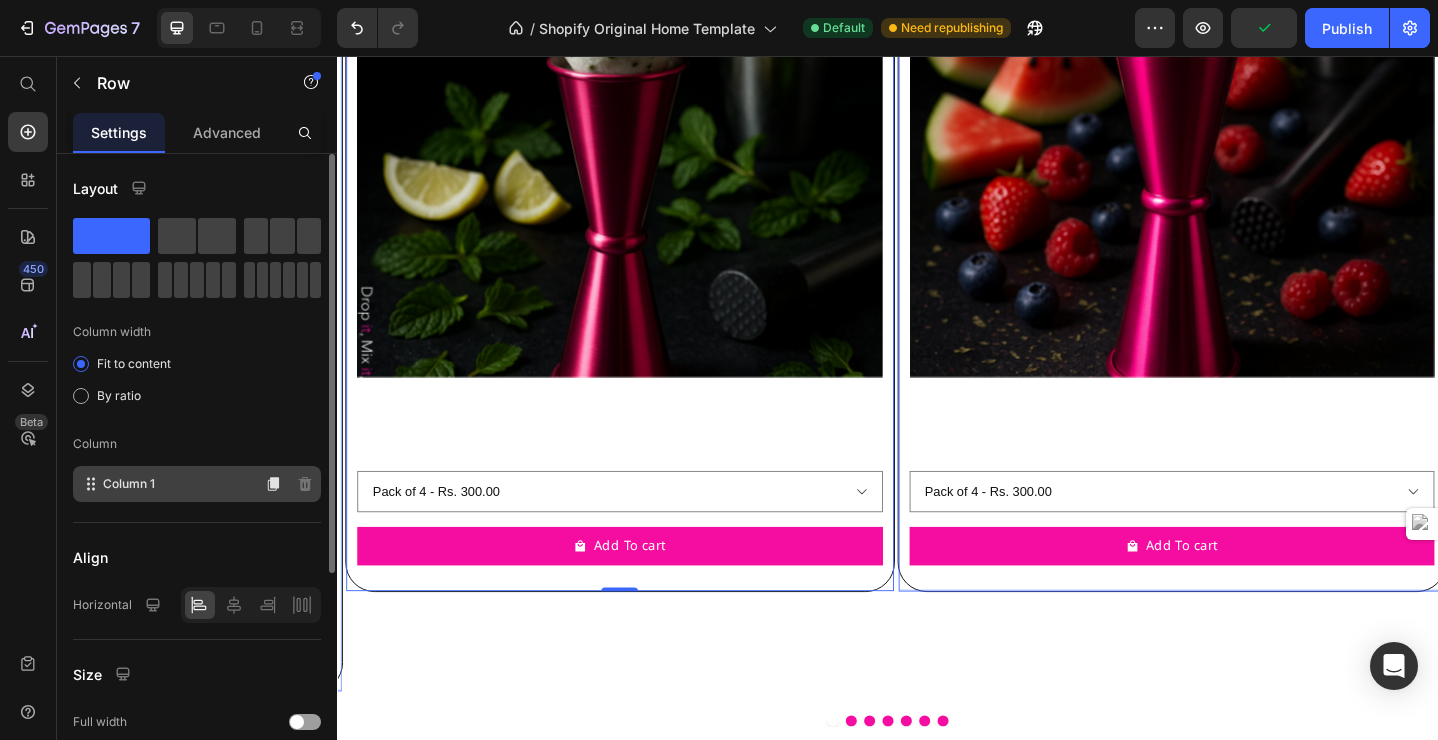 click on "Column 1" 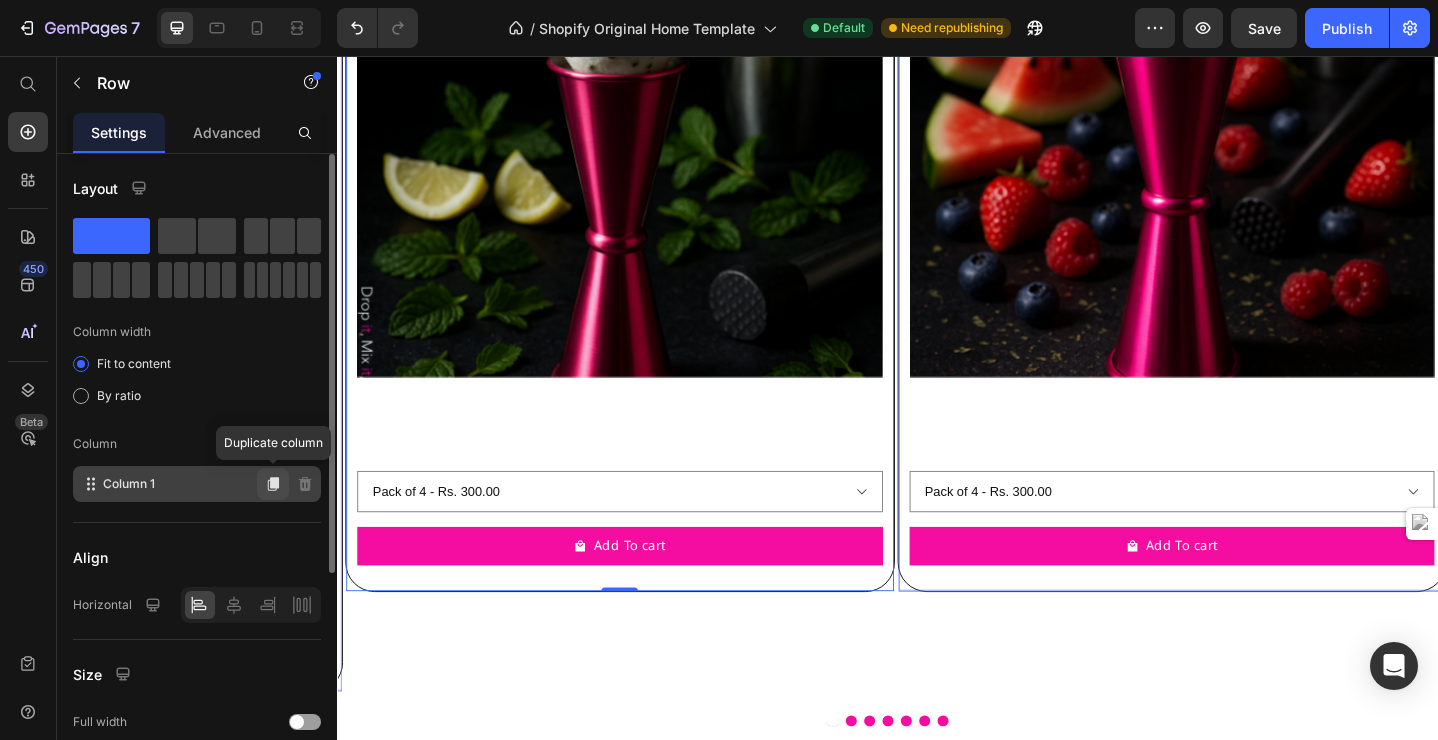 click 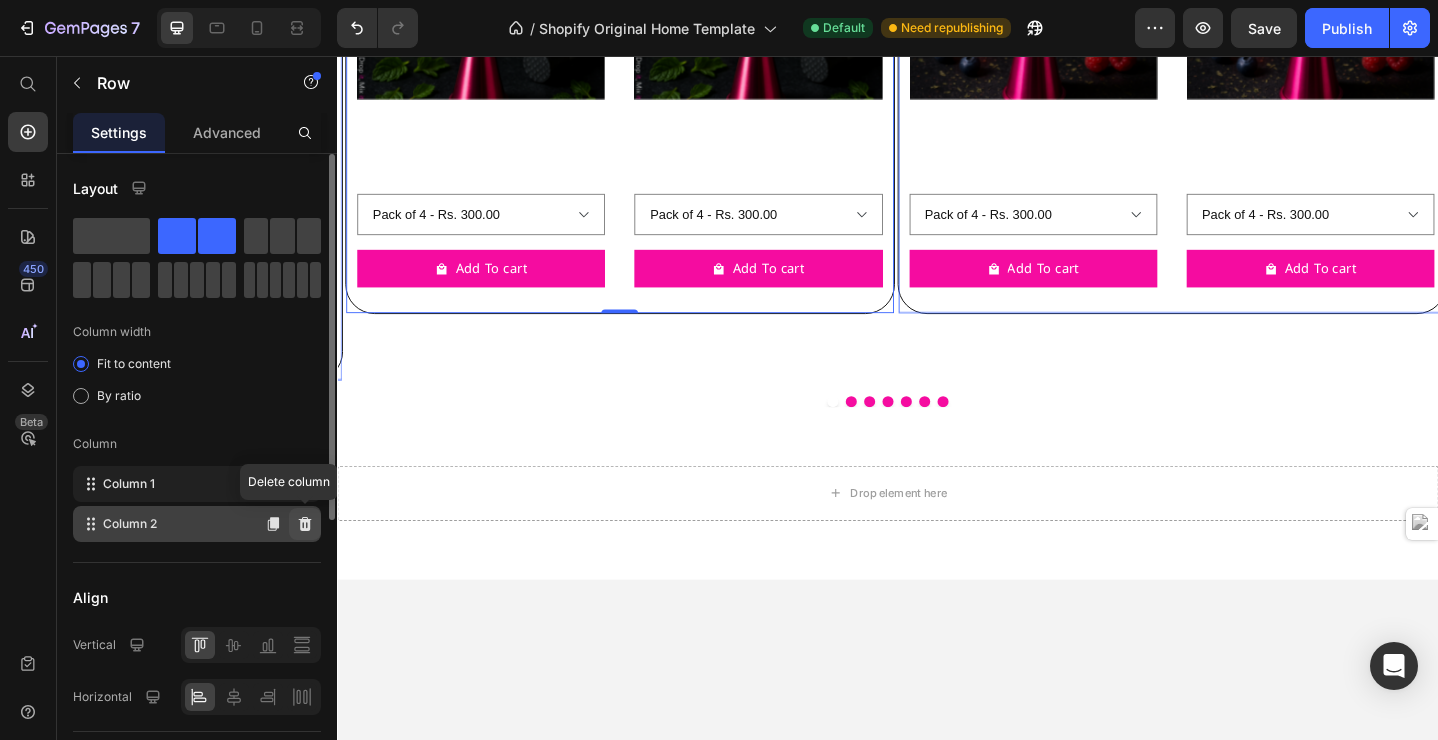 click 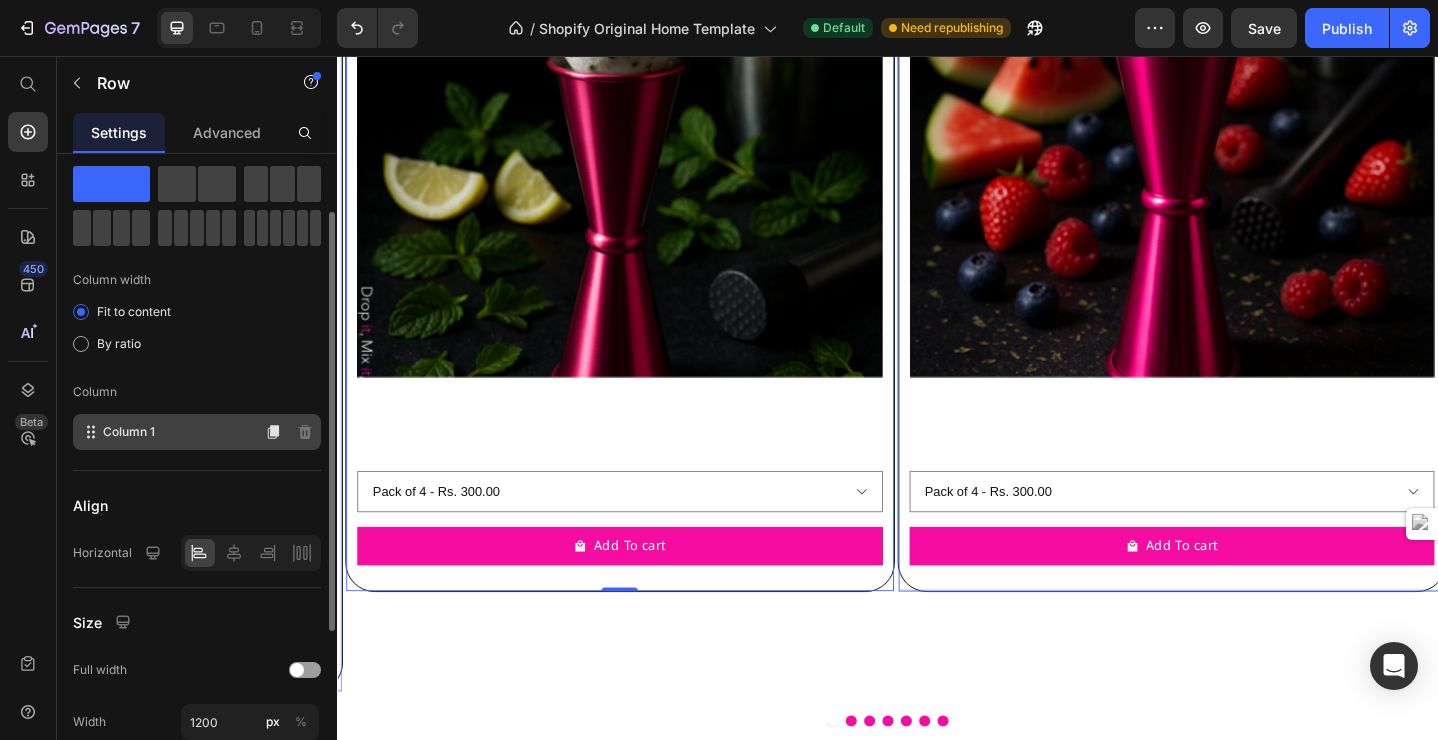 scroll, scrollTop: 68, scrollLeft: 0, axis: vertical 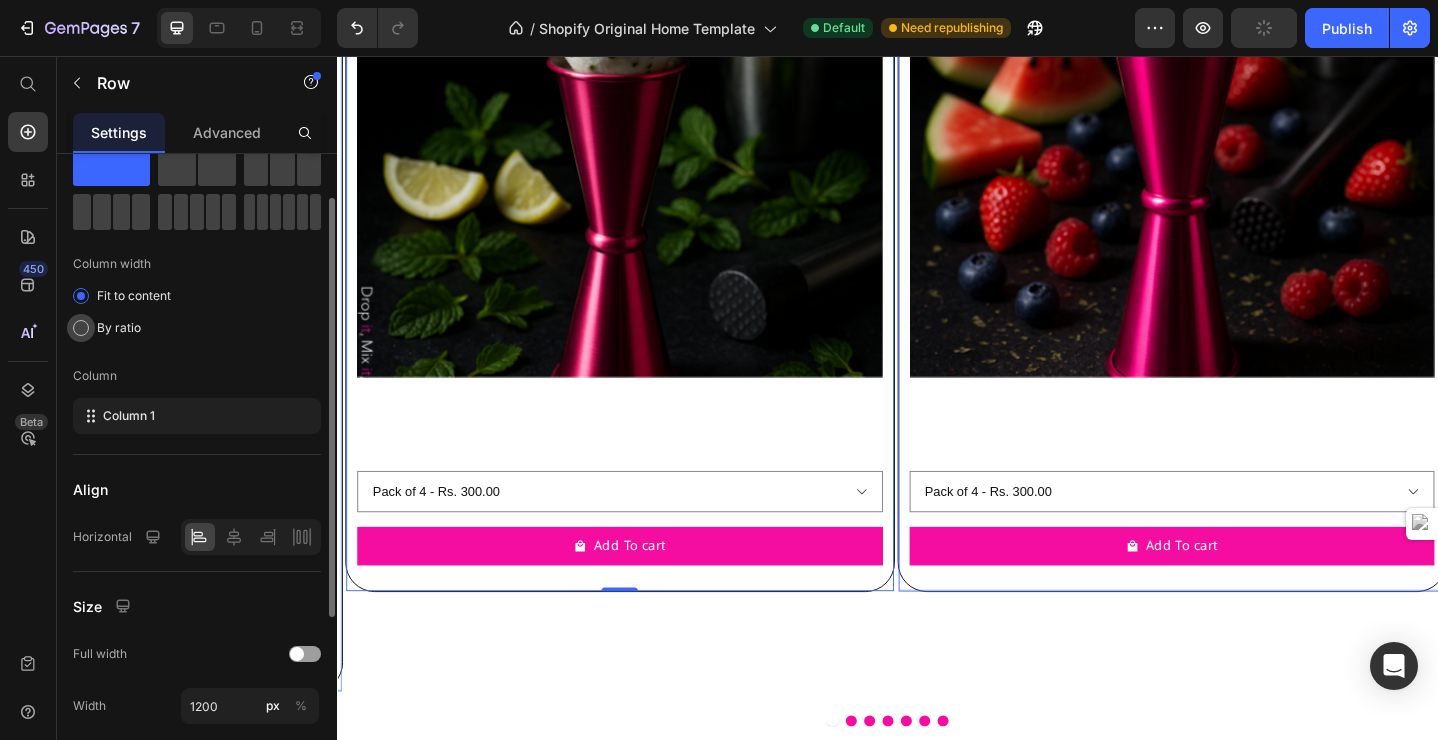 click on "By ratio" 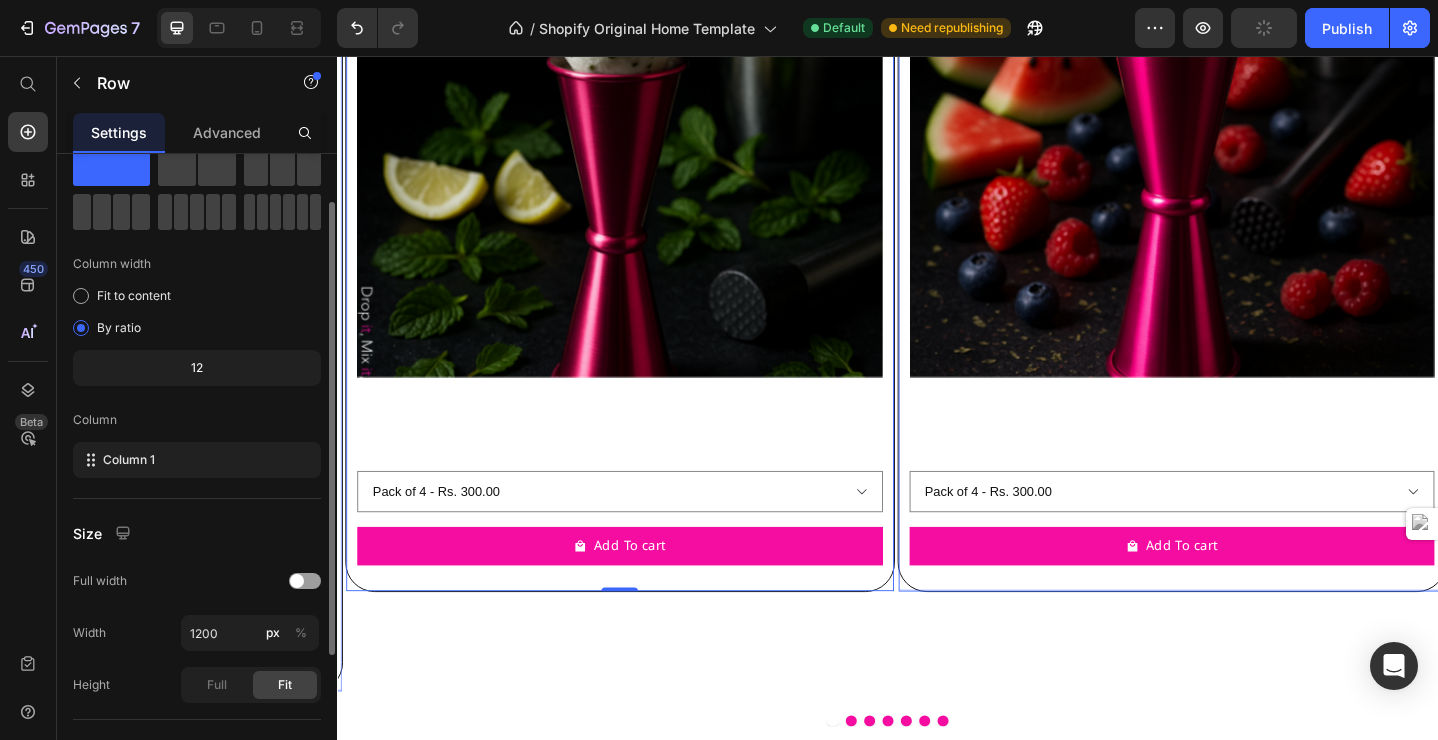 click on "12" 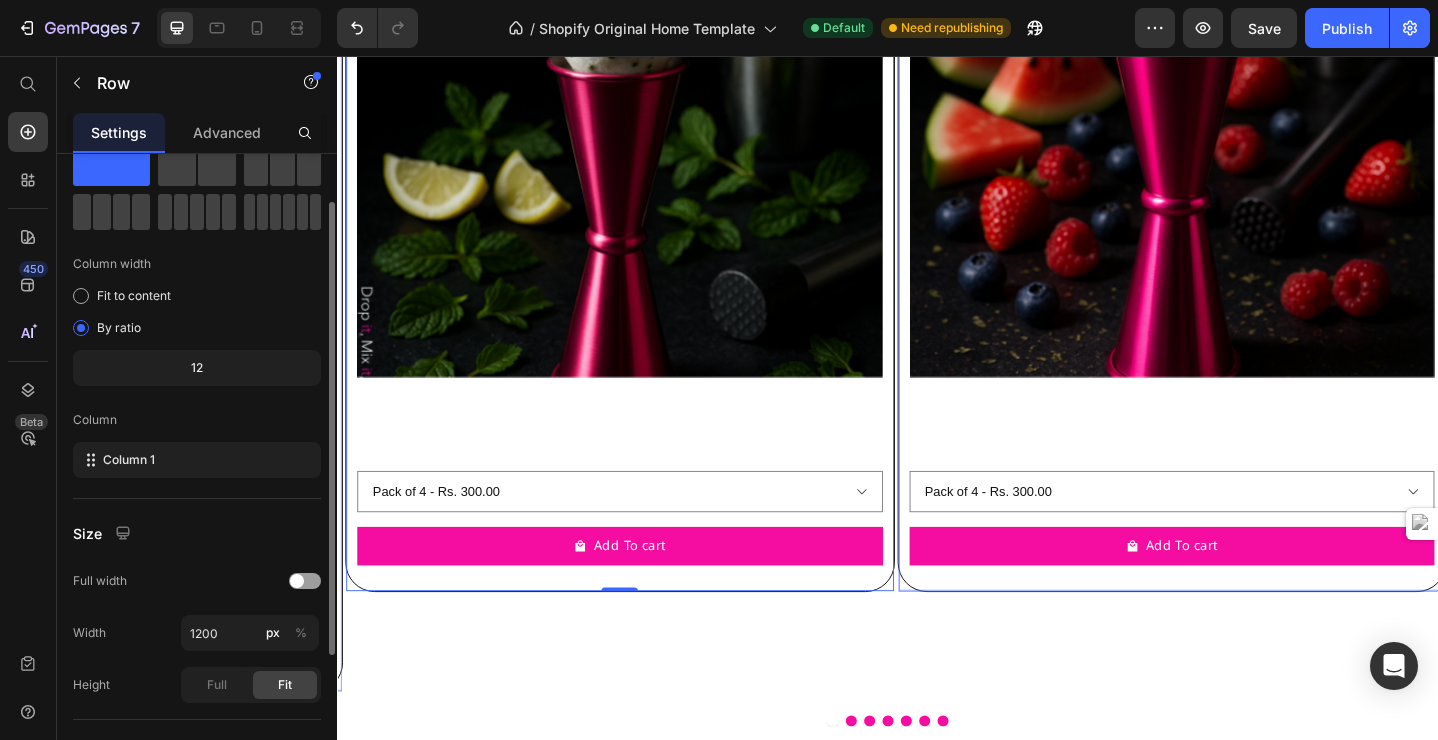 click on "12" 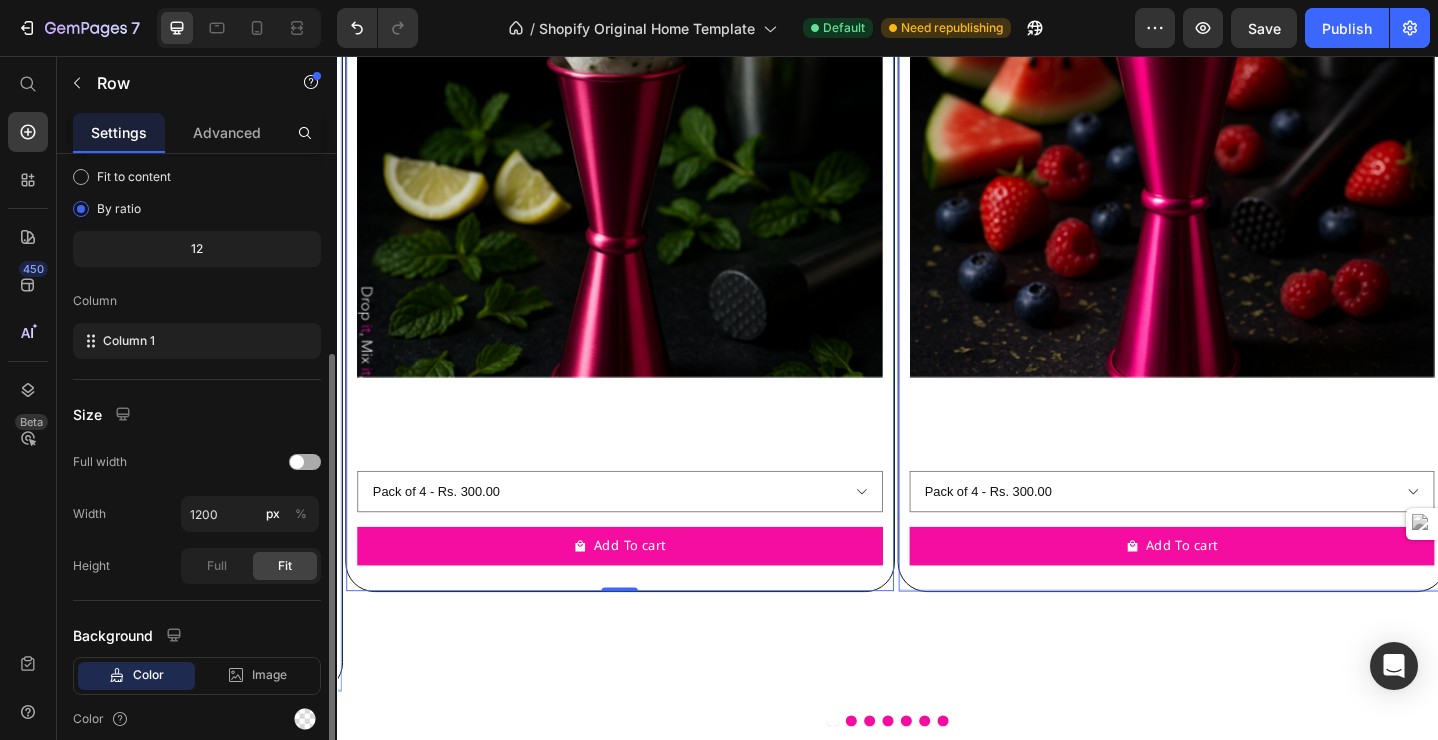 scroll, scrollTop: 235, scrollLeft: 0, axis: vertical 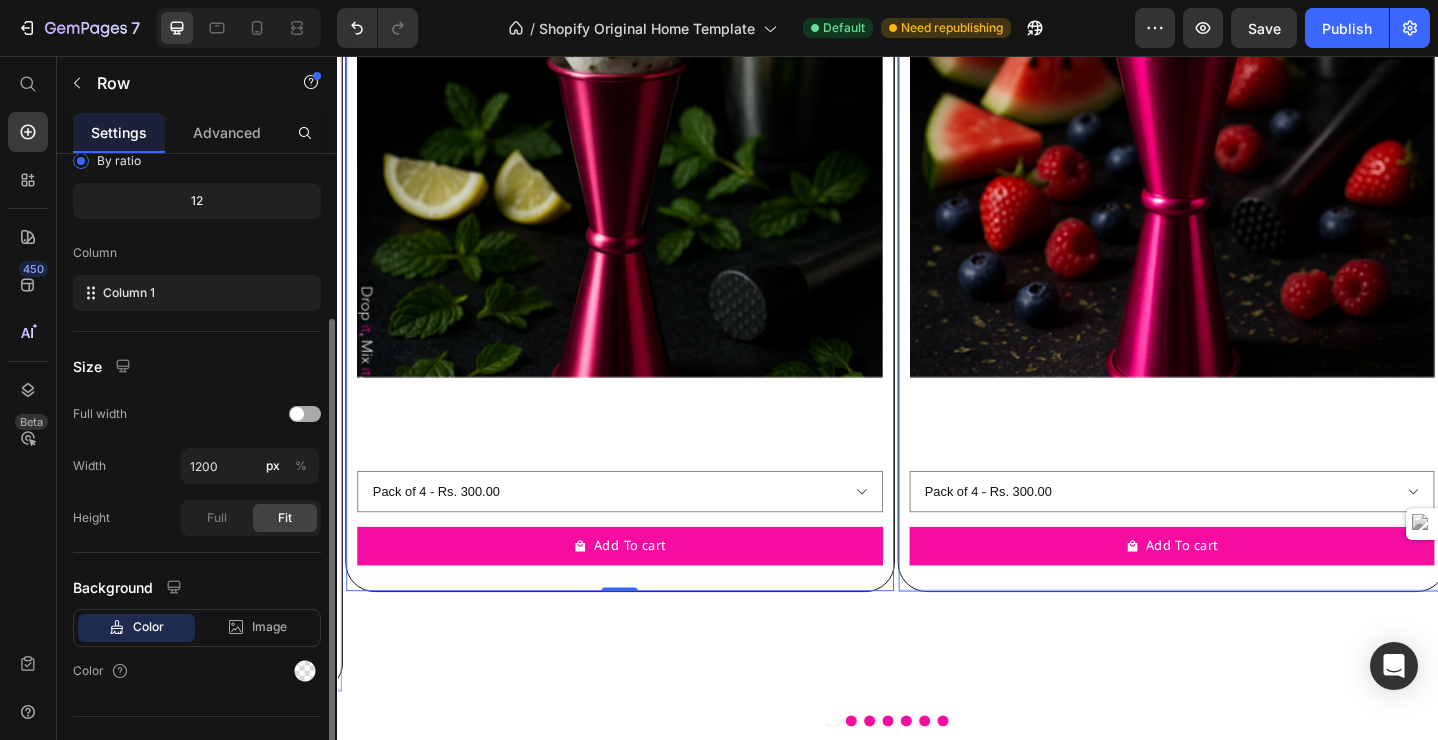 click at bounding box center [305, 414] 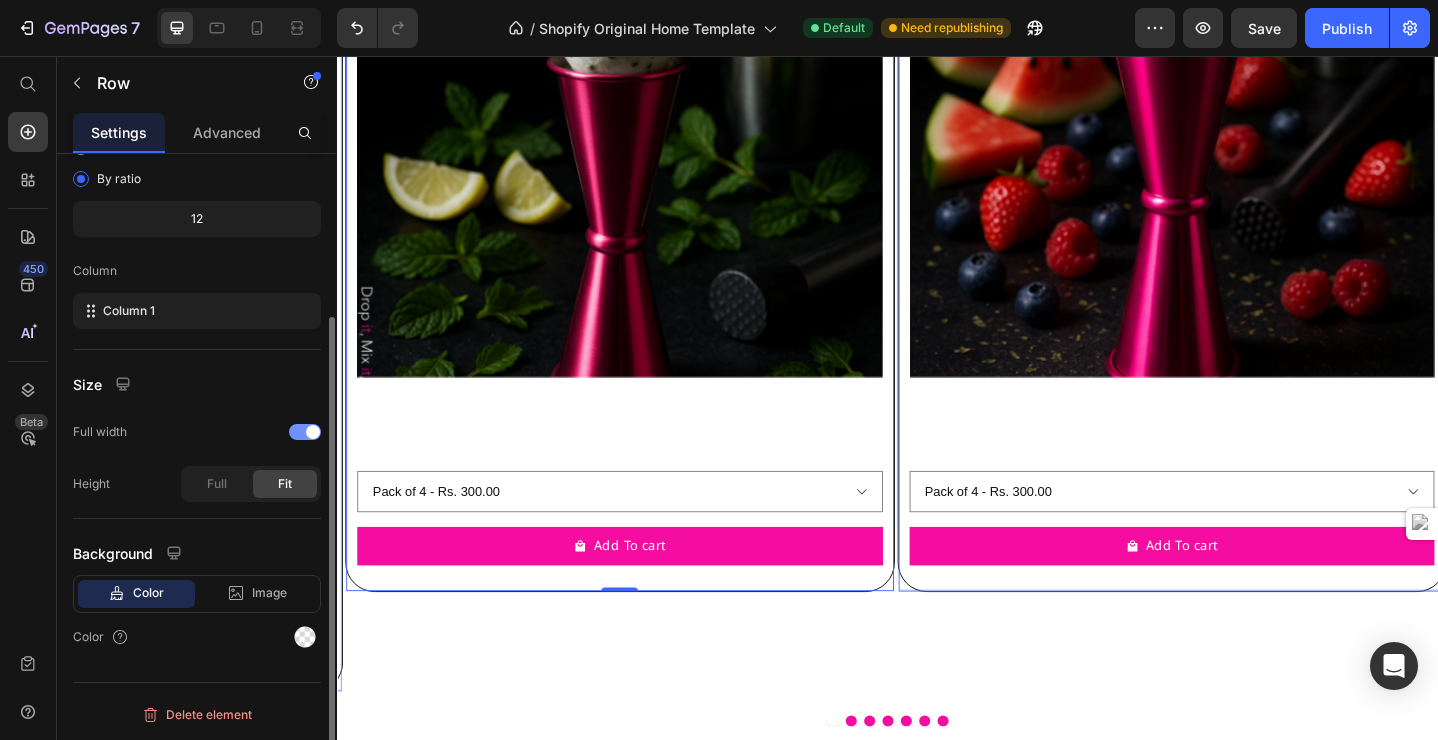 scroll, scrollTop: 217, scrollLeft: 0, axis: vertical 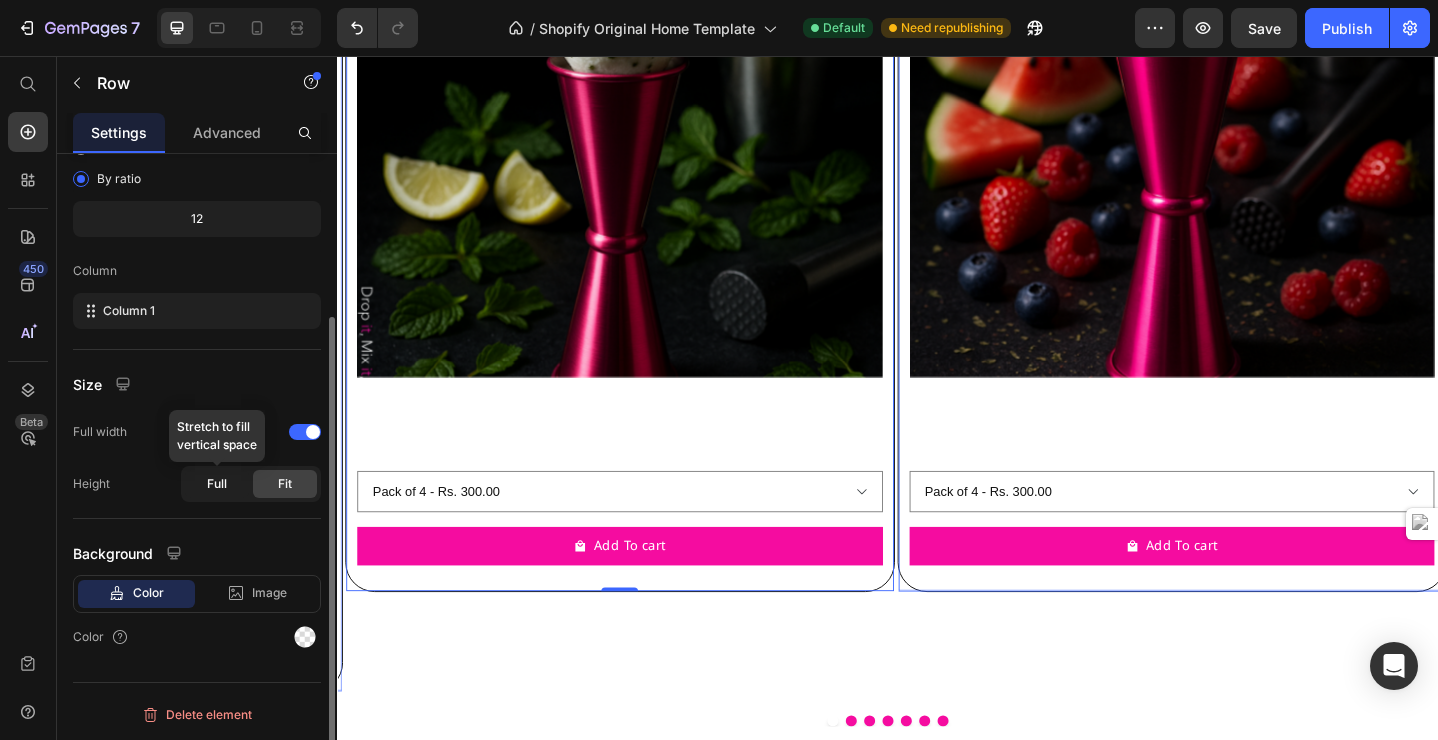 click on "Full" 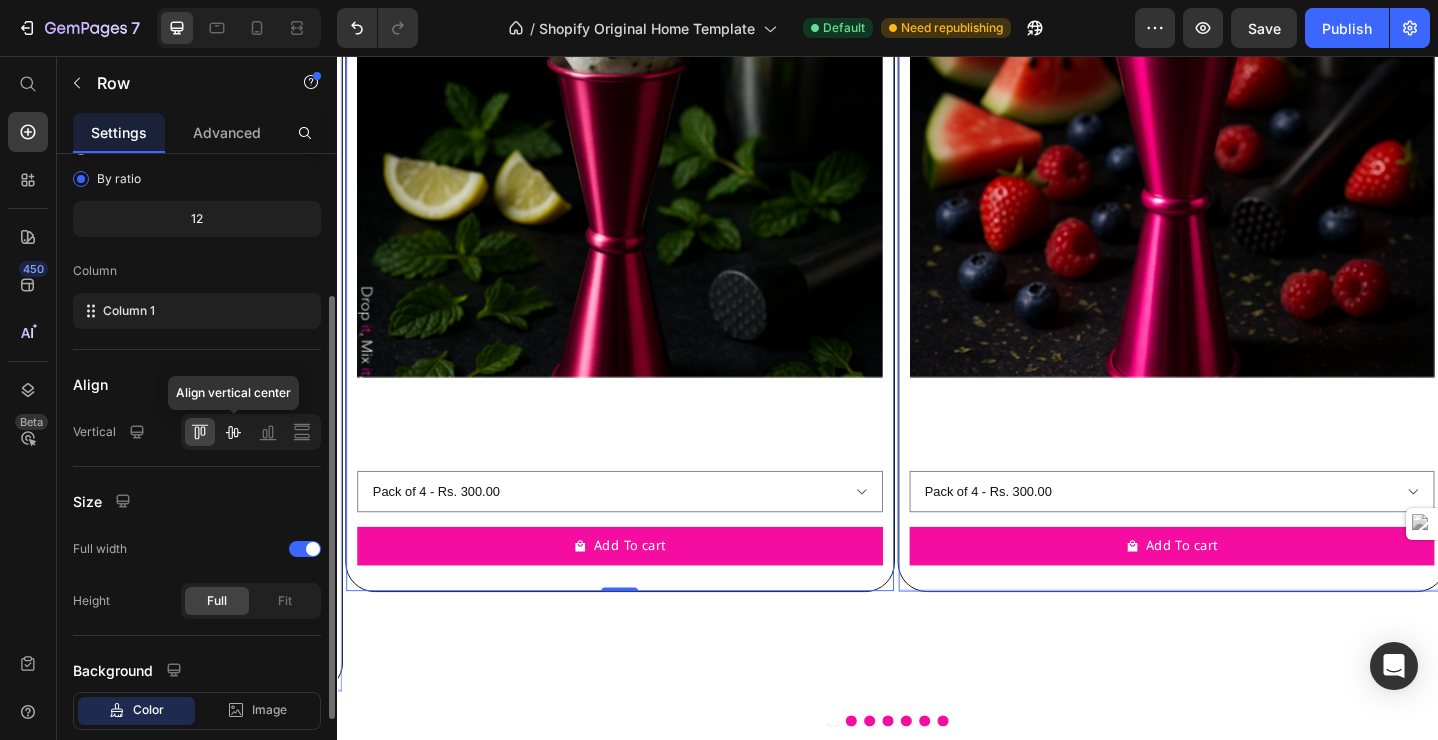click 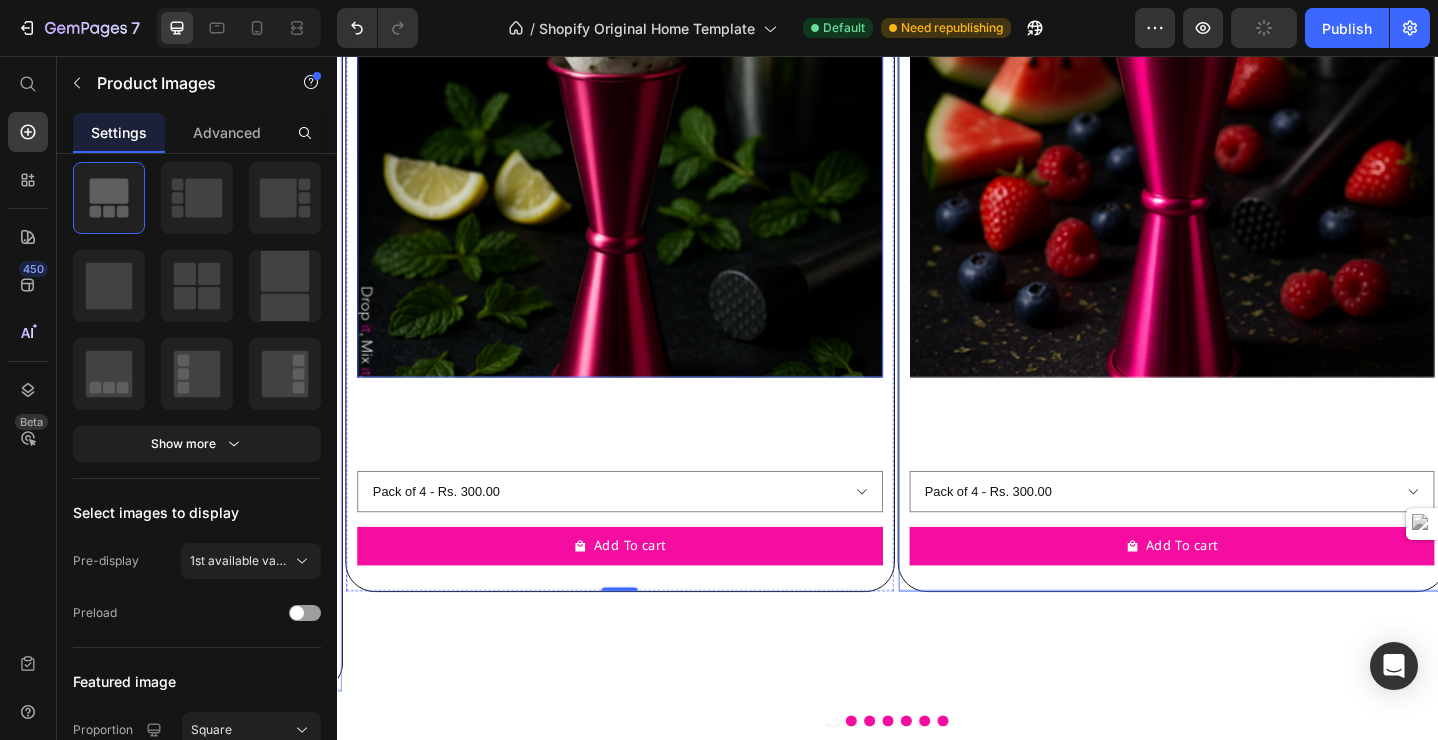 click at bounding box center (644, 120) 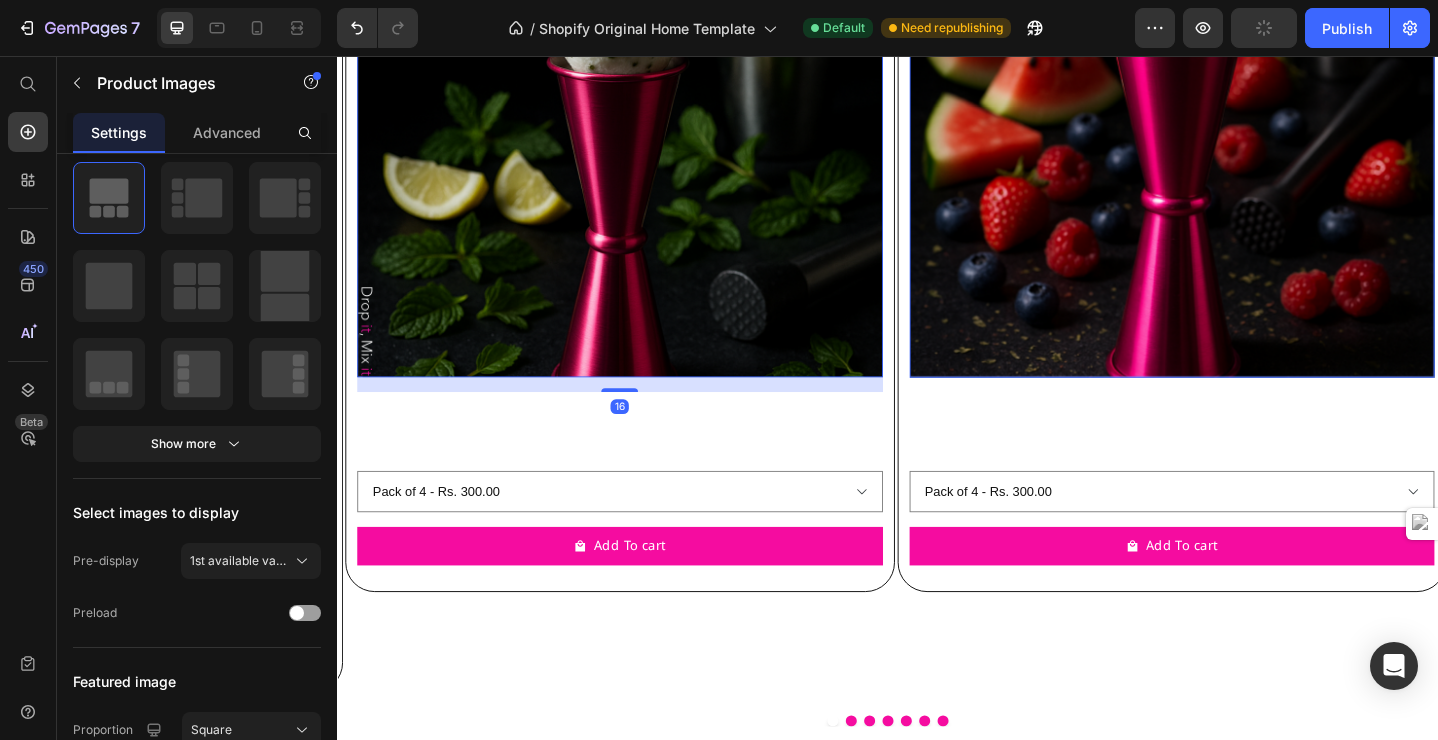 scroll, scrollTop: 0, scrollLeft: 0, axis: both 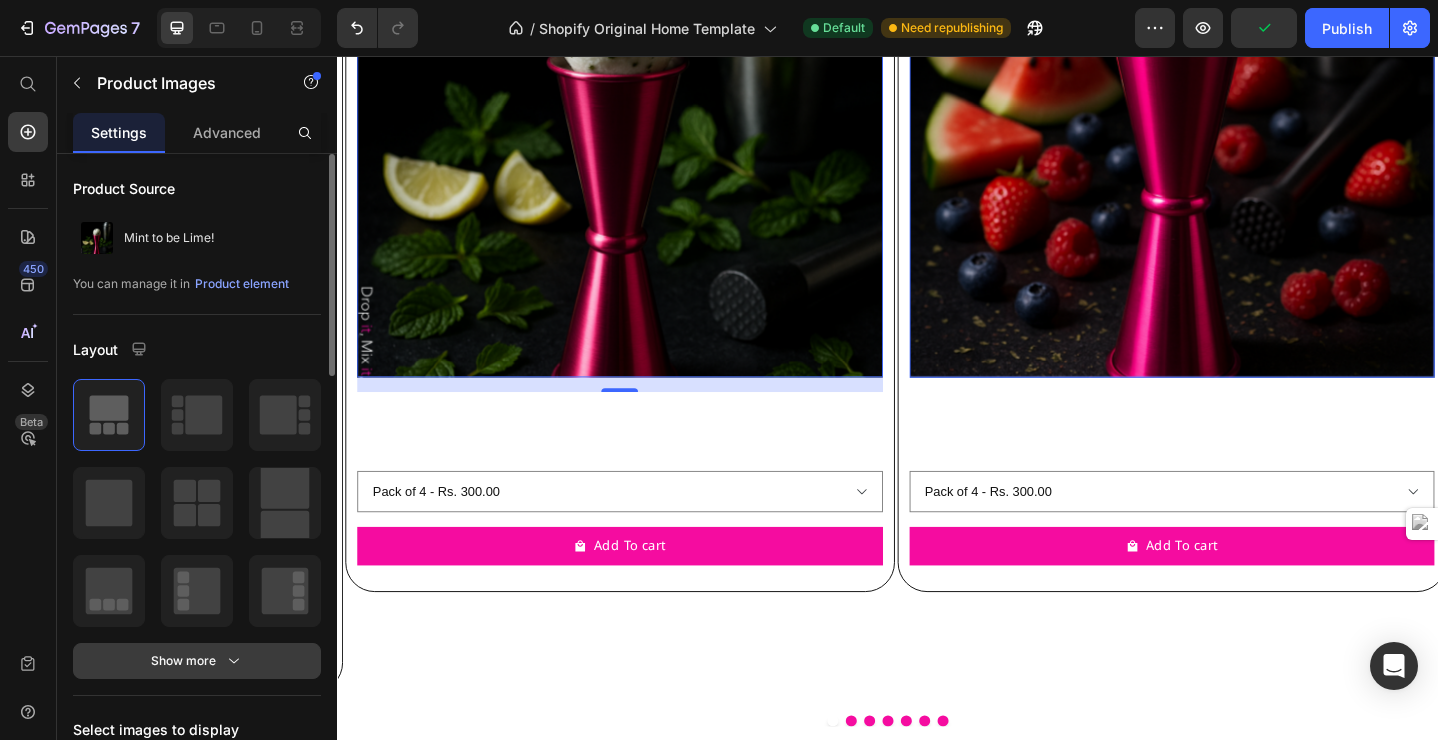 click on "Show more" at bounding box center (197, 661) 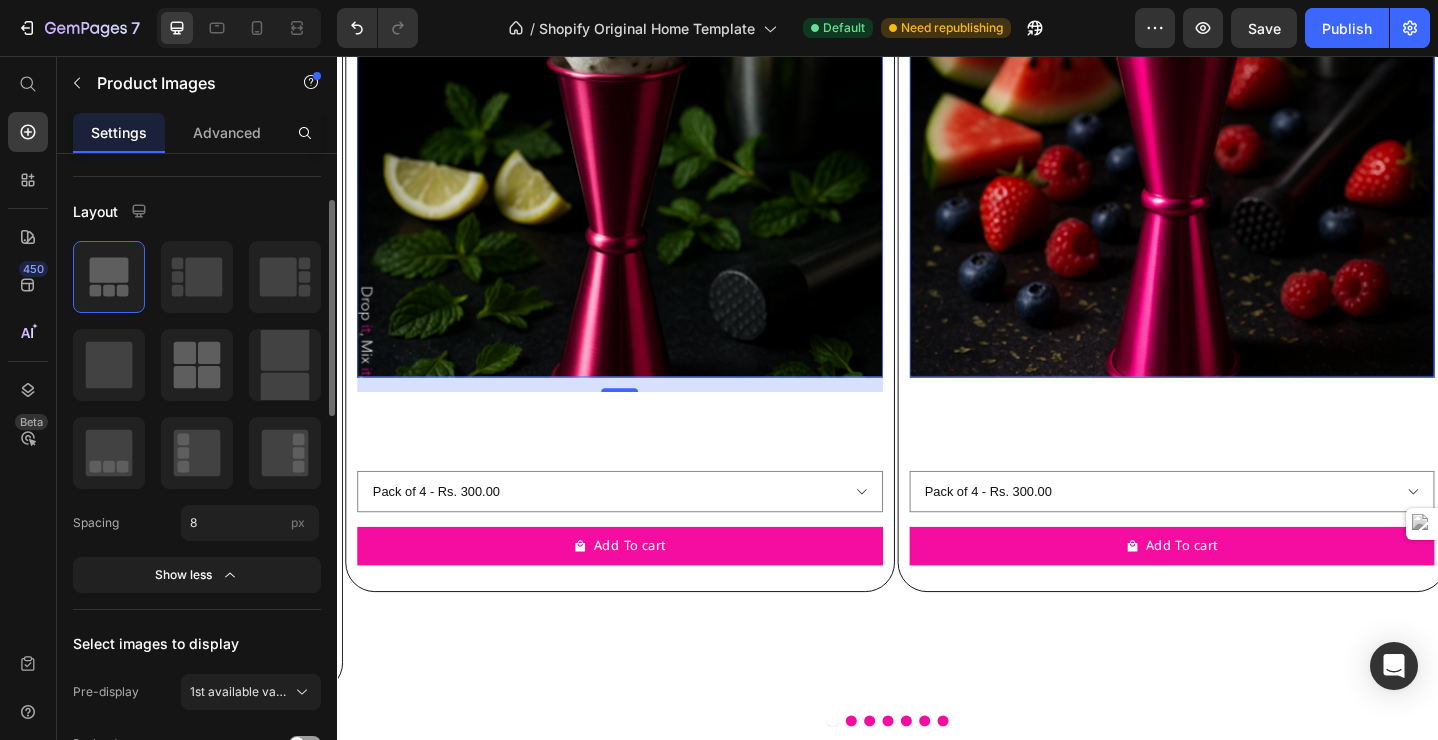 scroll, scrollTop: 222, scrollLeft: 0, axis: vertical 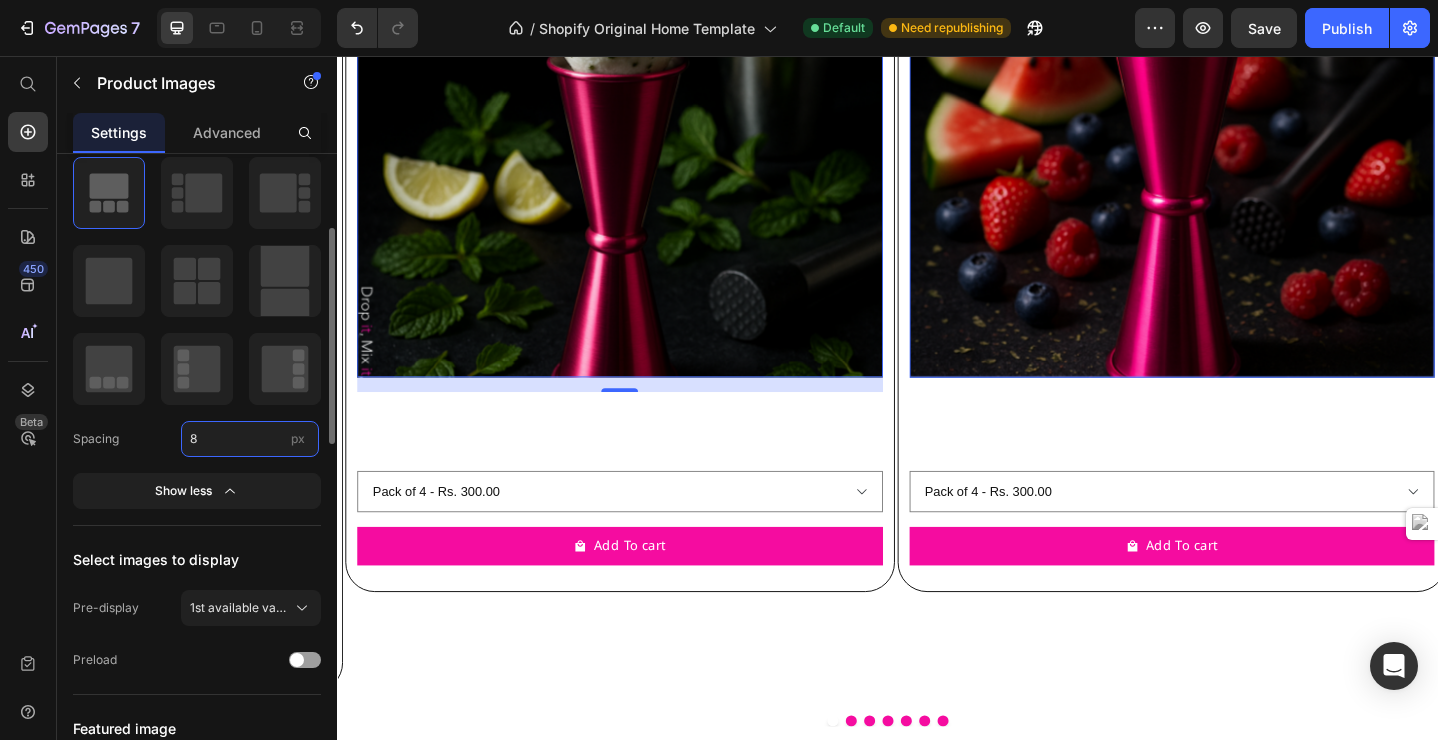 click on "8" at bounding box center (250, 439) 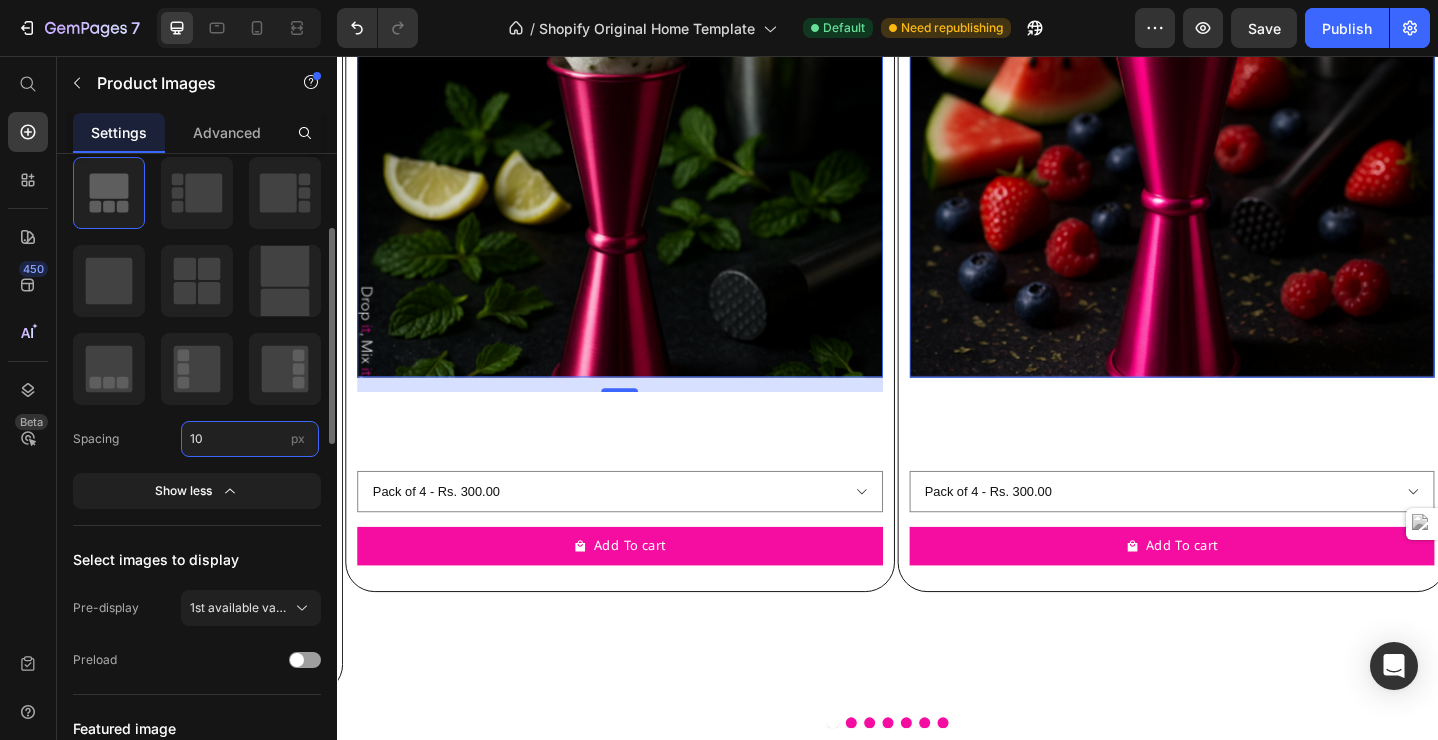 type on "10" 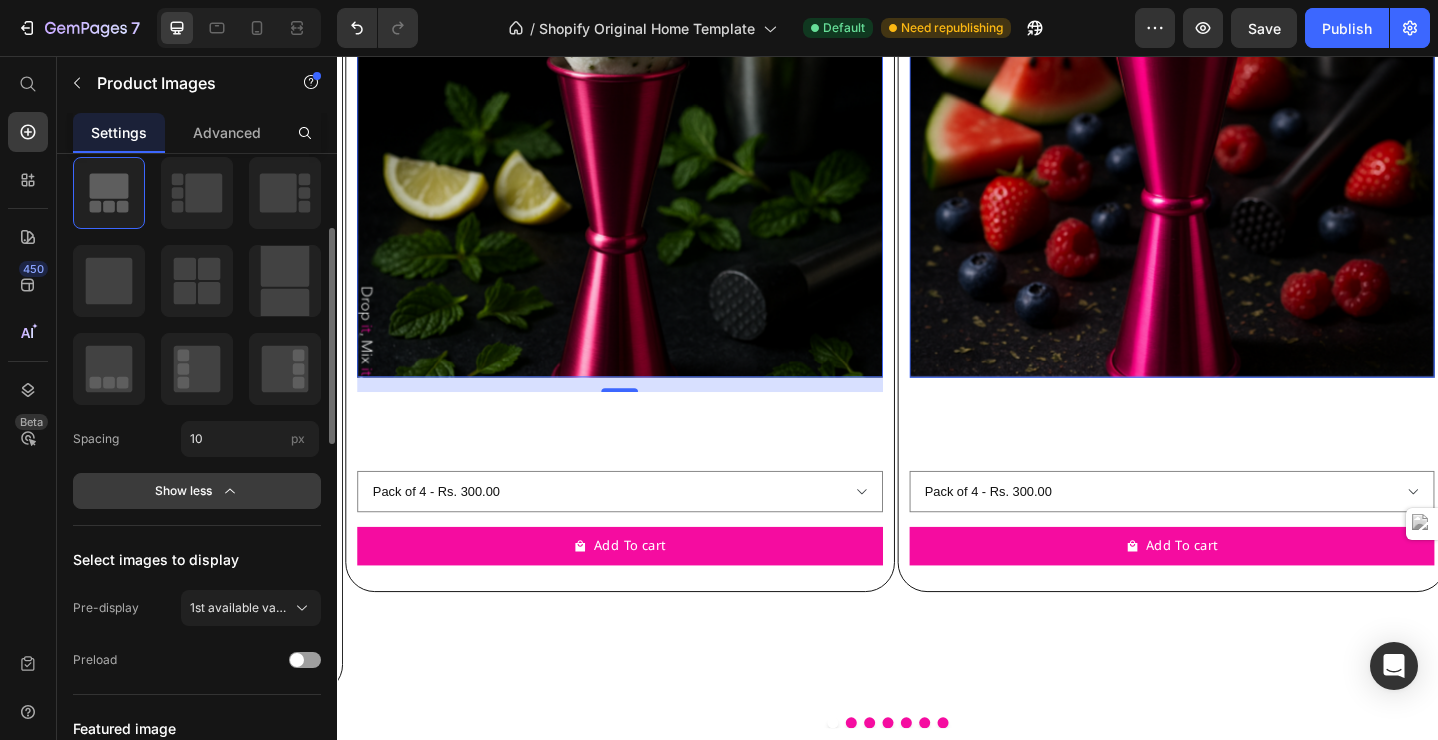 click on "Show less" at bounding box center (197, 491) 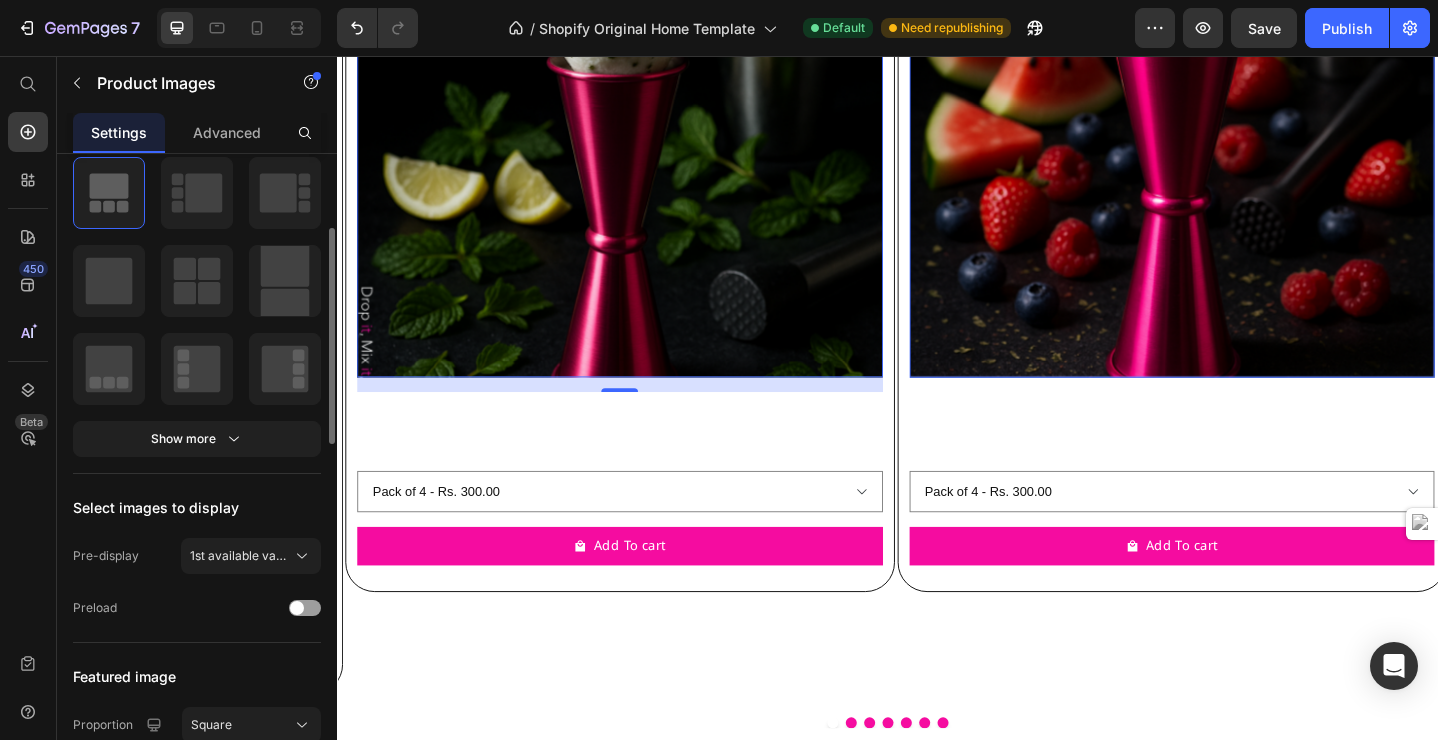 click on "Select images to display Pre-display 1st available variant Preload" 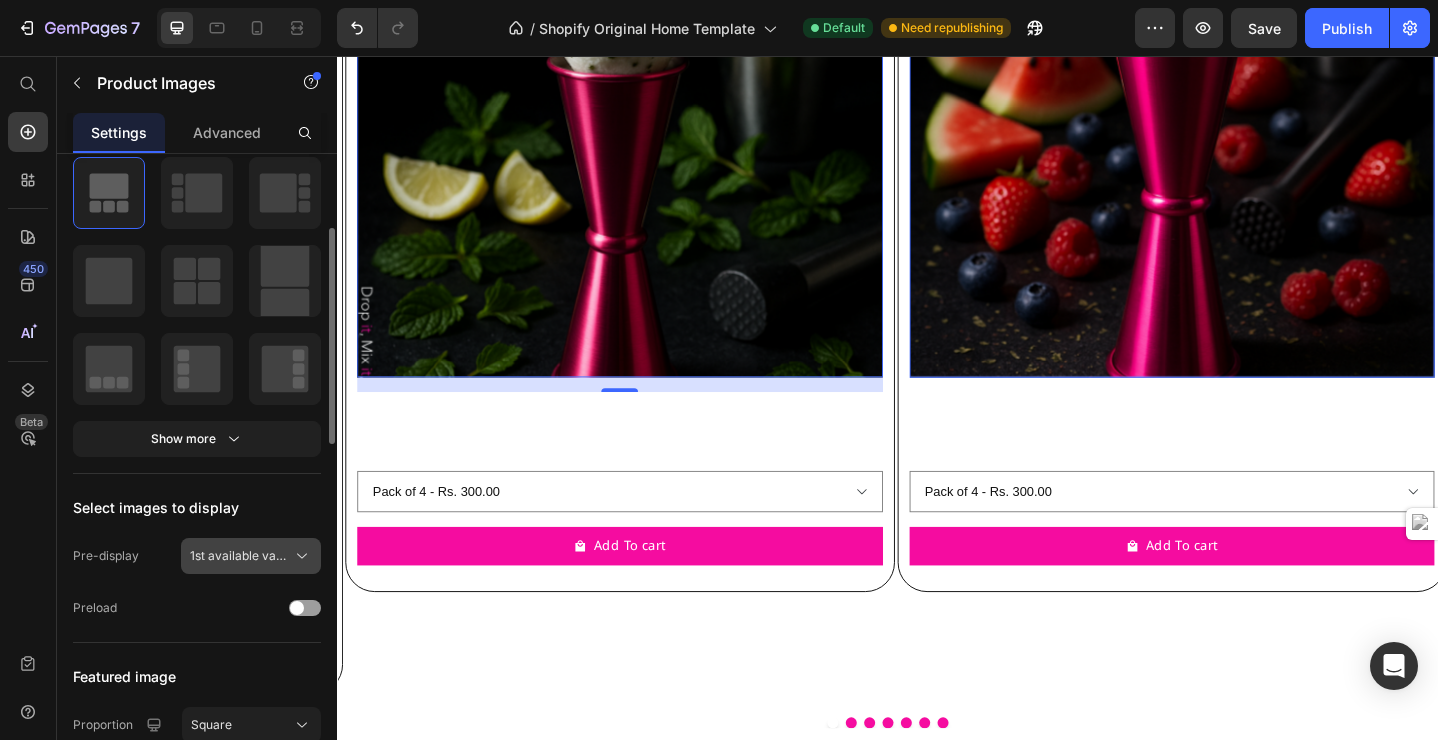 click on "1st available variant" at bounding box center [239, 556] 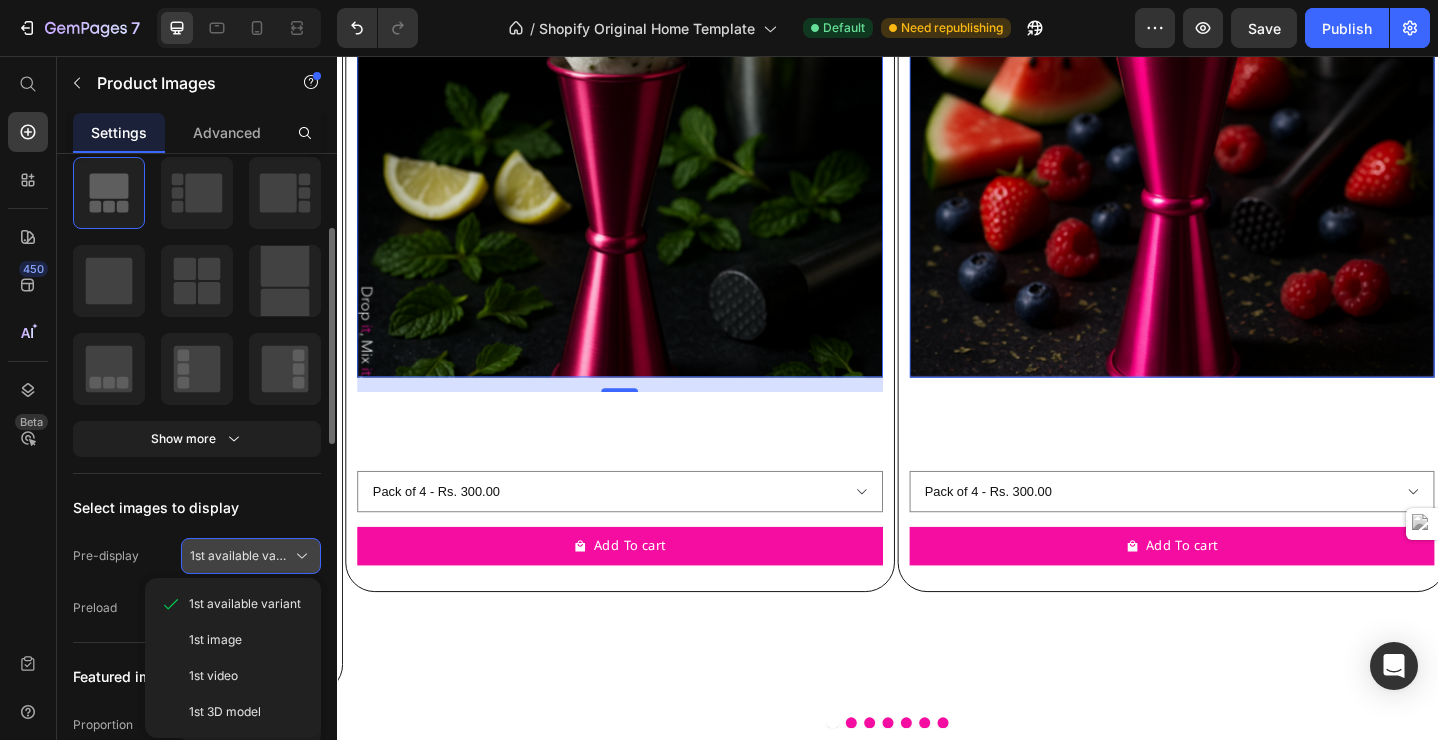 click on "1st available variant" at bounding box center [239, 556] 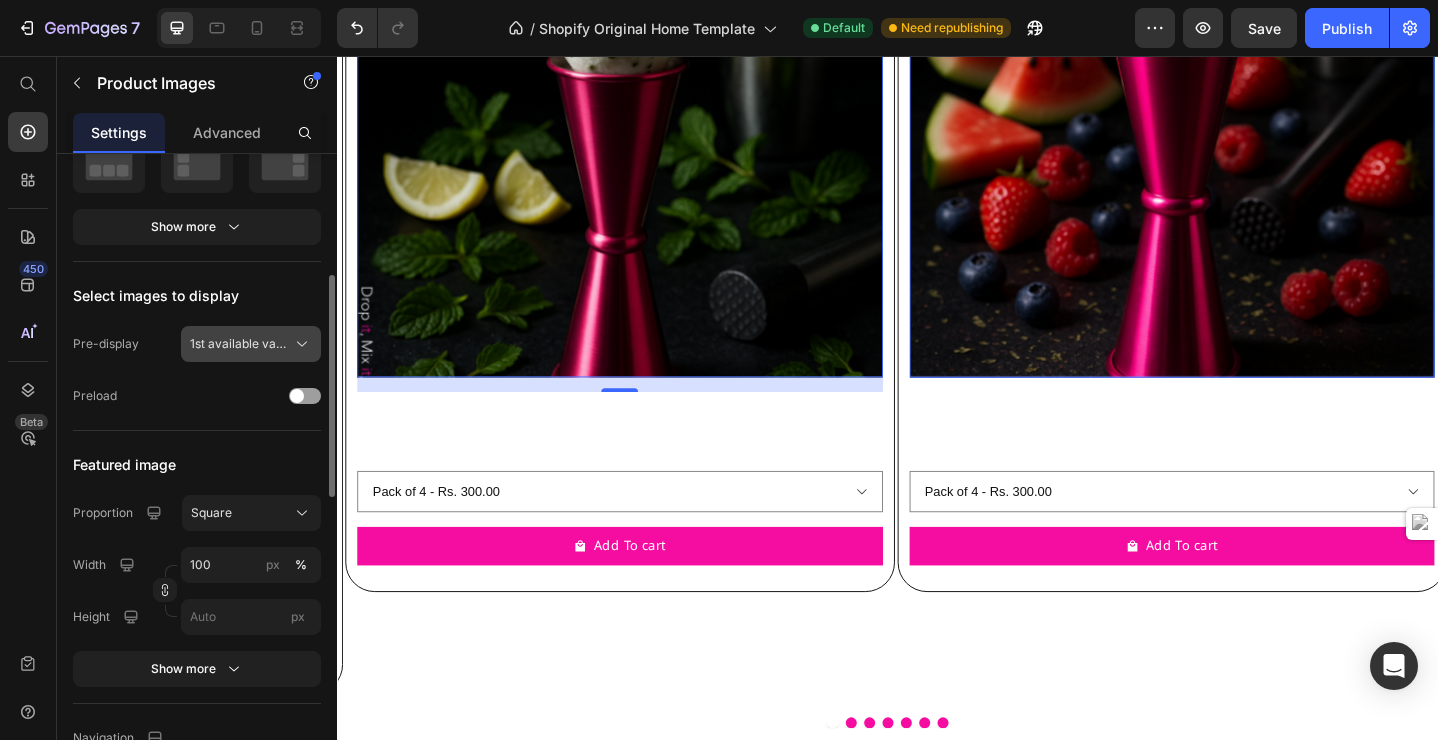 scroll, scrollTop: 449, scrollLeft: 0, axis: vertical 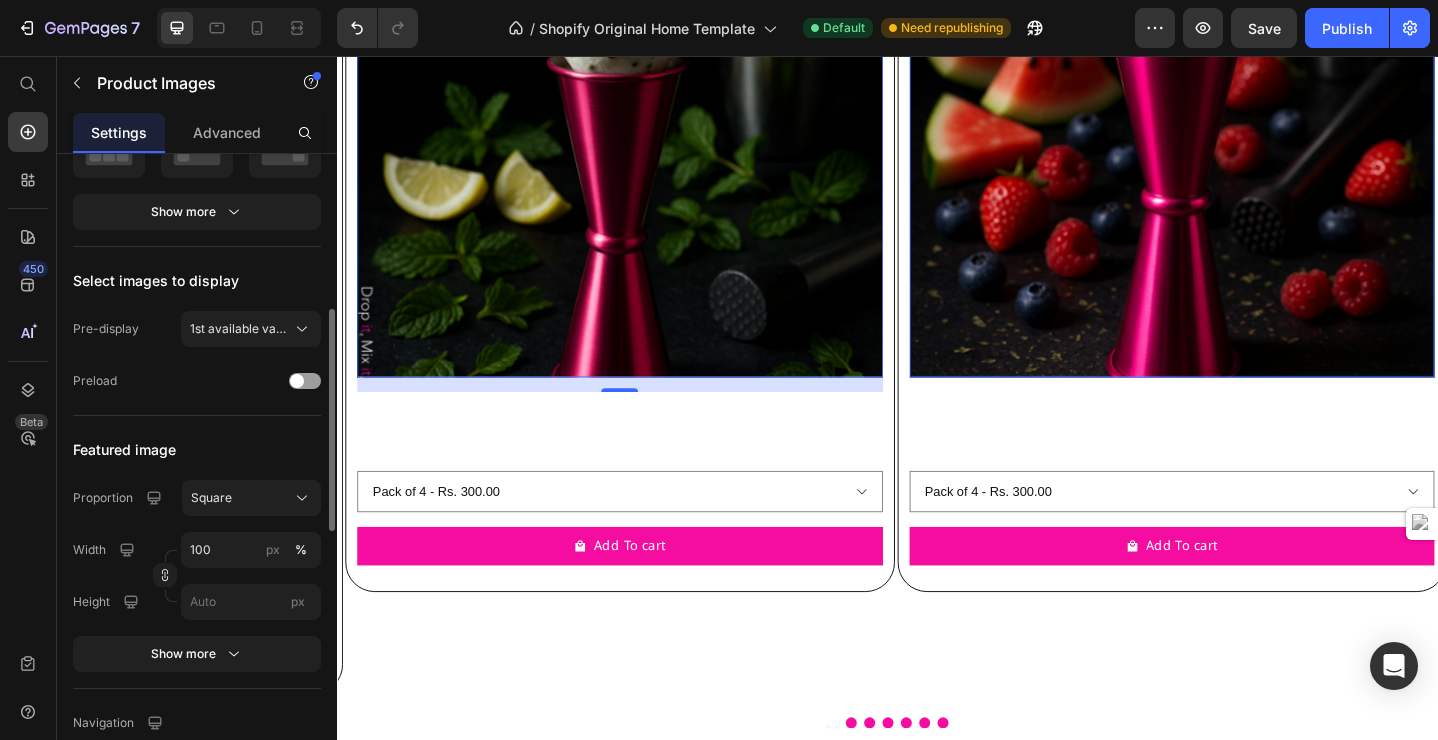 click on "Select images to display Pre-display 1st available variant Preload" 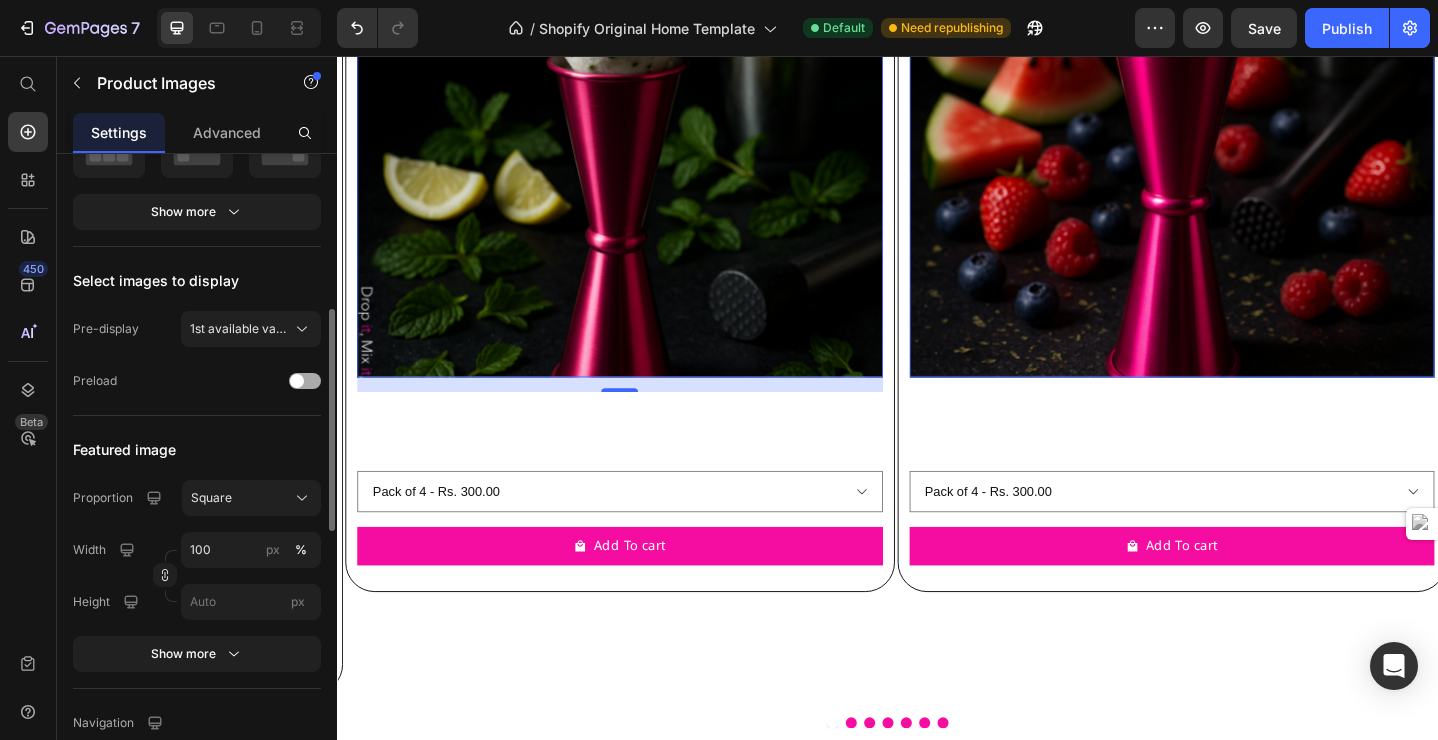 click on "Preload" 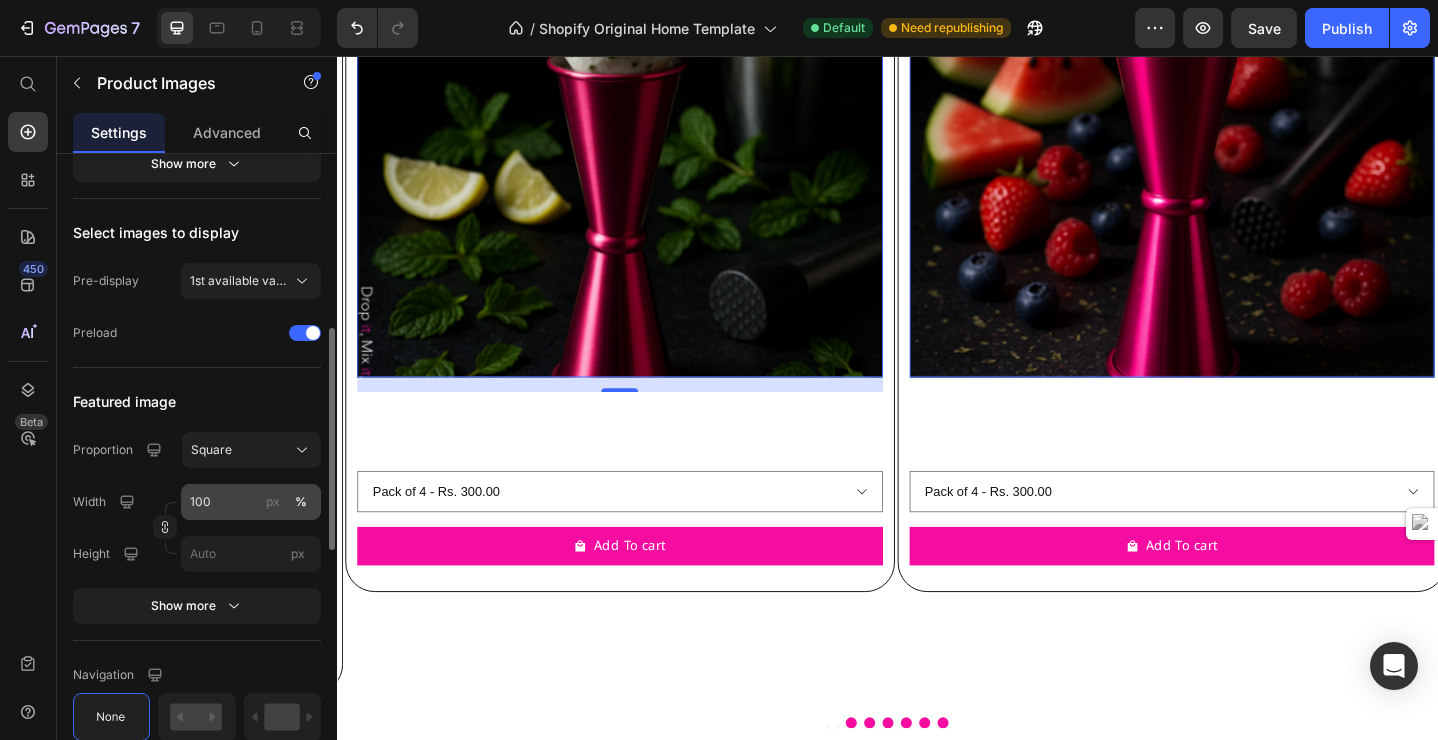 scroll, scrollTop: 506, scrollLeft: 0, axis: vertical 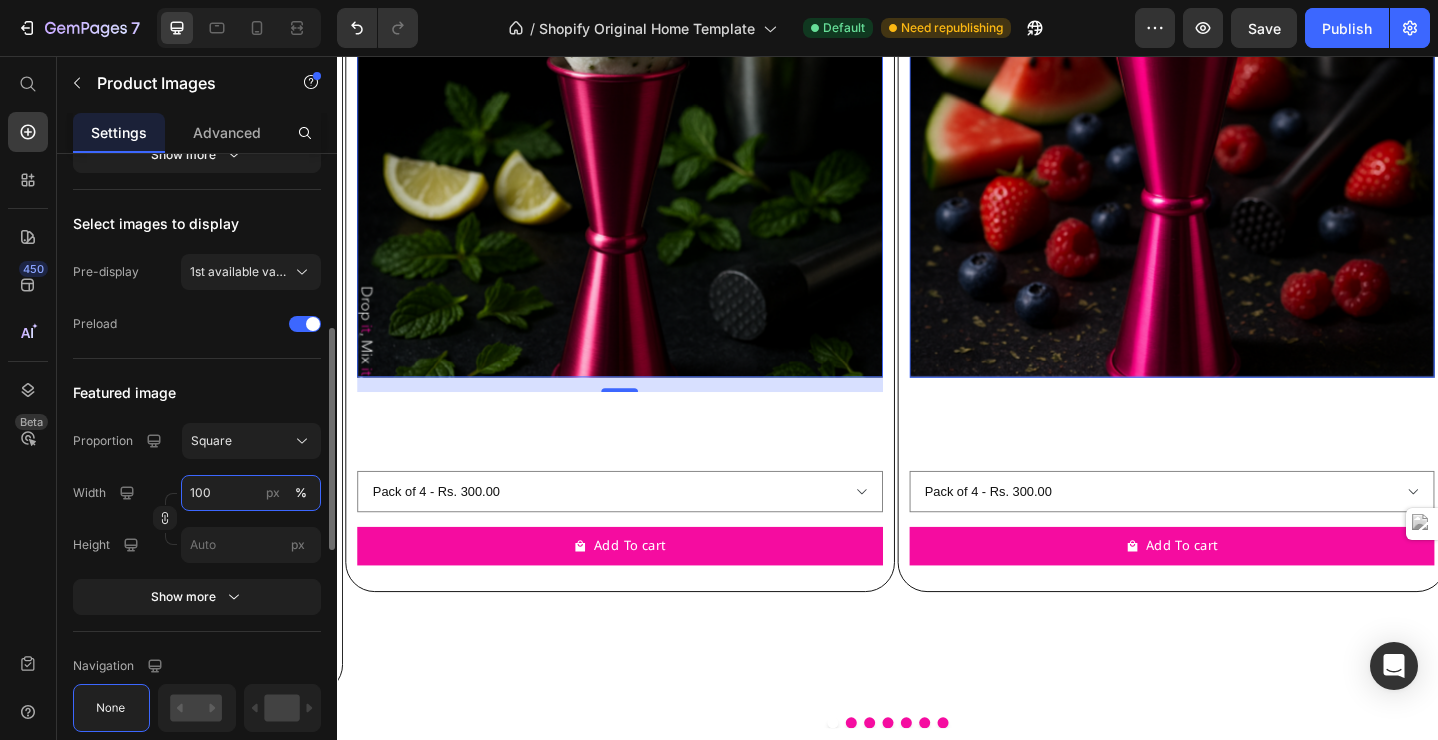 click on "100" at bounding box center [251, 493] 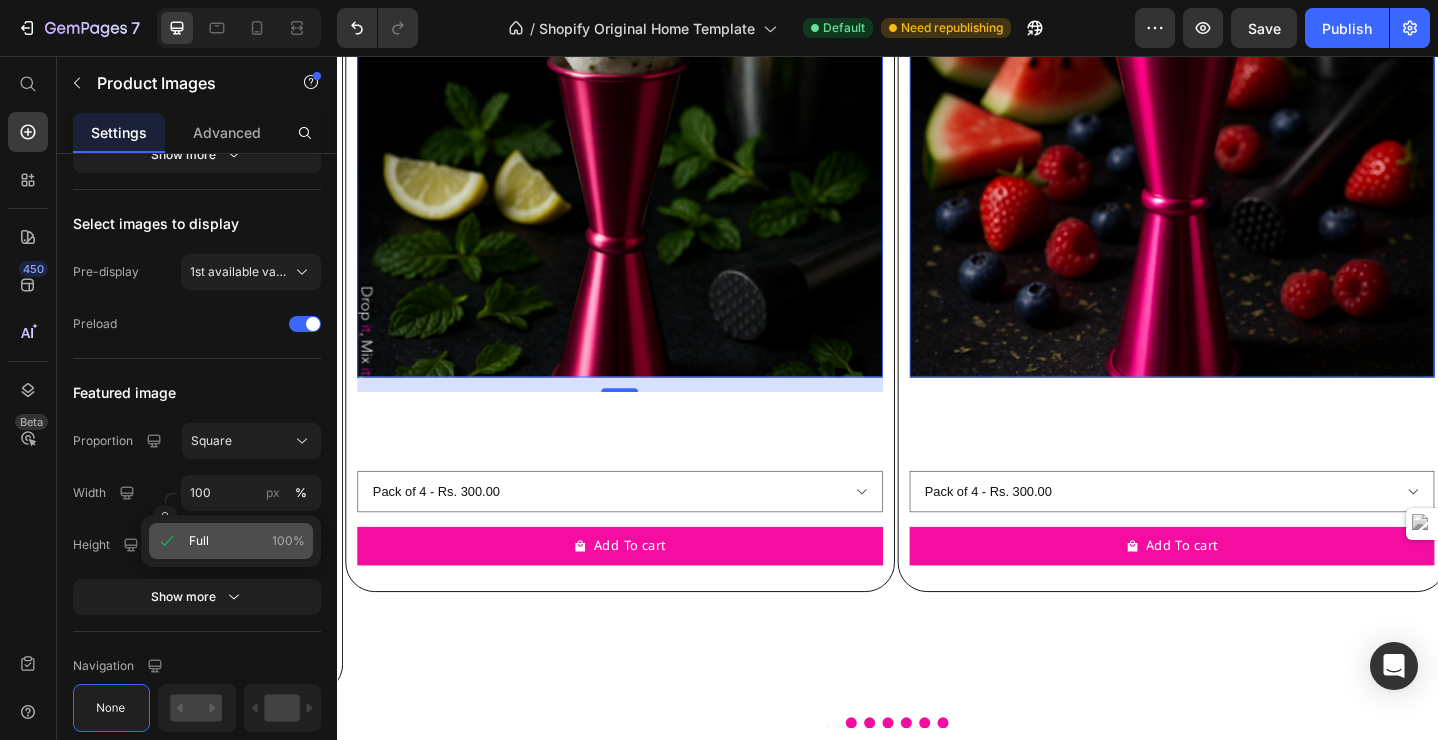 click on "Full 100%" at bounding box center [247, 541] 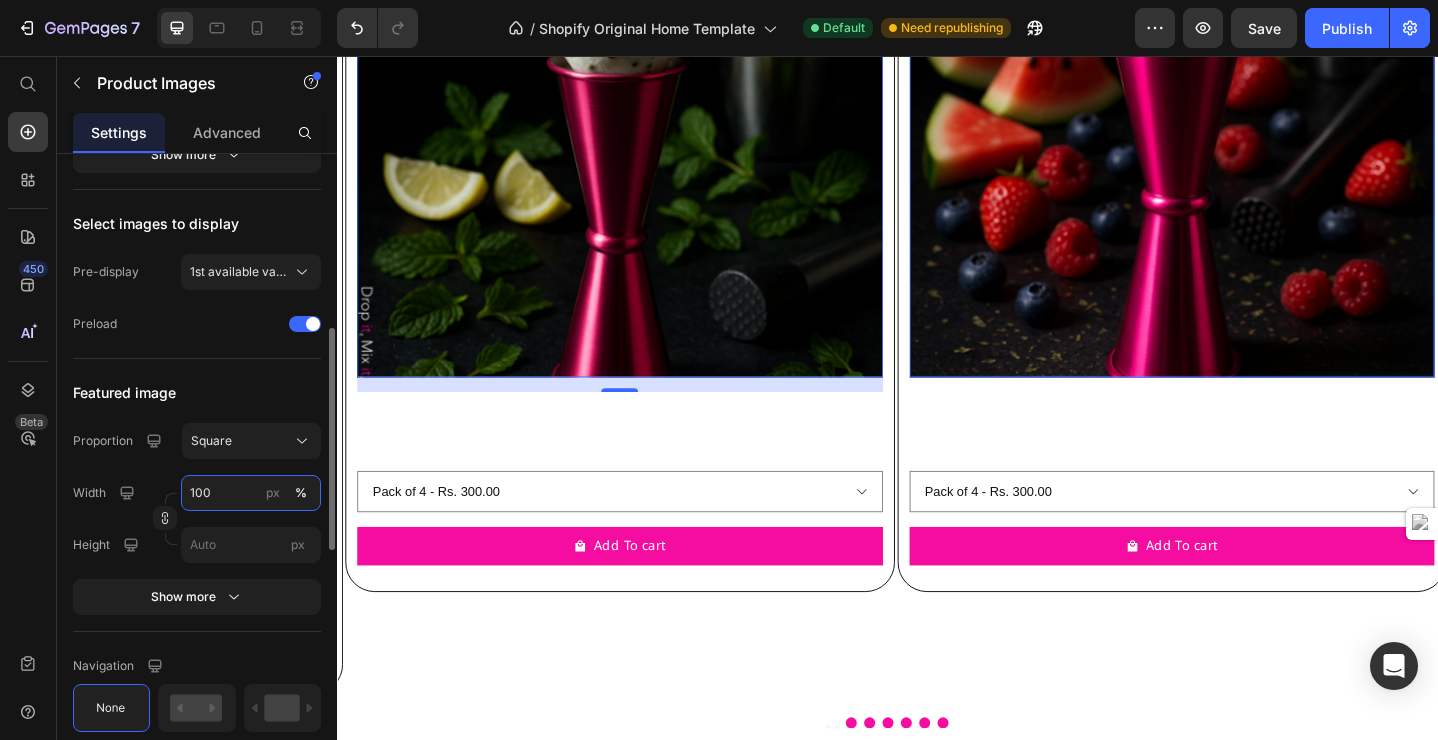 click on "100" at bounding box center (251, 493) 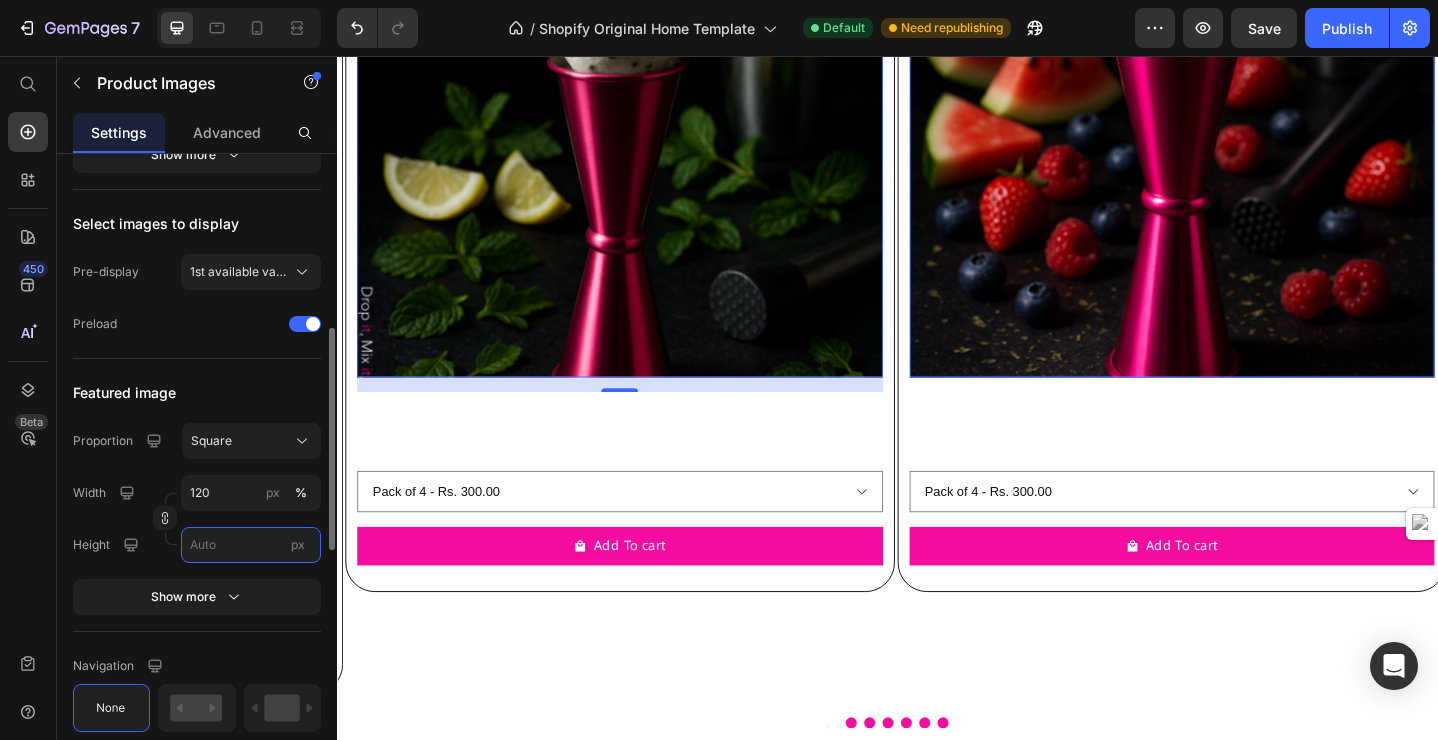 click on "px" at bounding box center [251, 545] 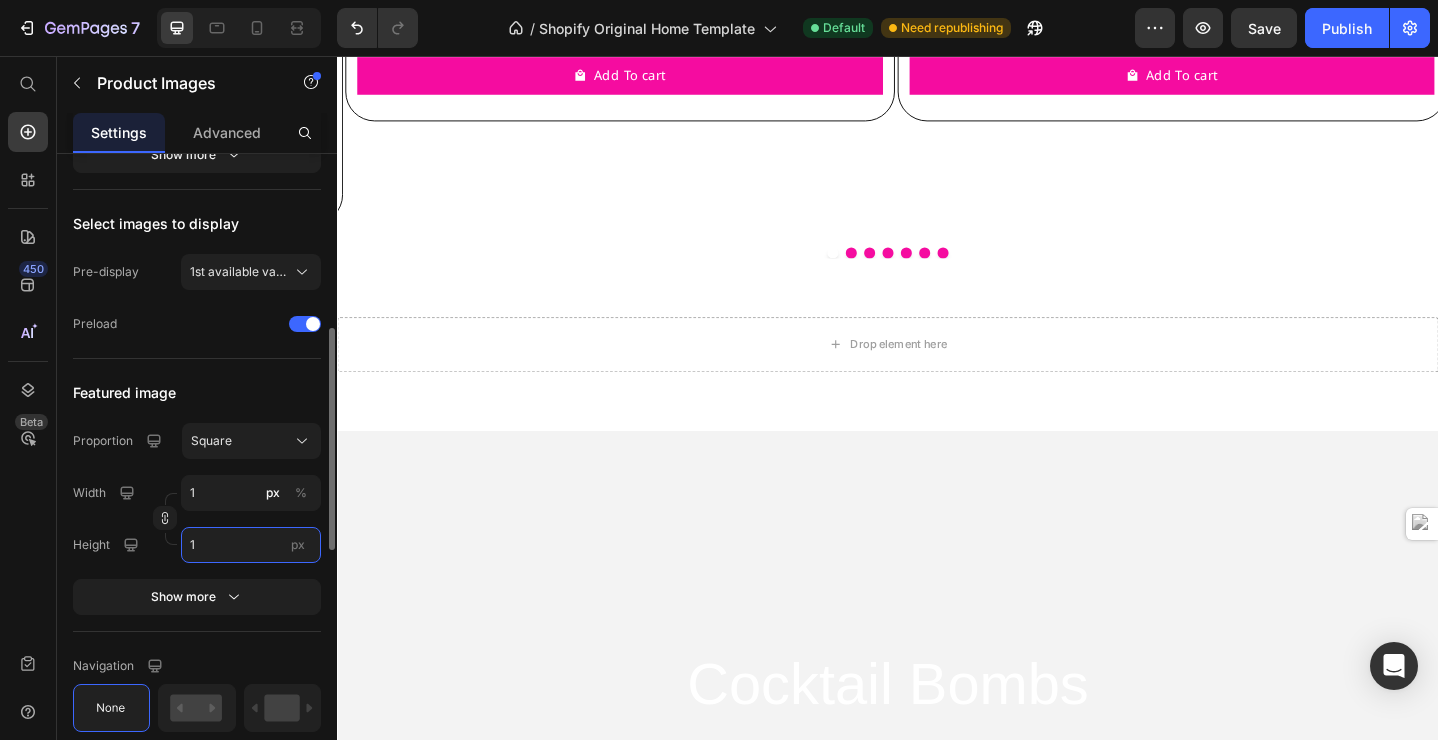 type on "12" 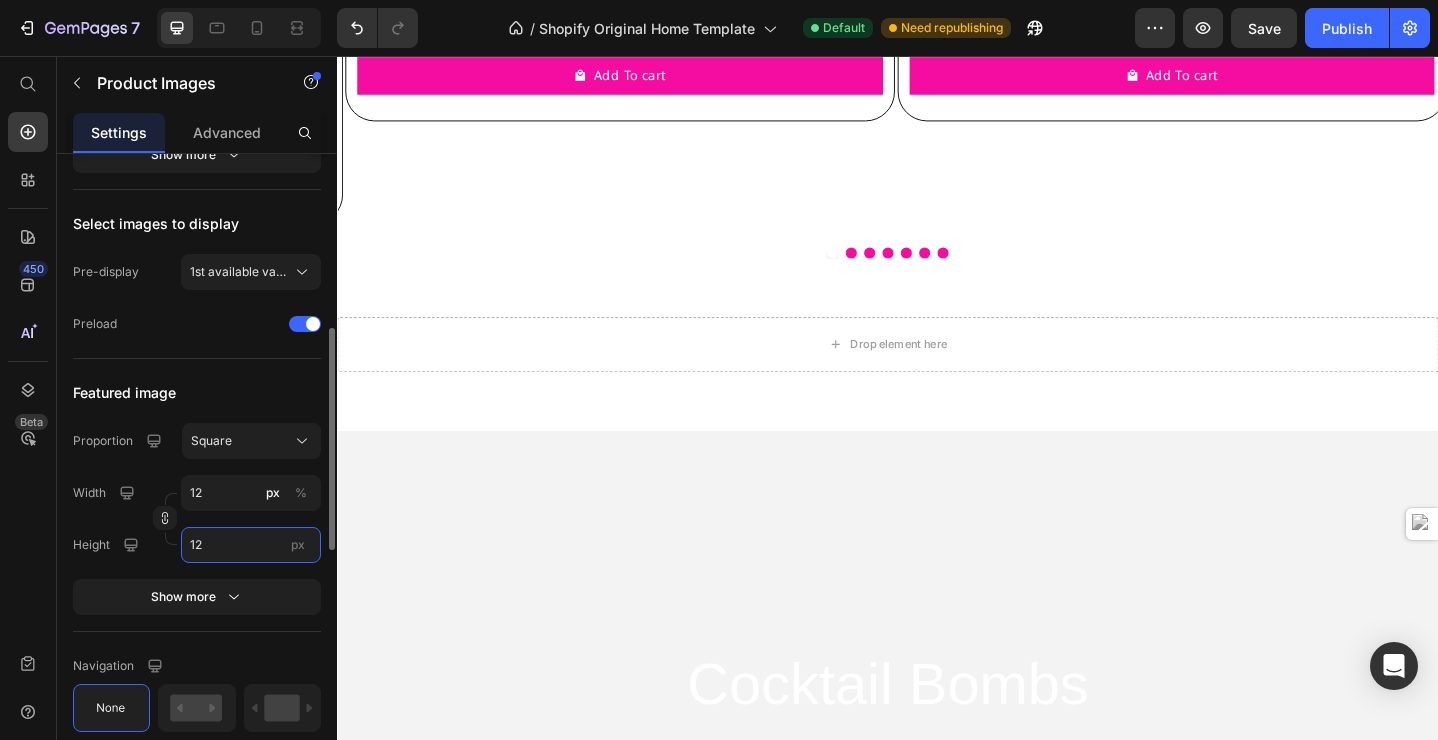 type on "120" 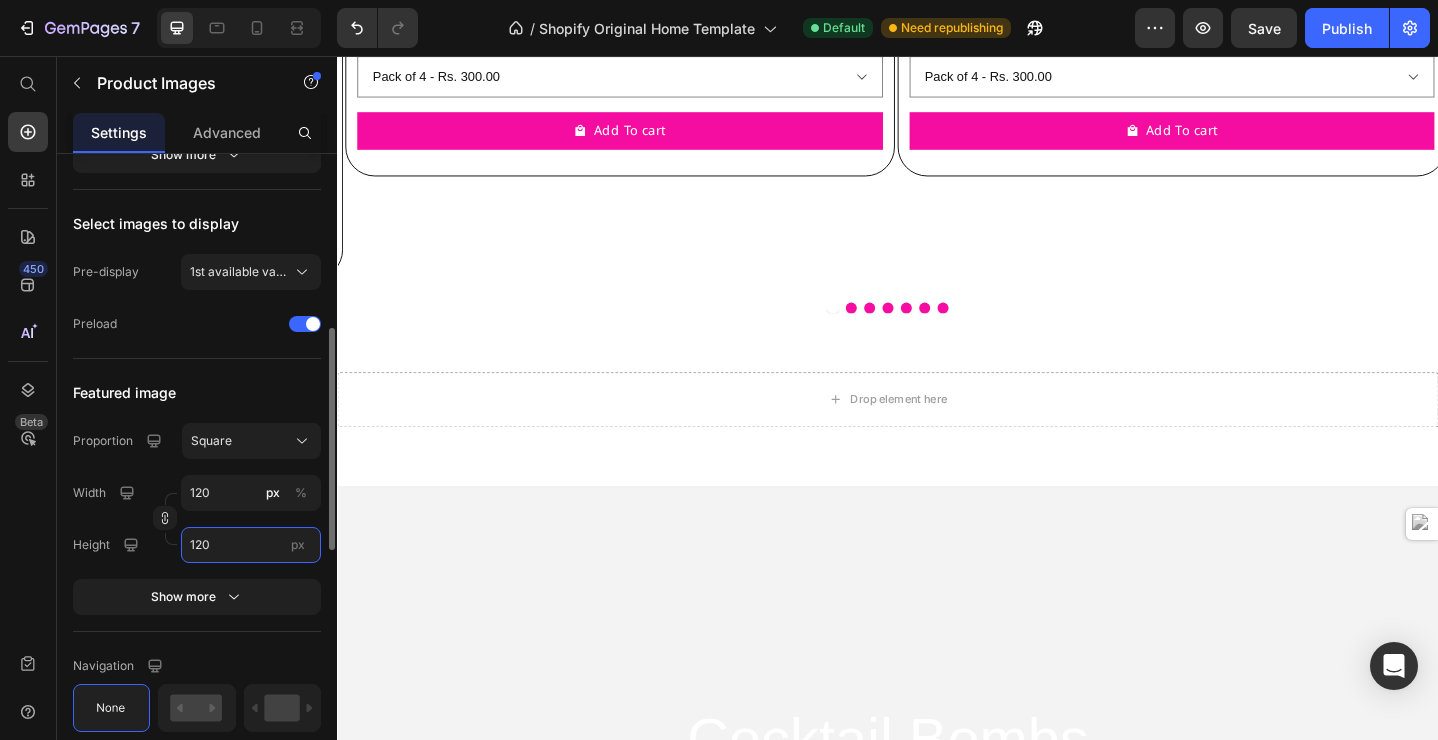 type on "12" 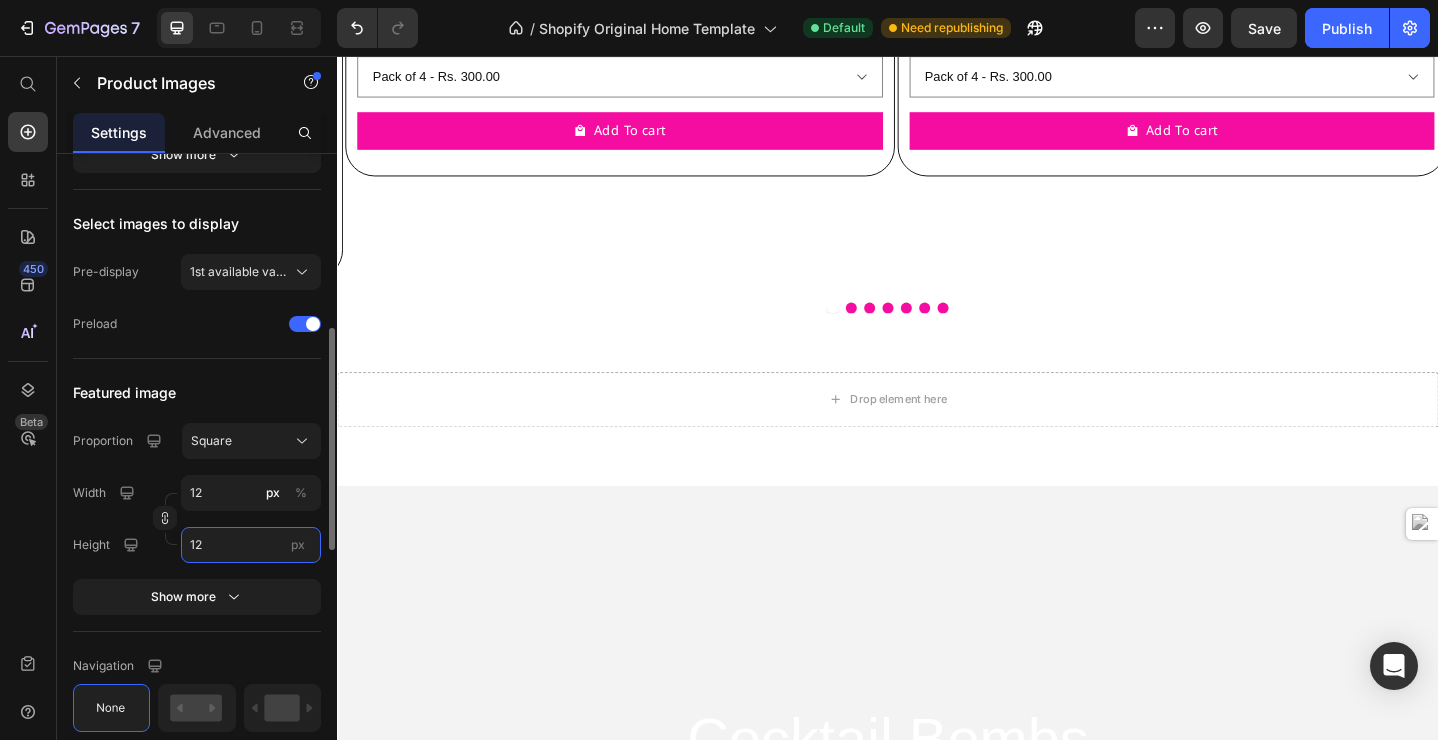 type on "1" 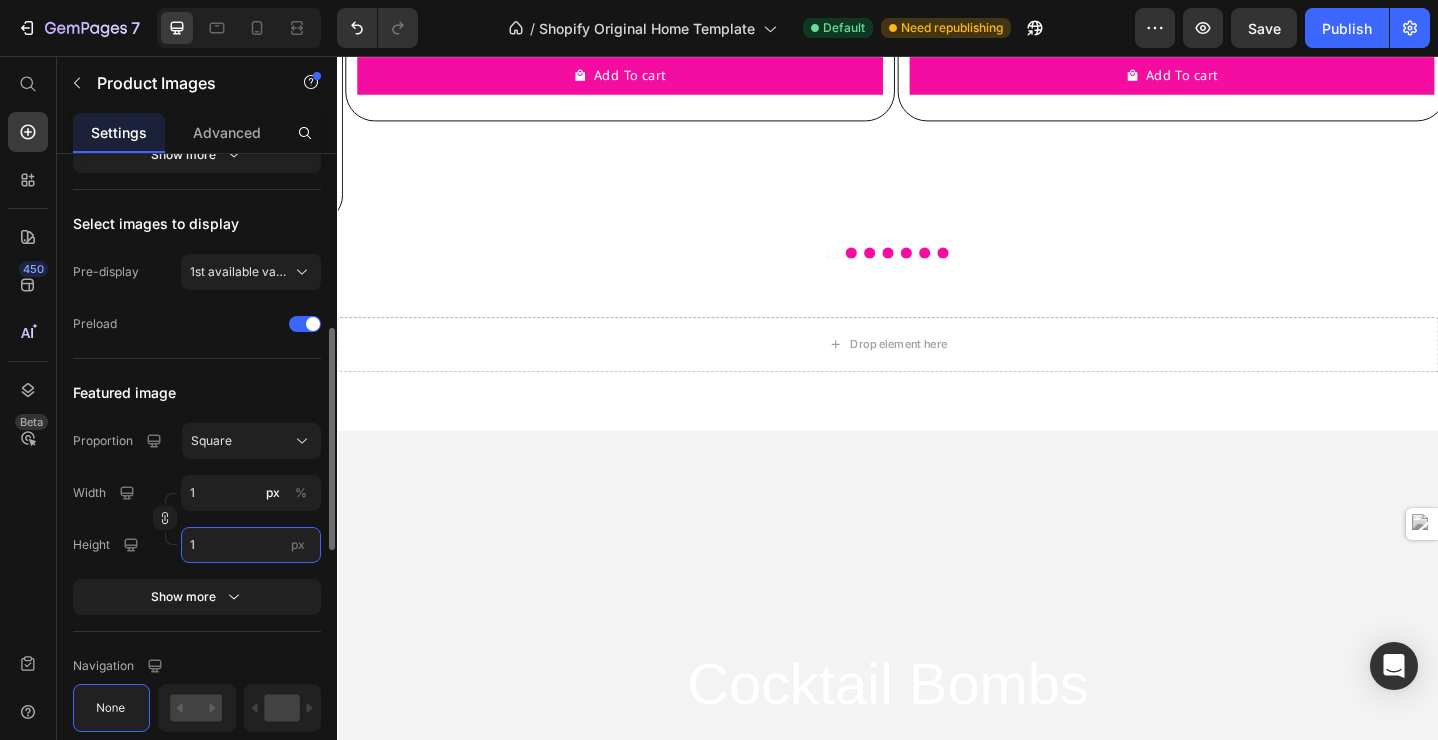 type on "10" 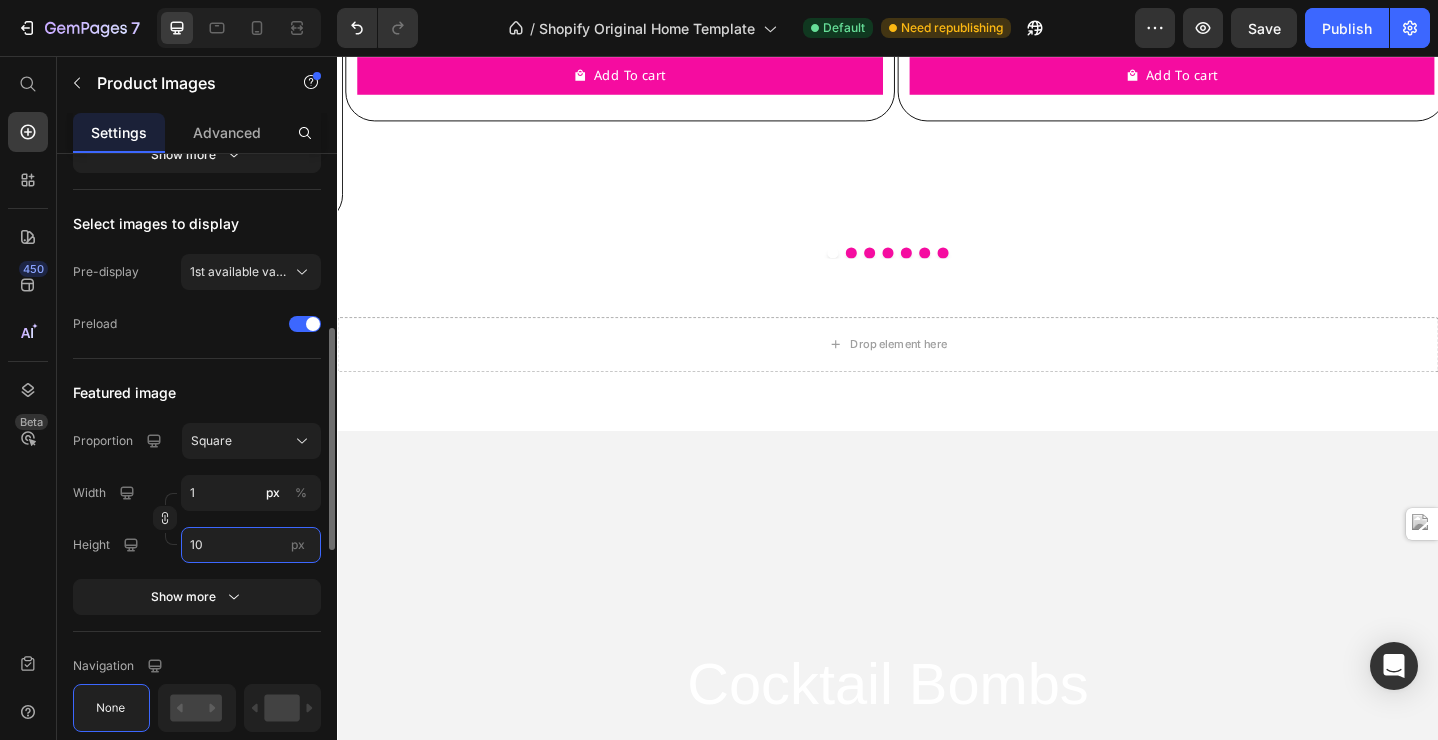 type on "10" 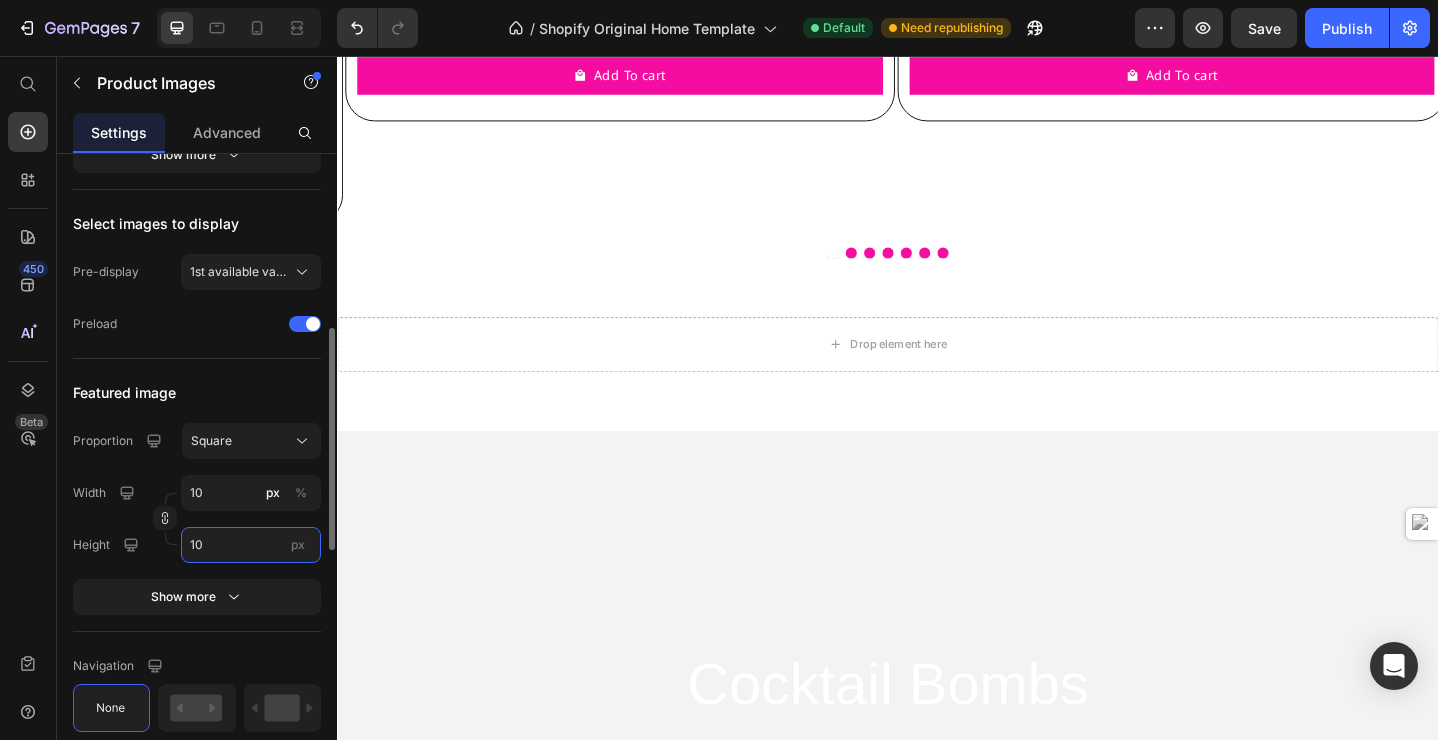 type on "100" 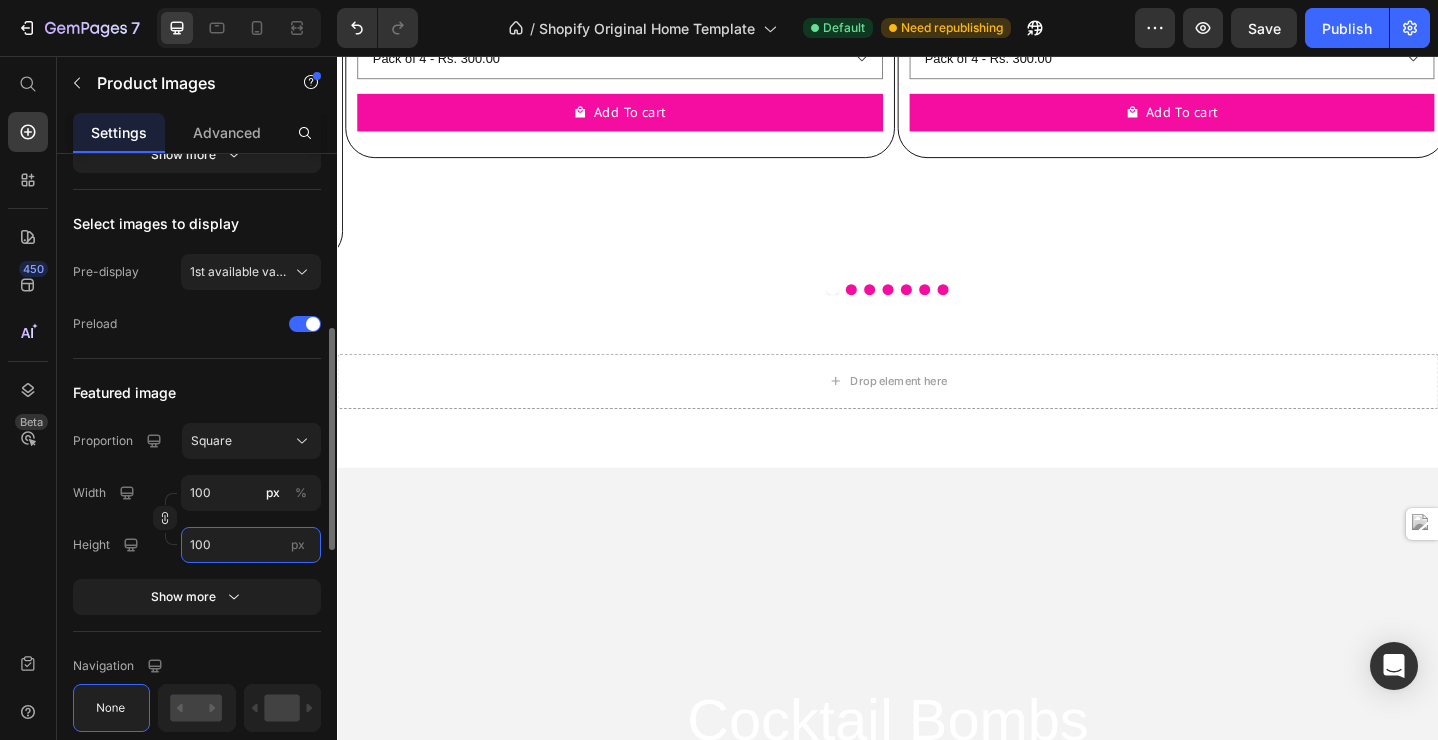 type on "1000" 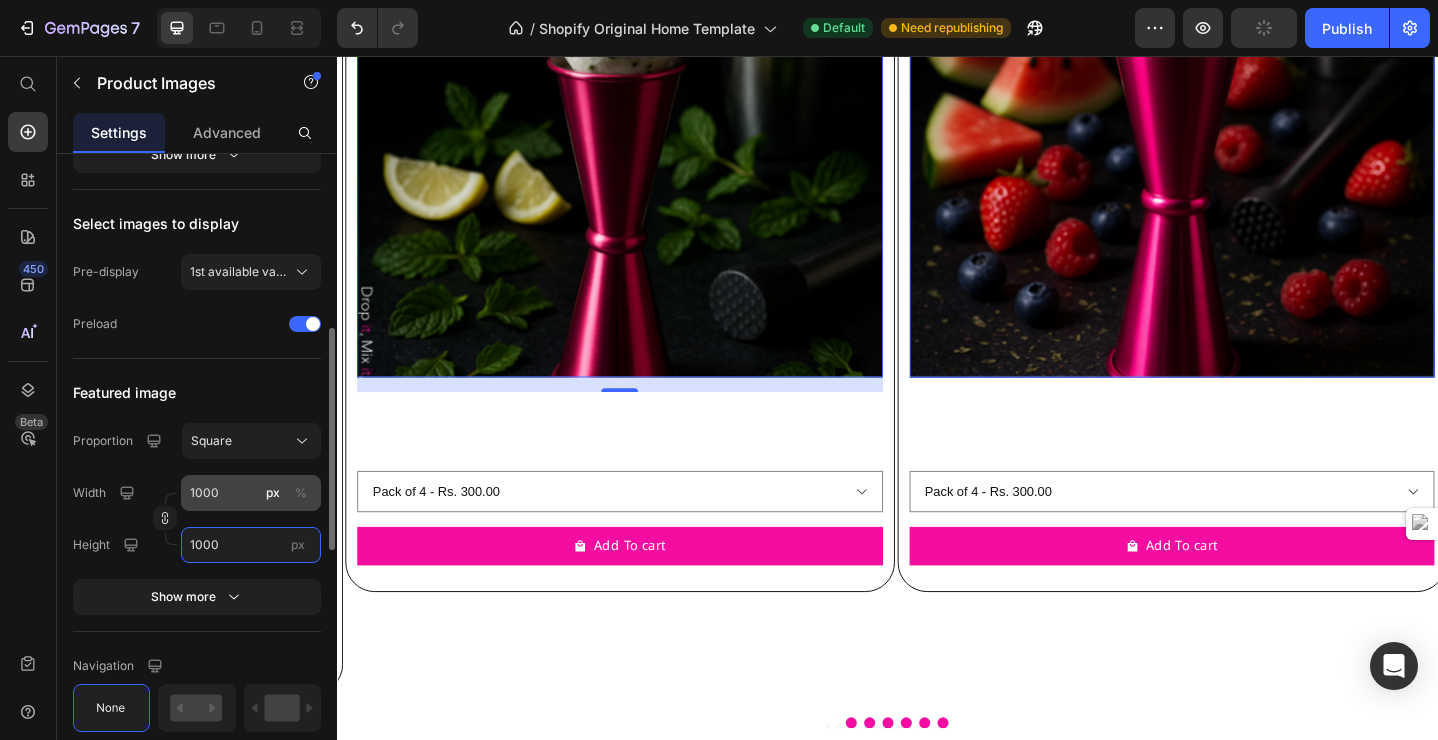 type on "1000" 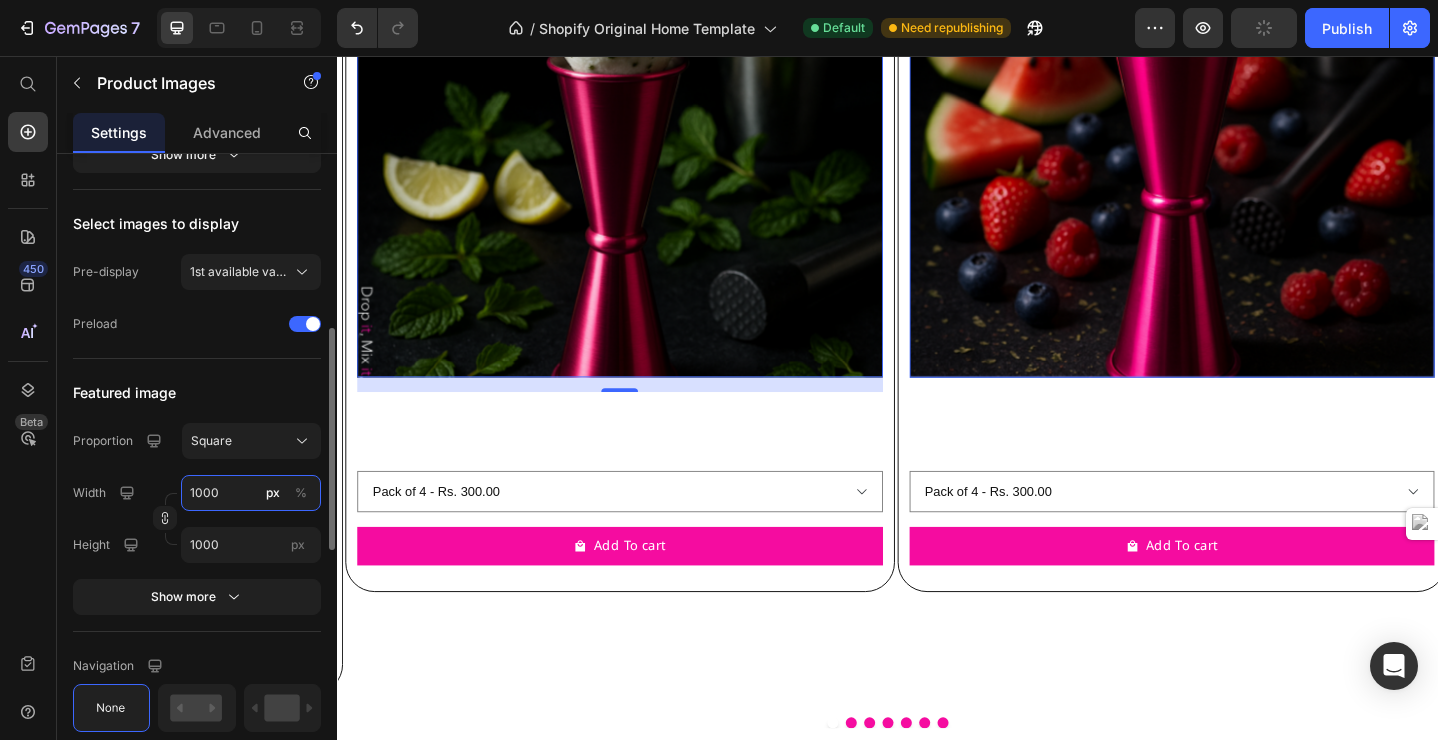 click on "1000" at bounding box center (251, 493) 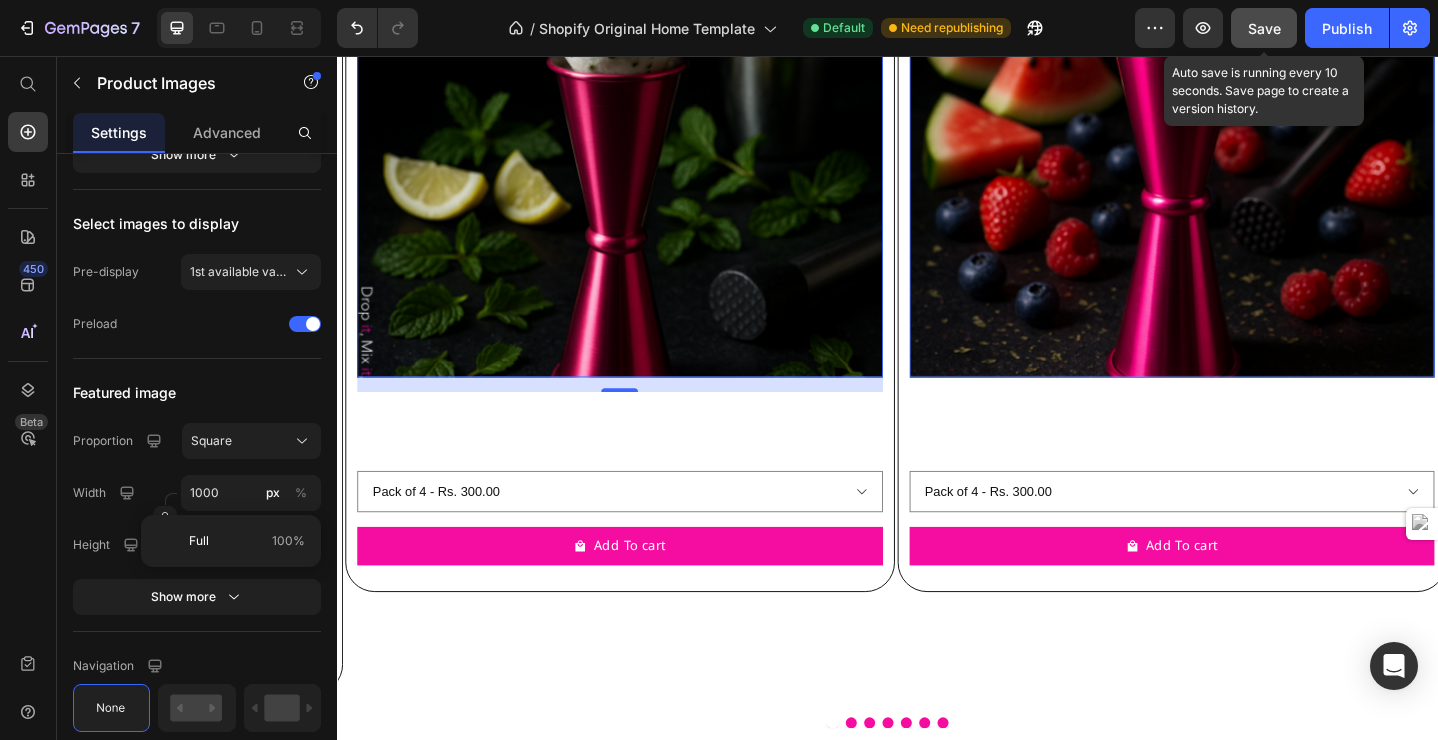 click on "Save" at bounding box center (1264, 28) 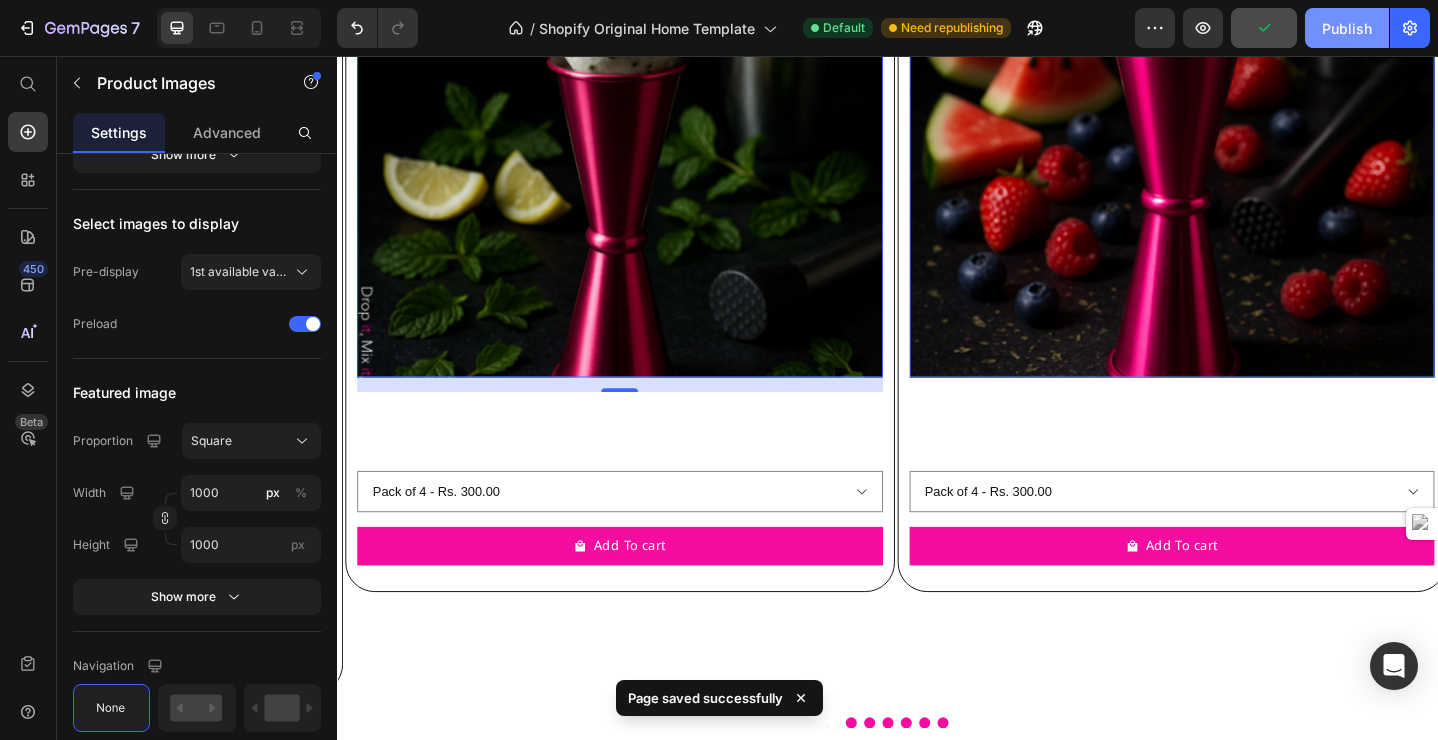 click on "Publish" 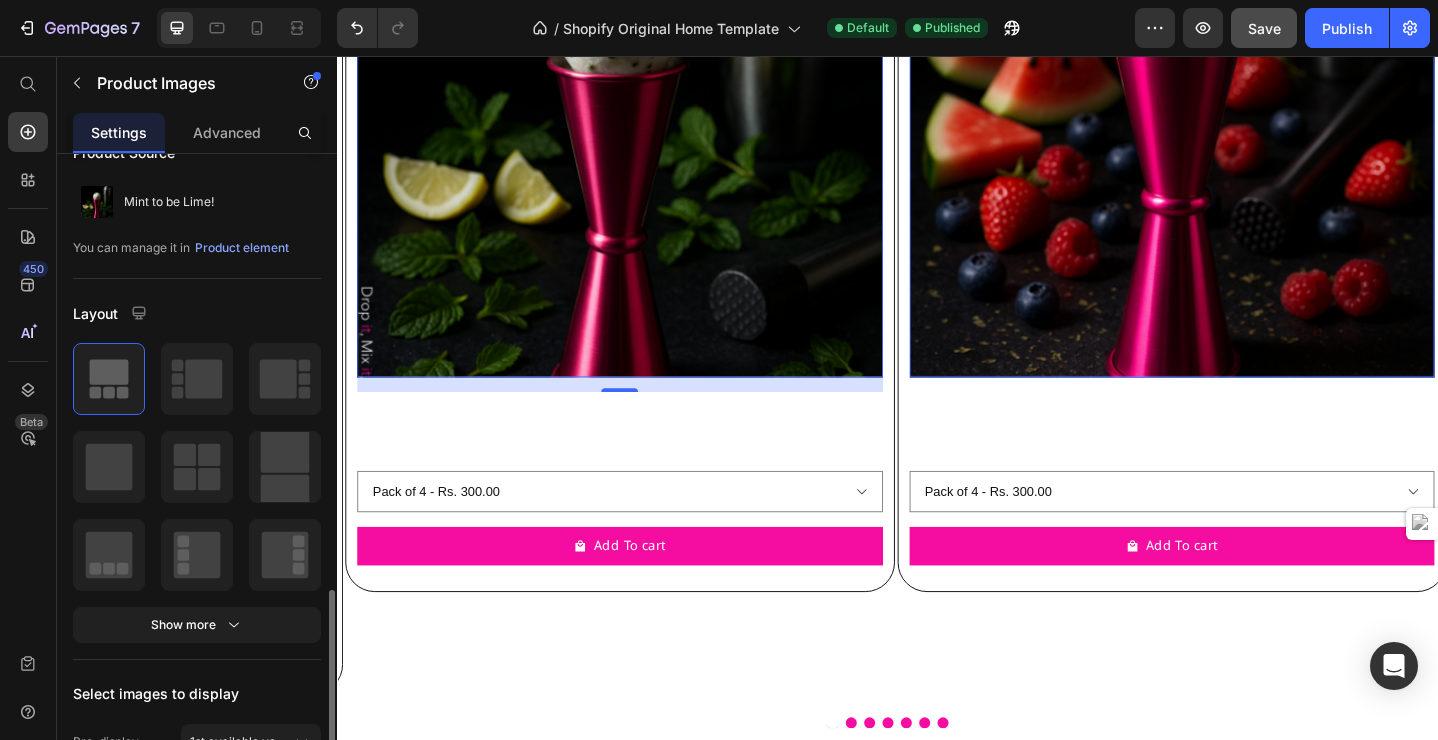 scroll, scrollTop: 0, scrollLeft: 0, axis: both 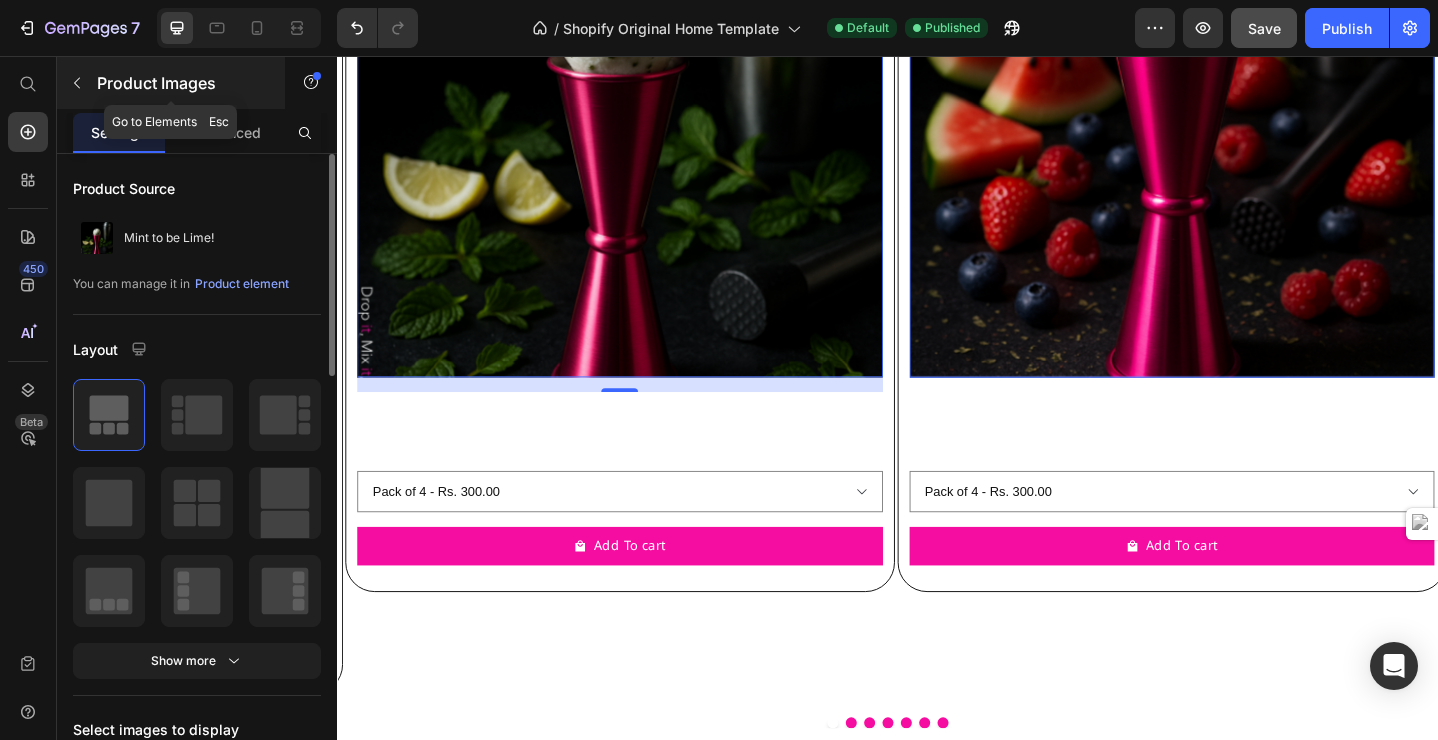 click at bounding box center [77, 83] 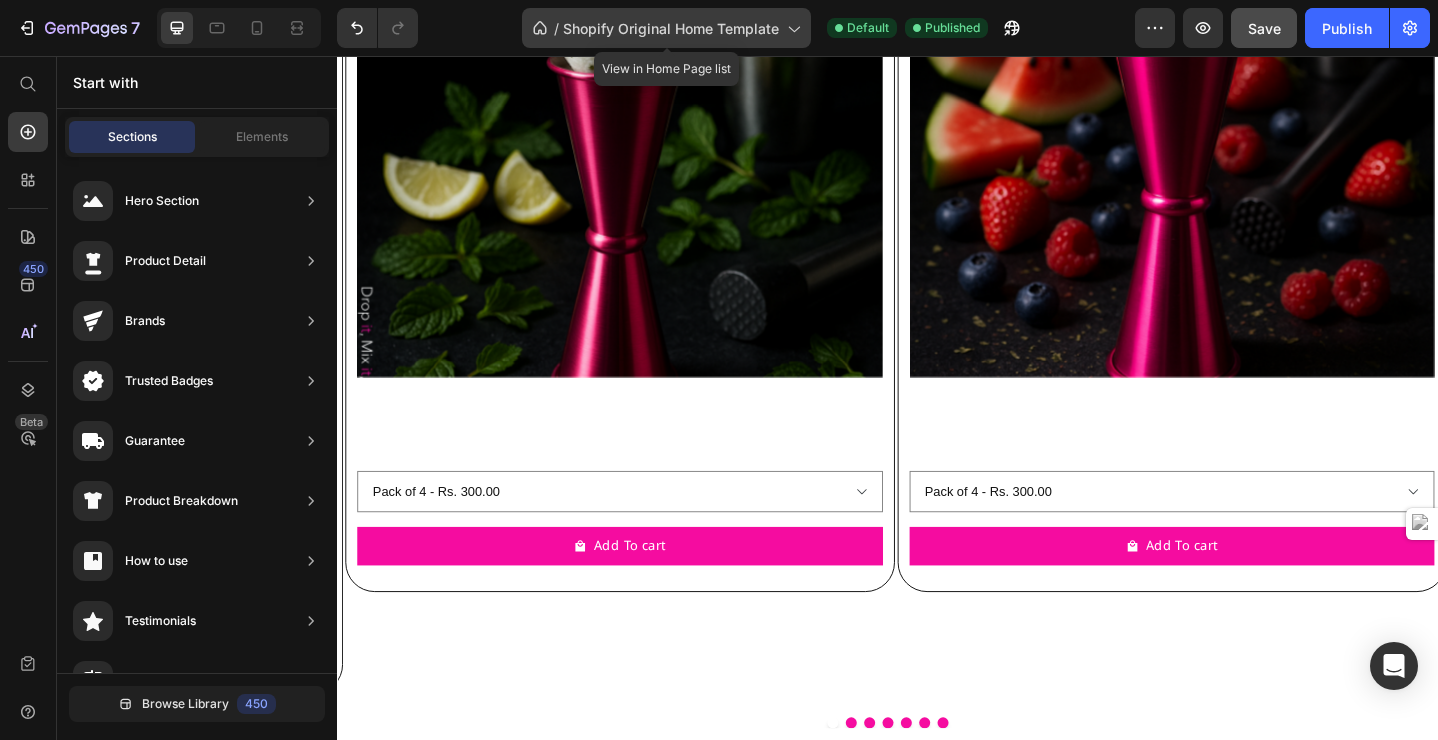click on "Shopify Original Home Template" at bounding box center [671, 28] 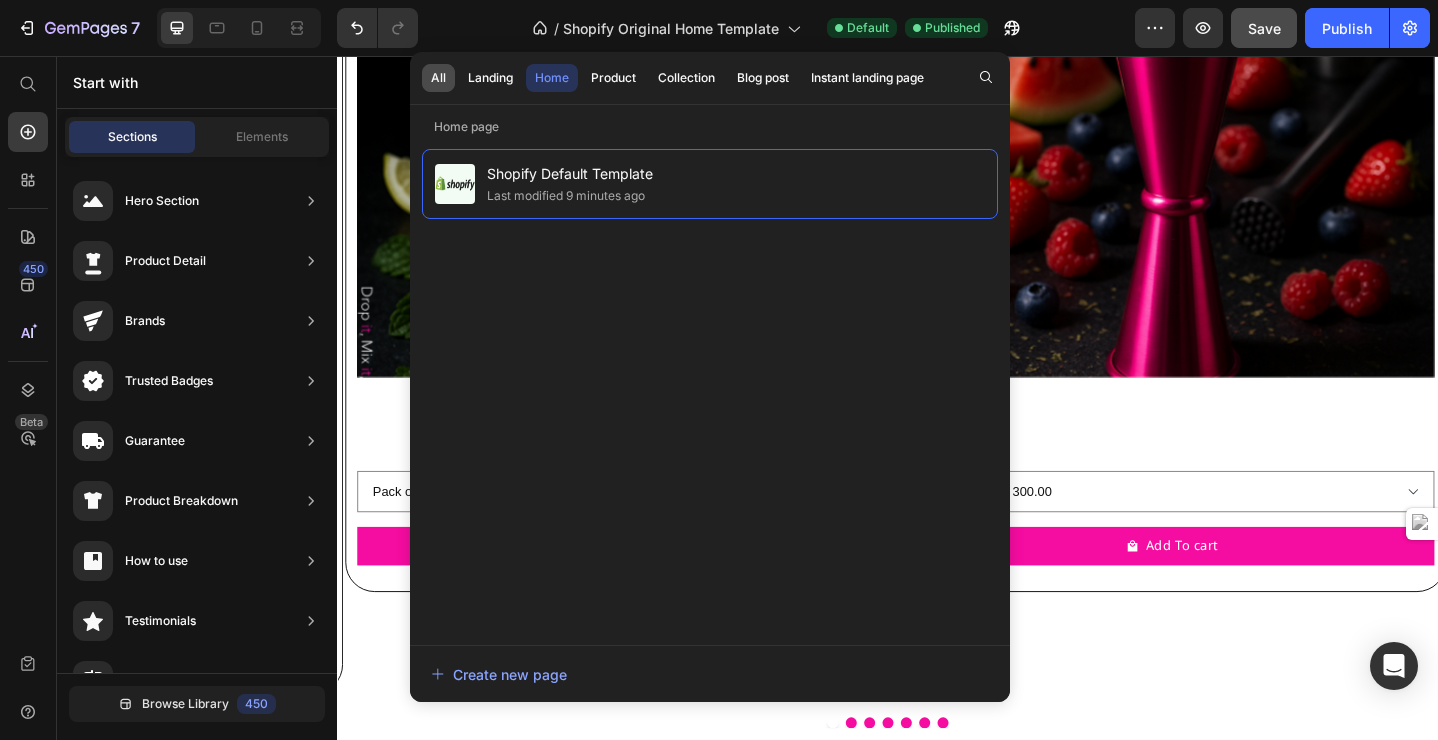 click on "All" at bounding box center (438, 78) 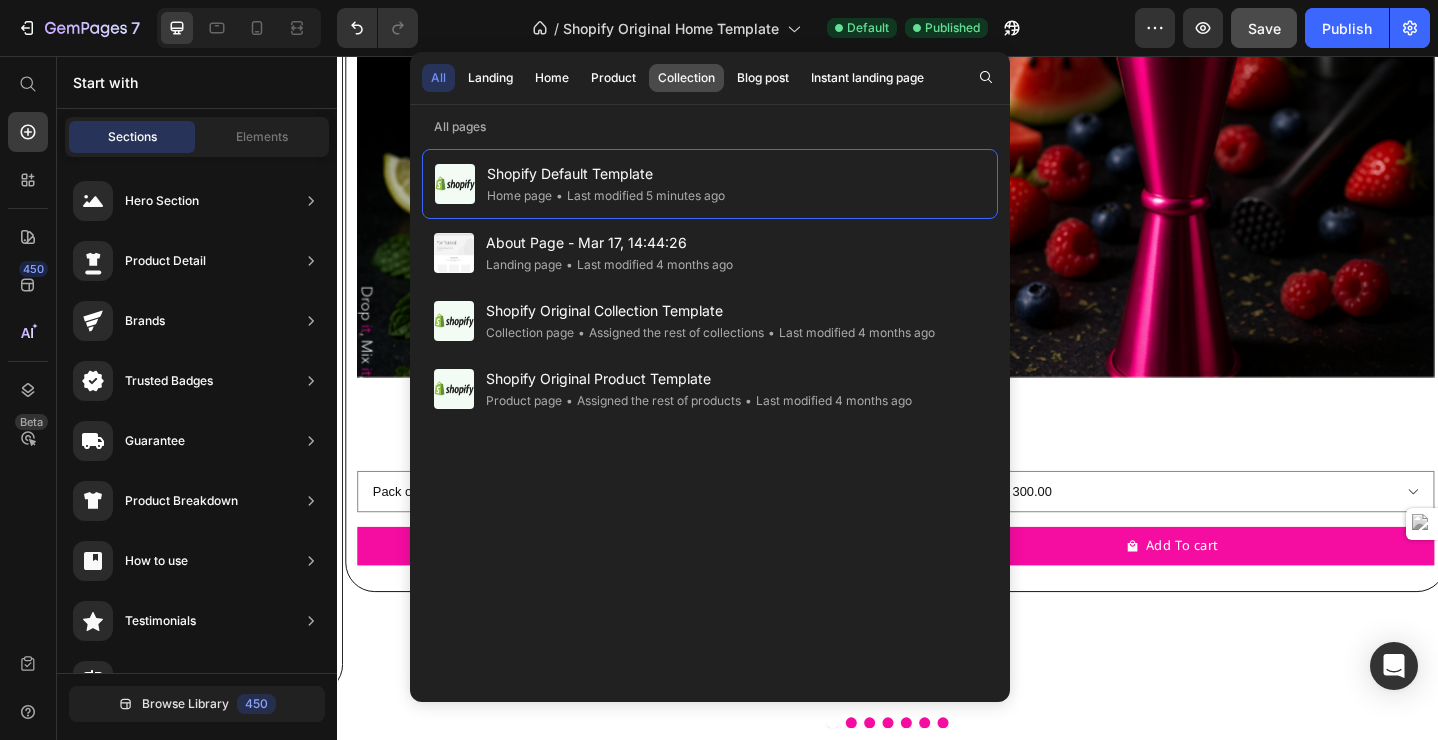 click on "Collection" at bounding box center (686, 78) 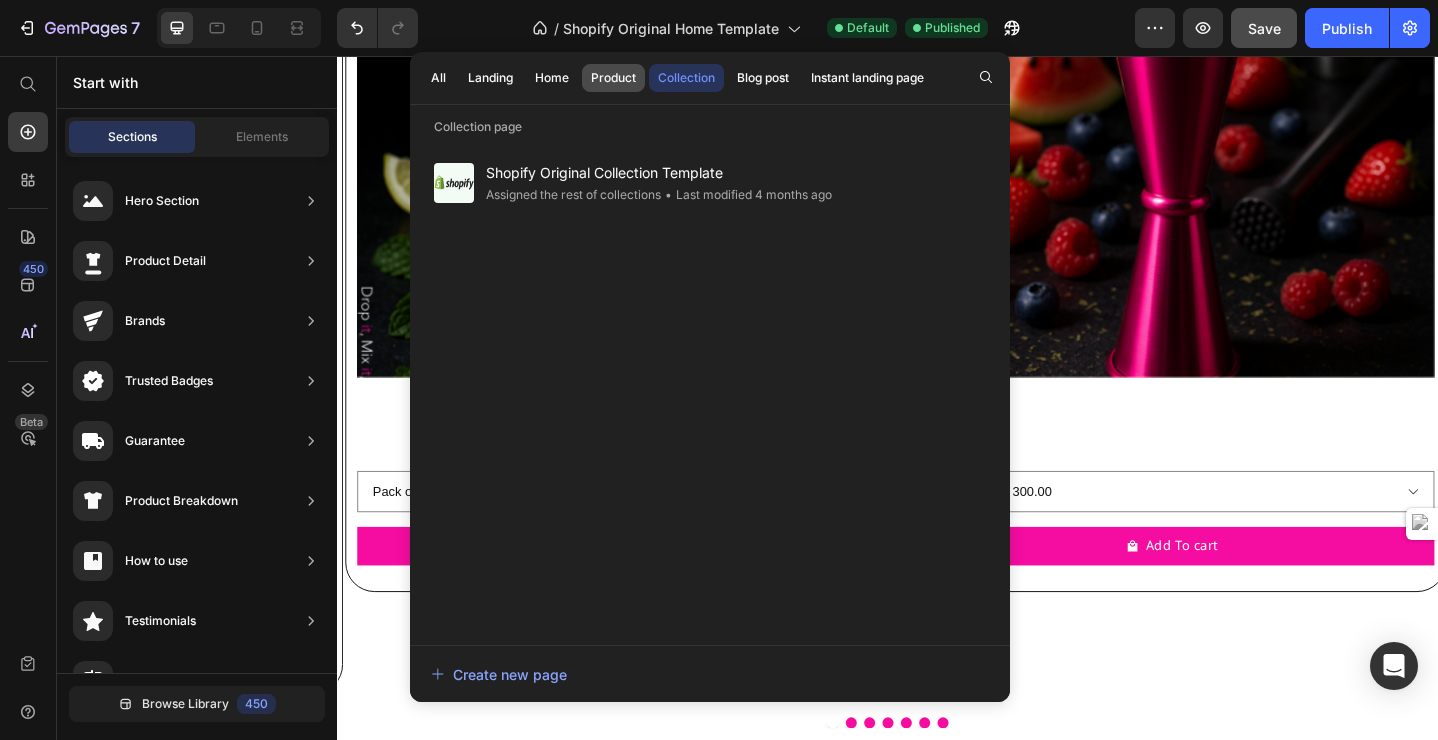 click on "Product" at bounding box center [613, 78] 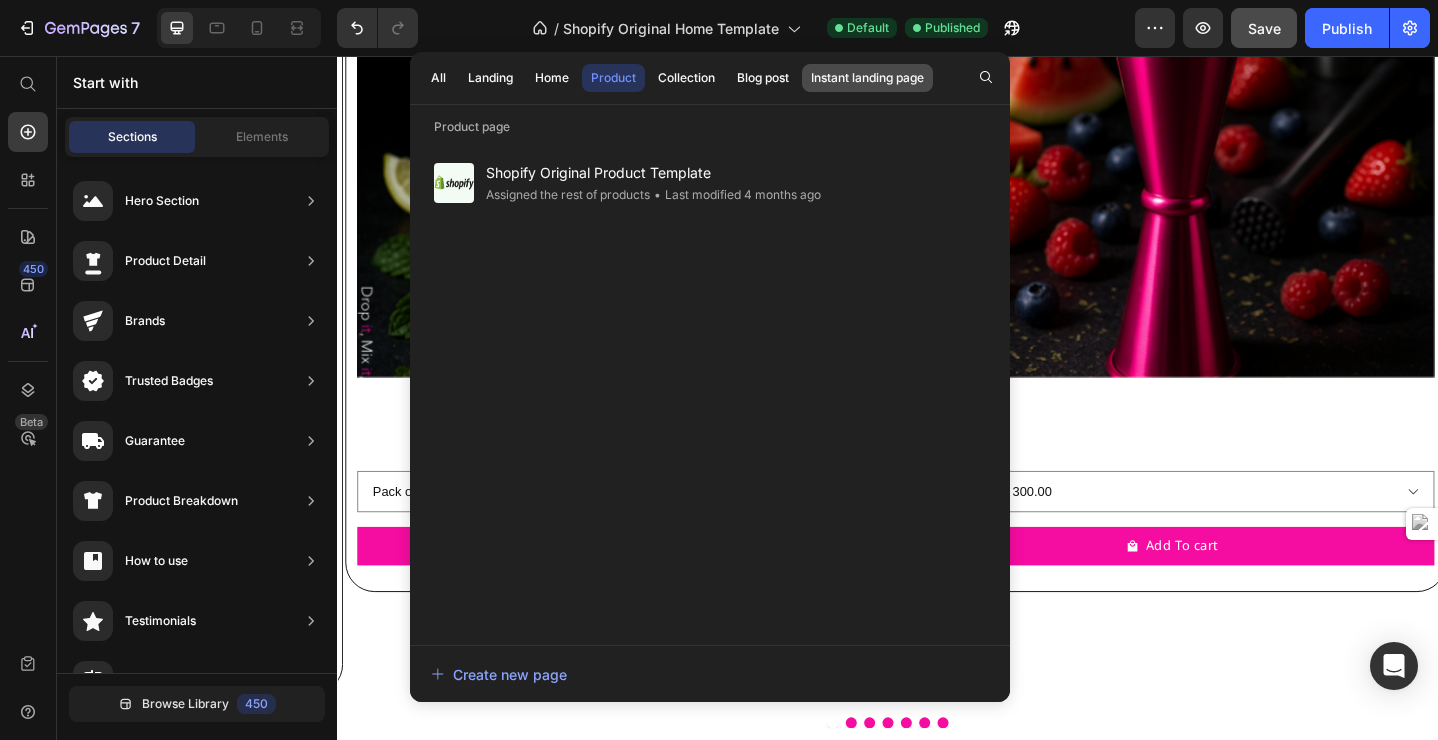 click on "Instant landing page" at bounding box center [867, 78] 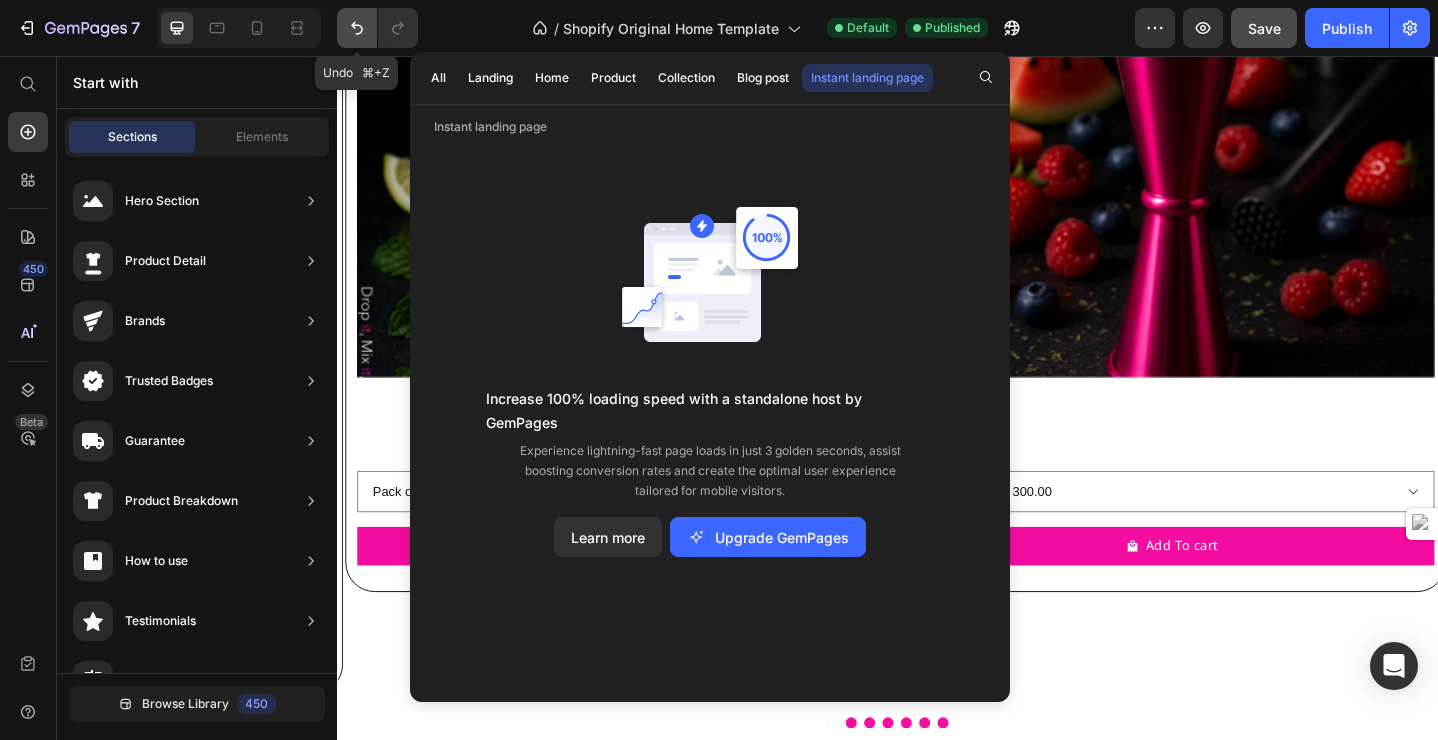click 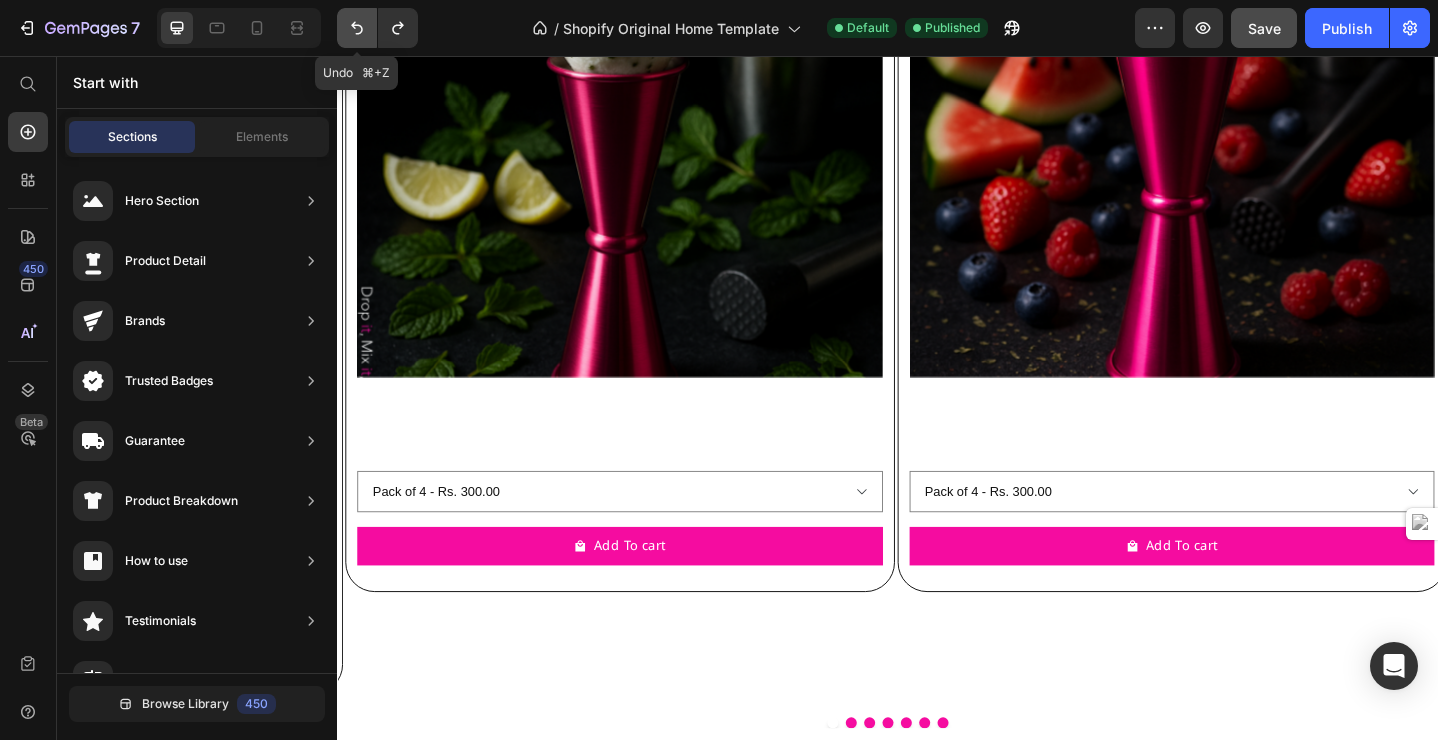 click 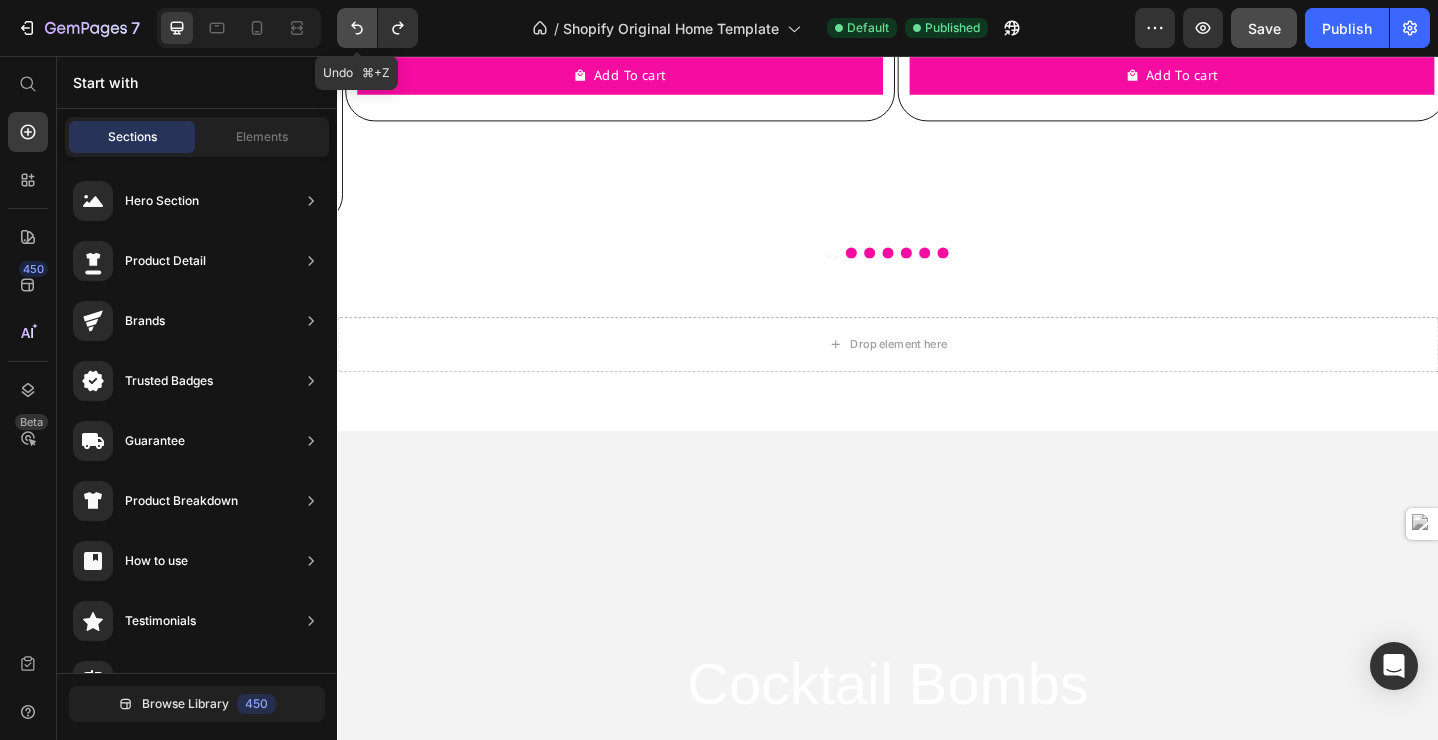 click 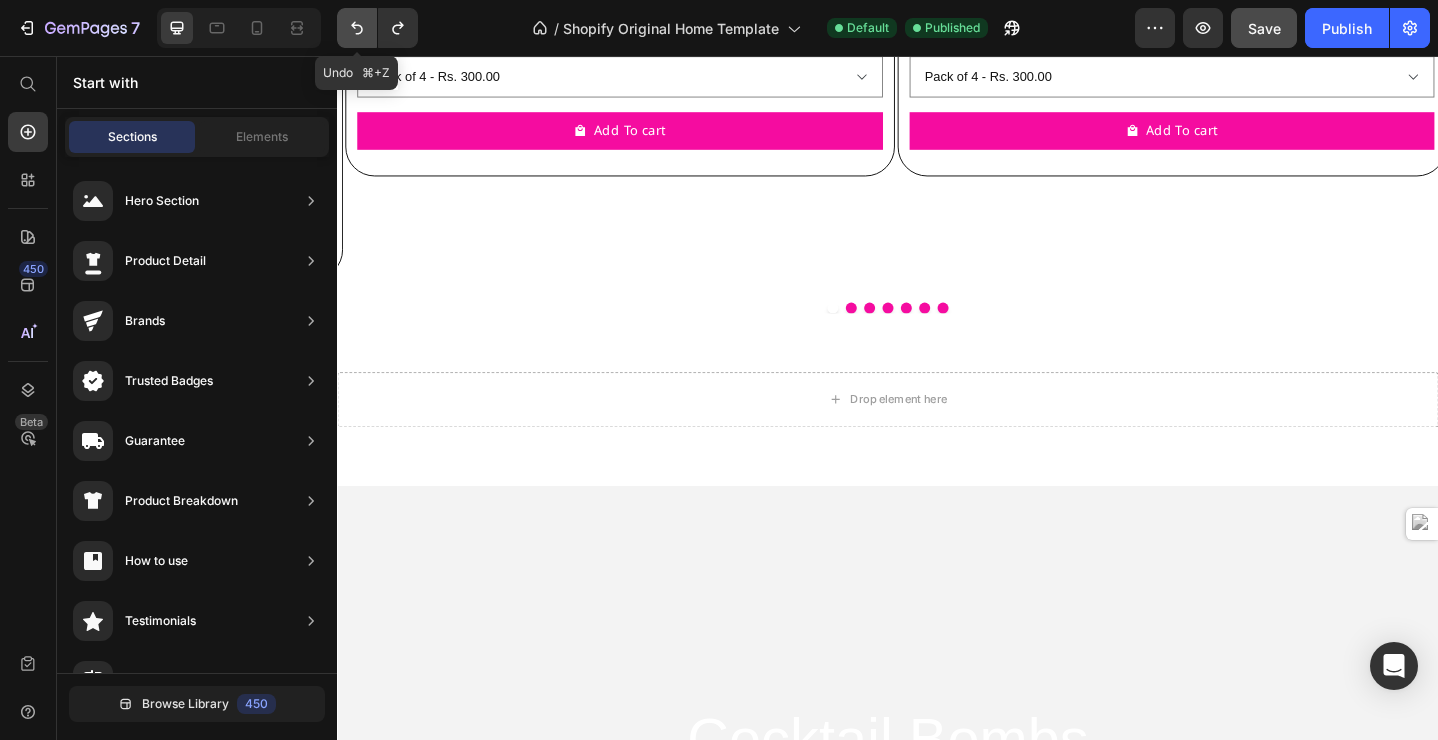 click 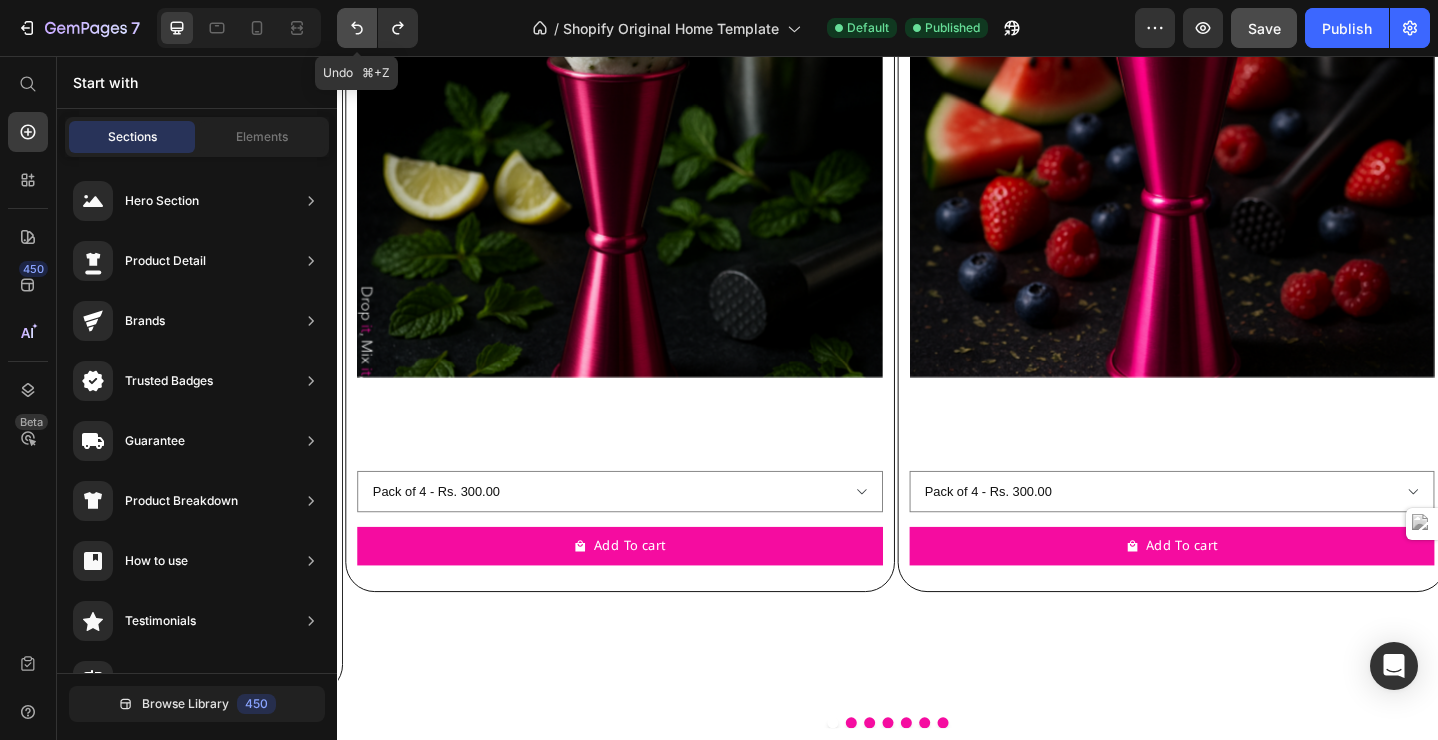 click 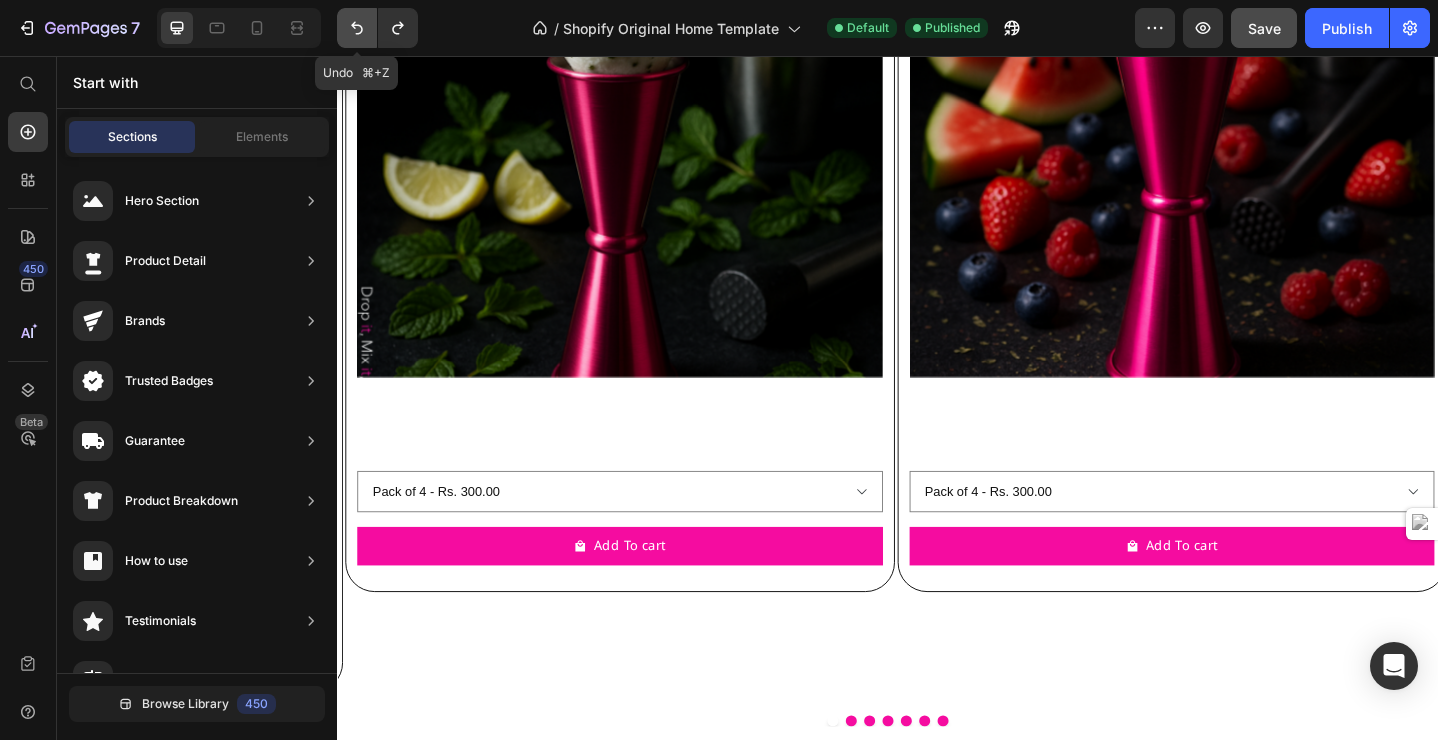 click 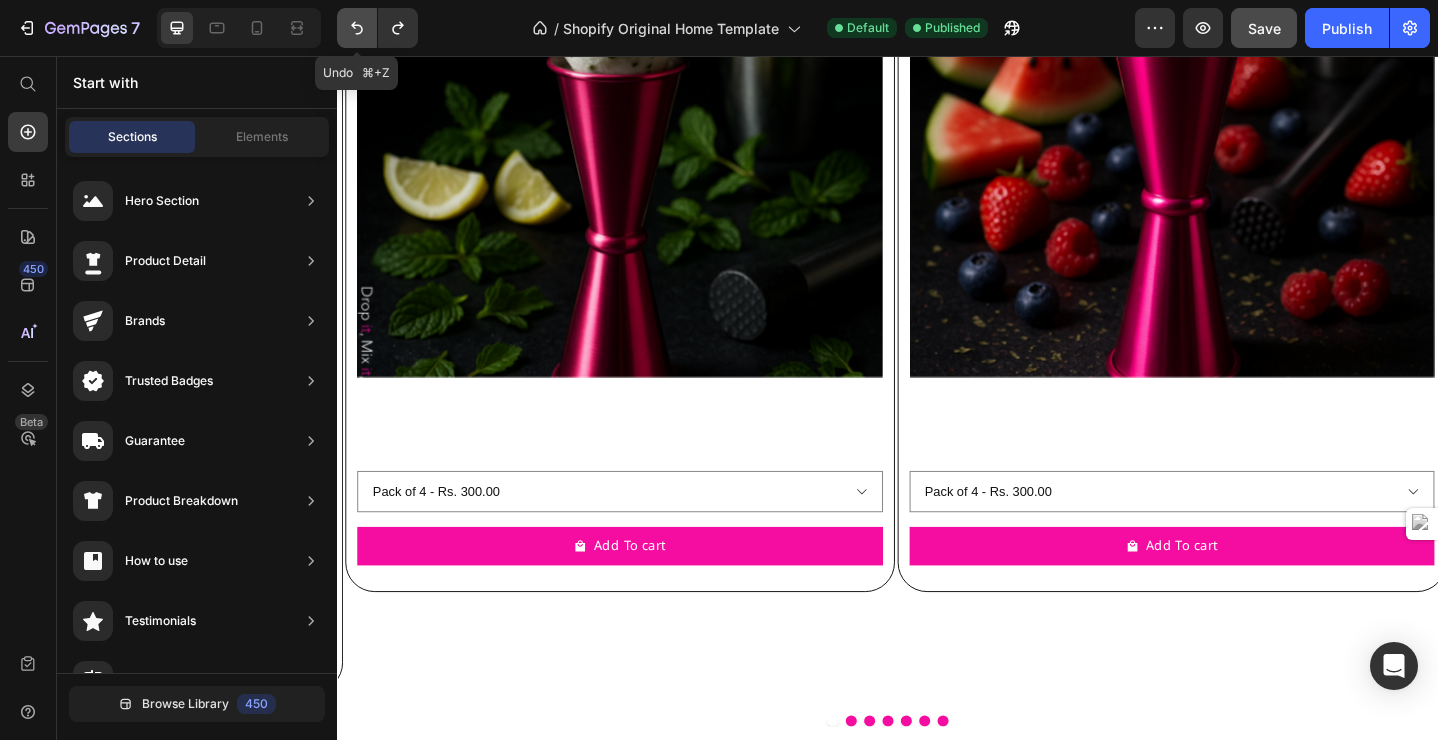 click 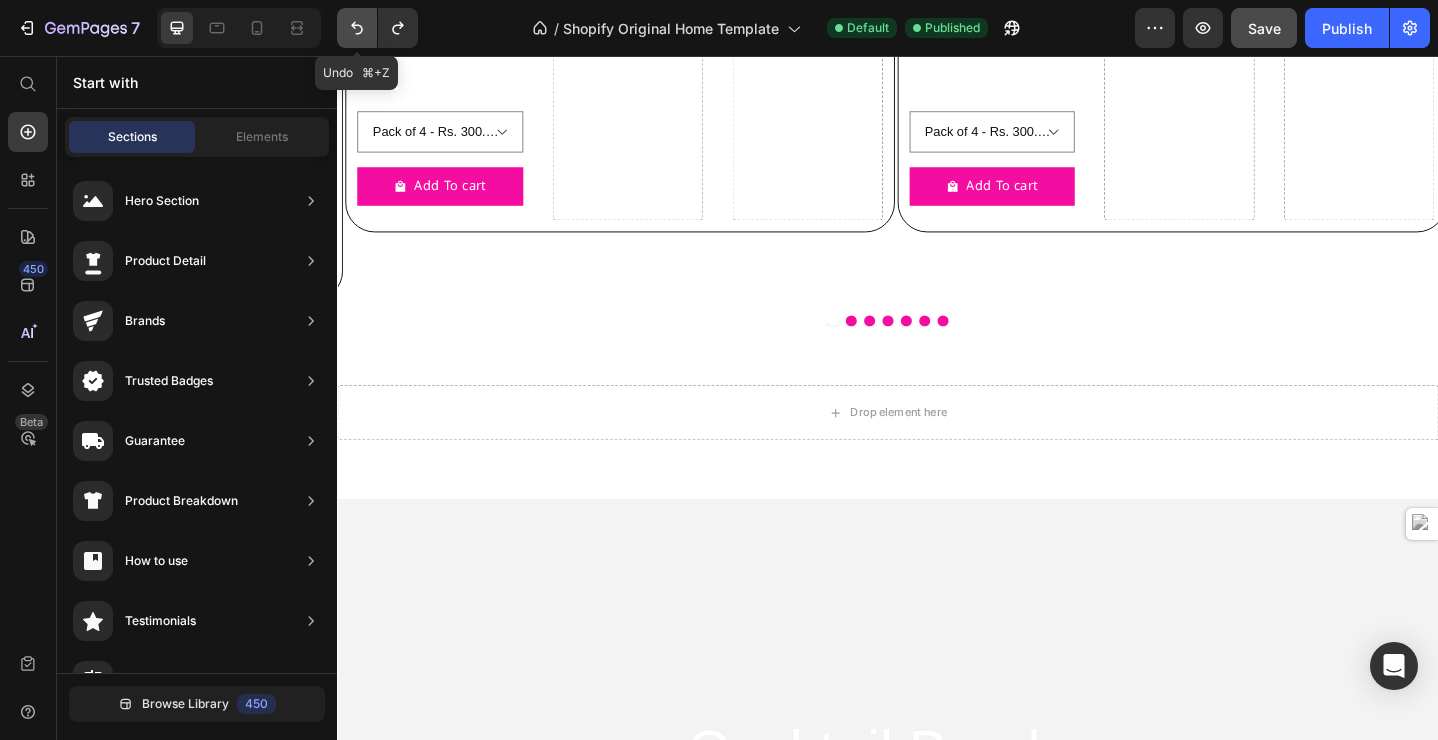 click 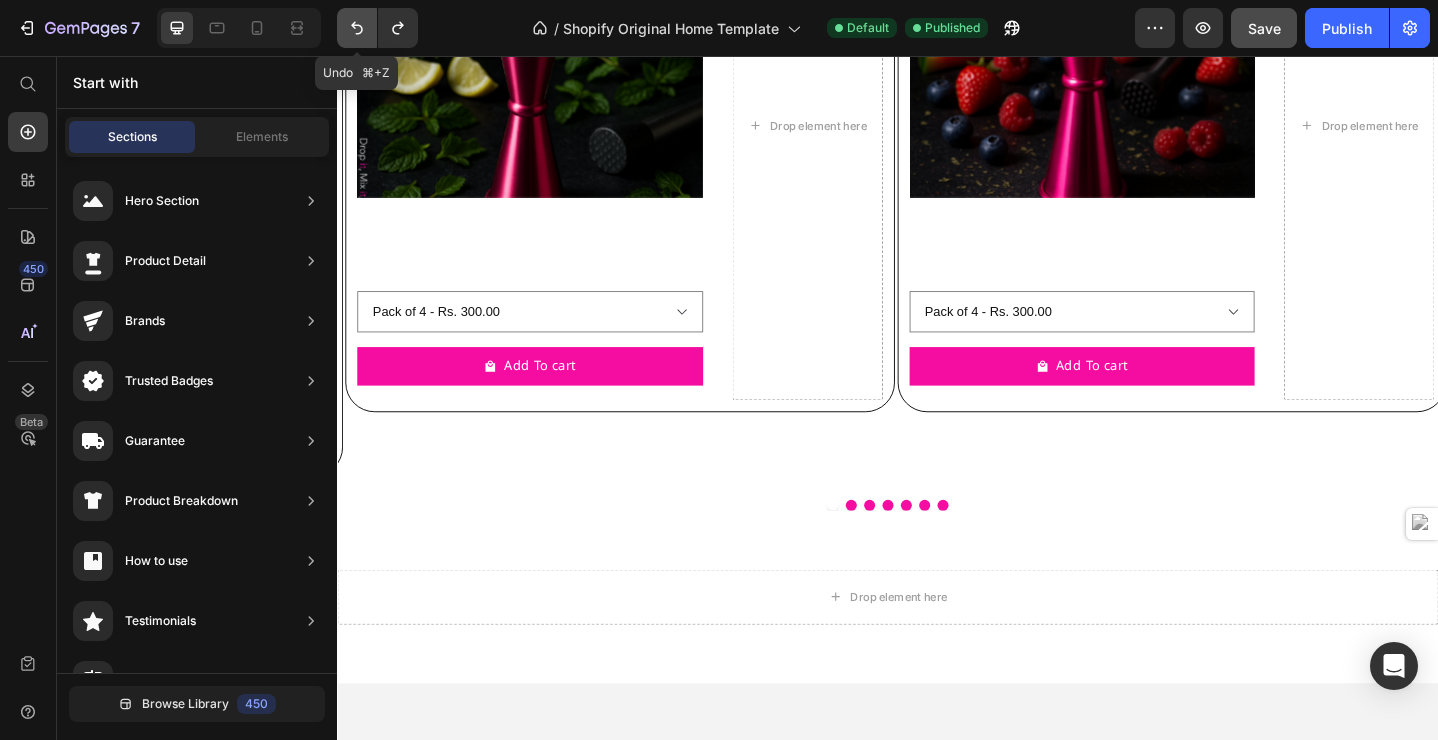 click 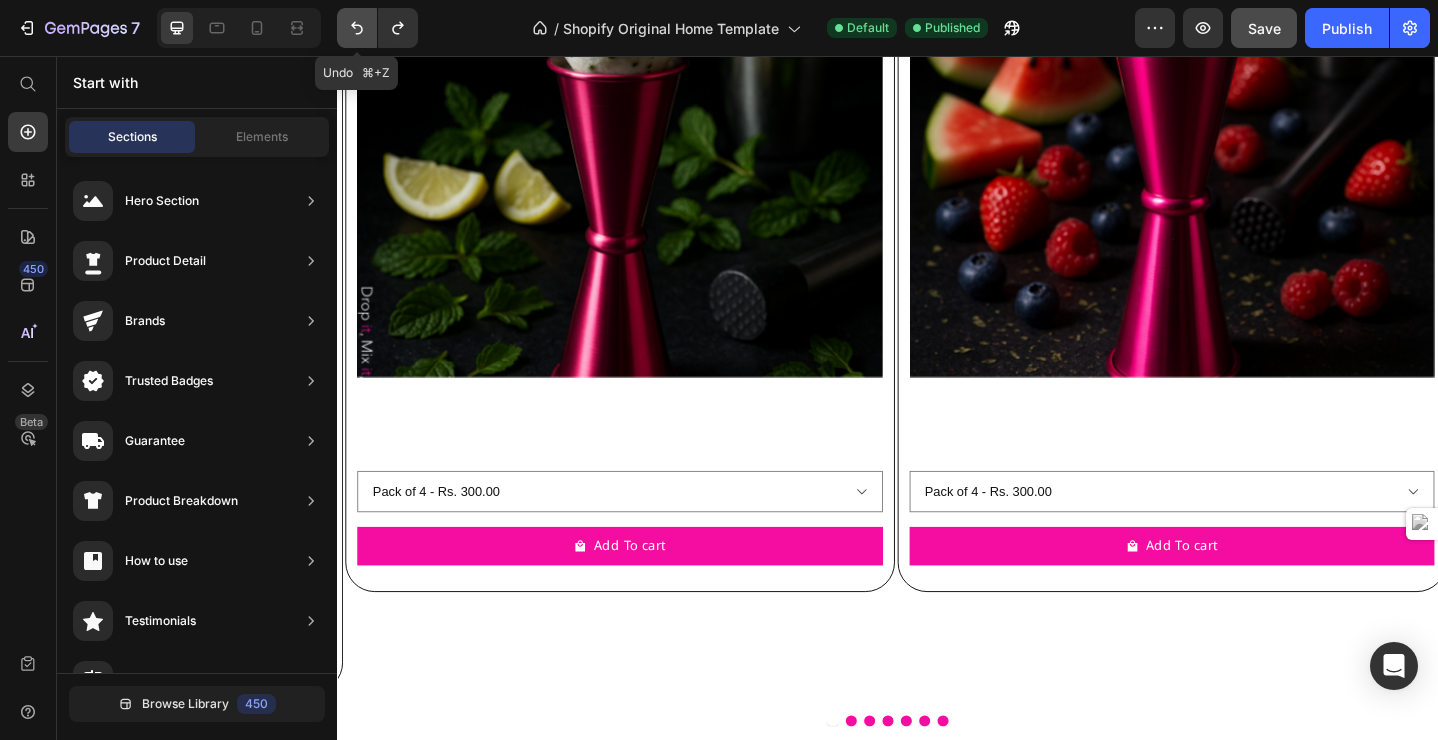 click 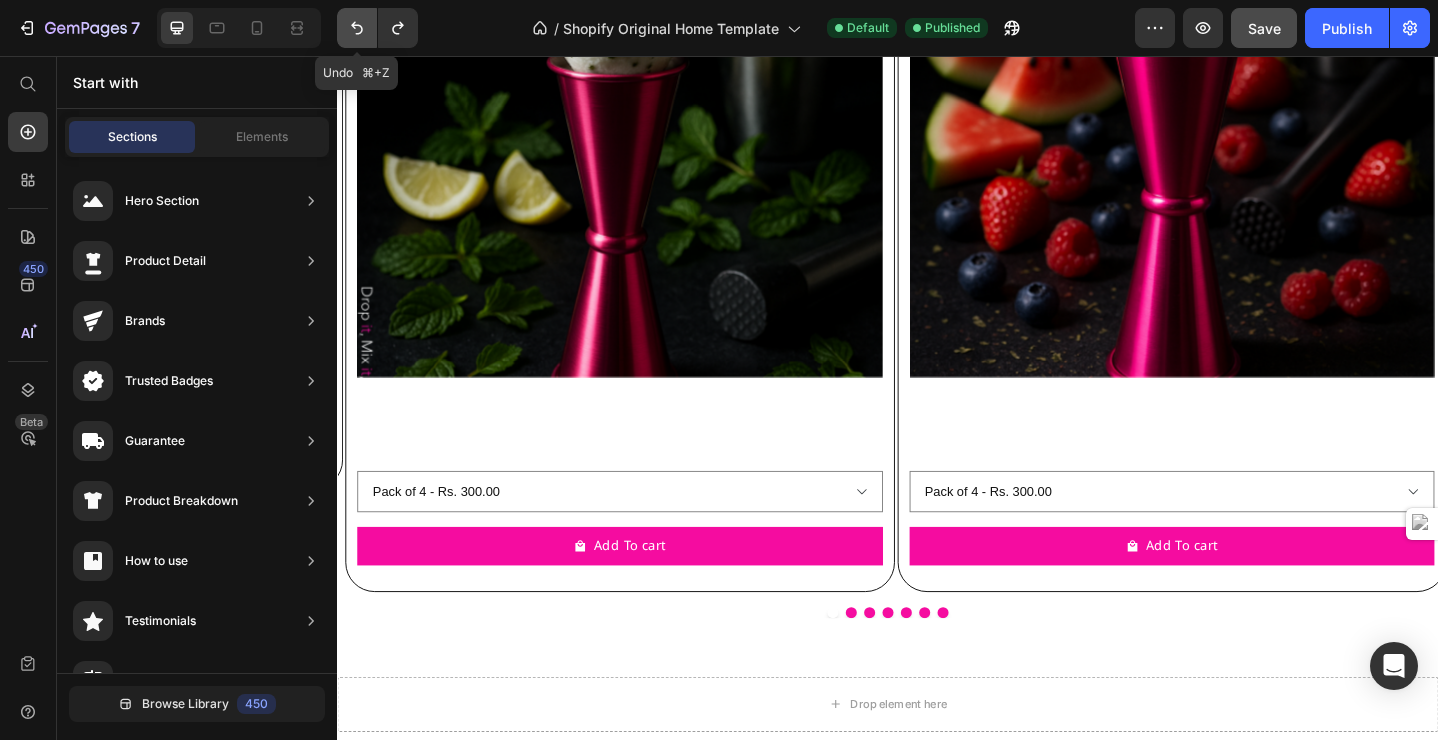 click 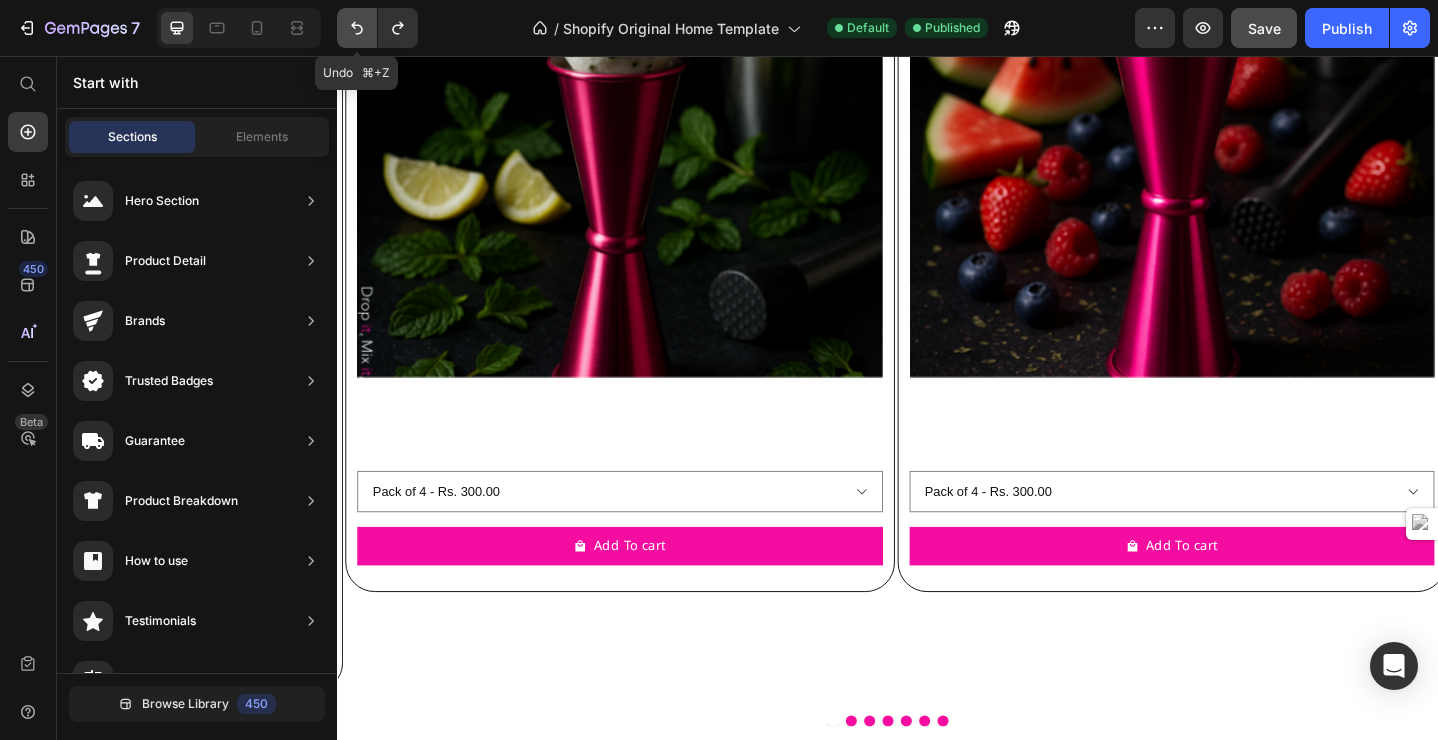 click 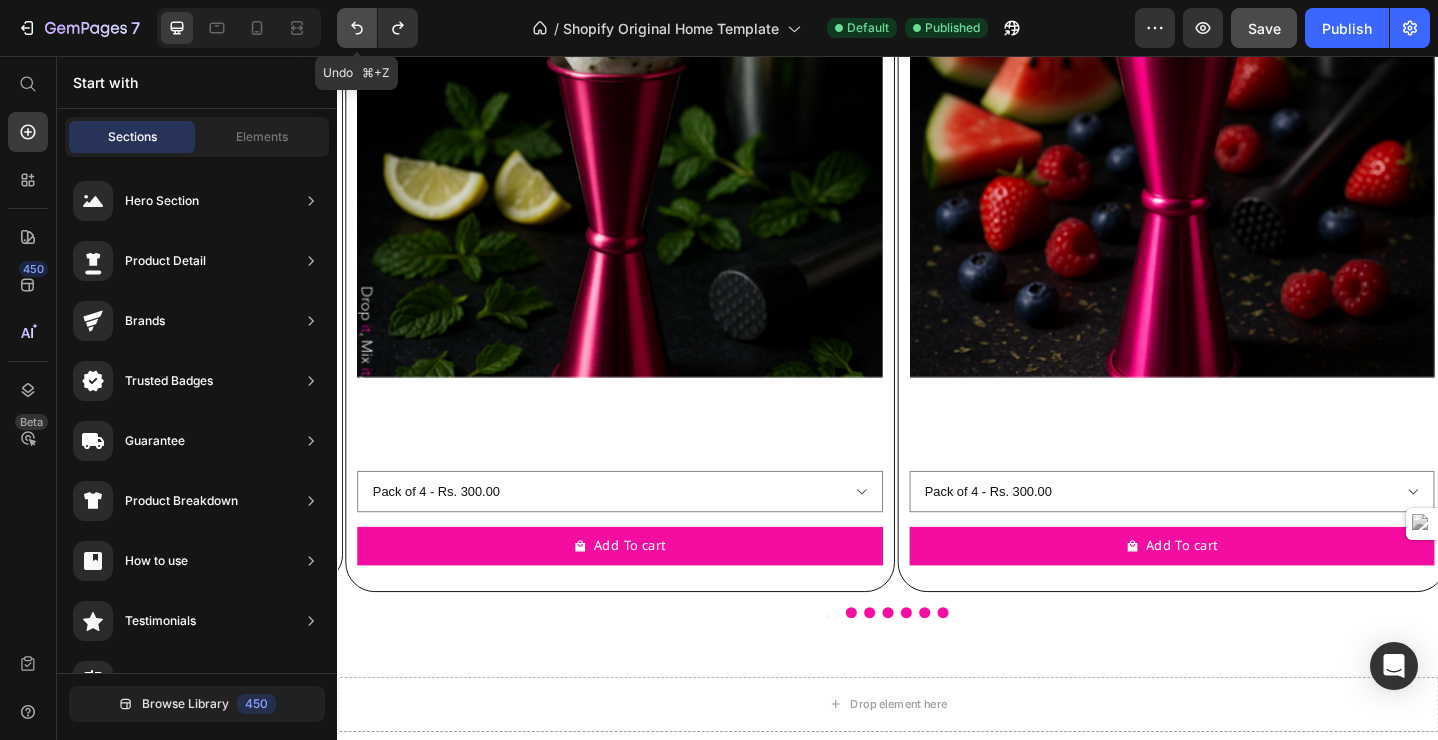 click 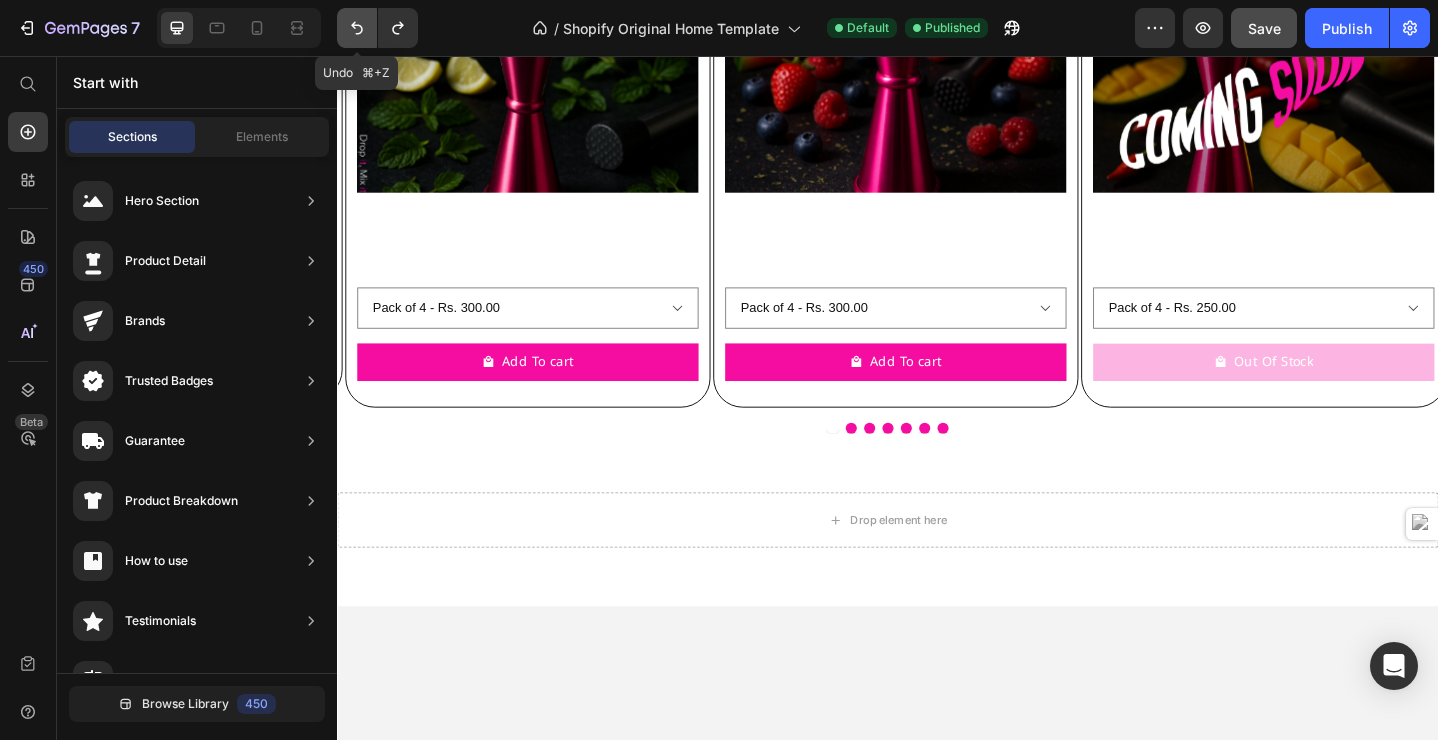 click 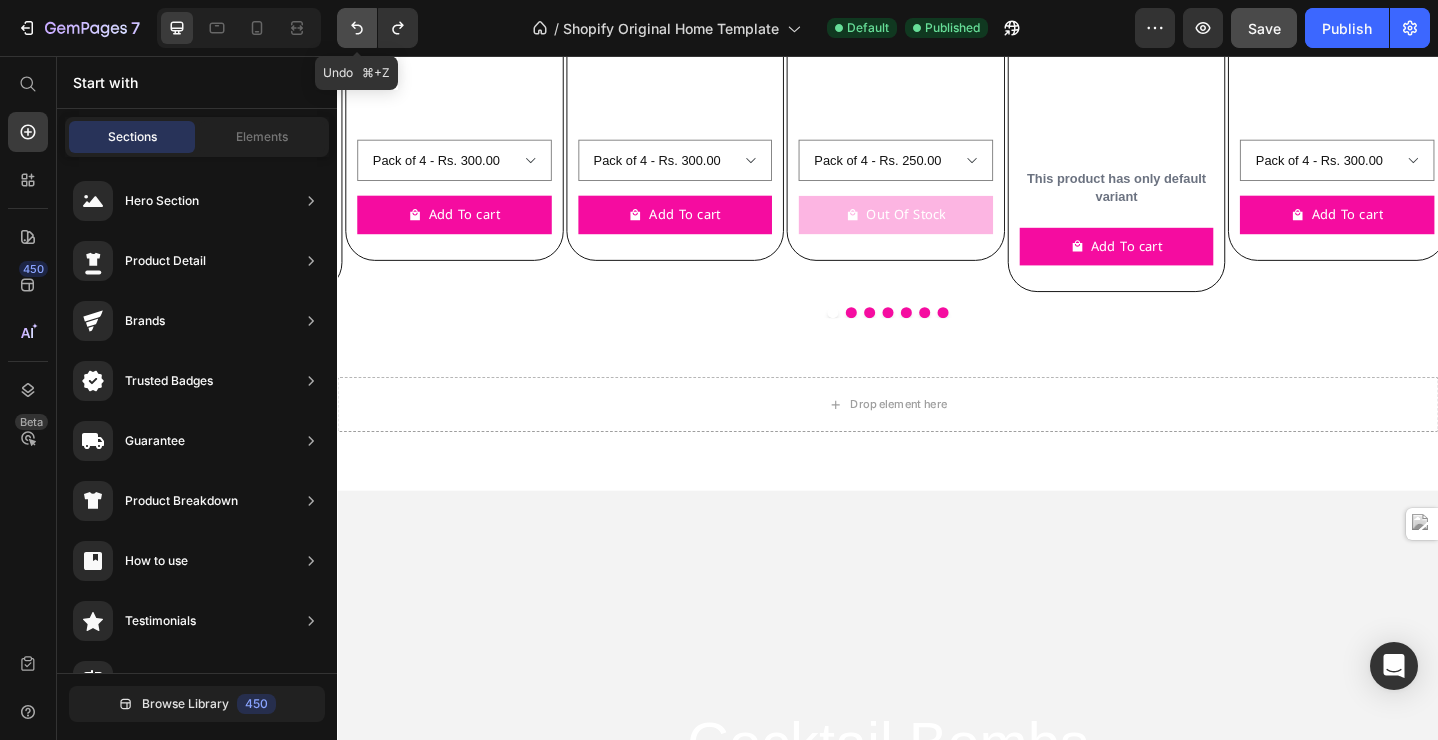 click 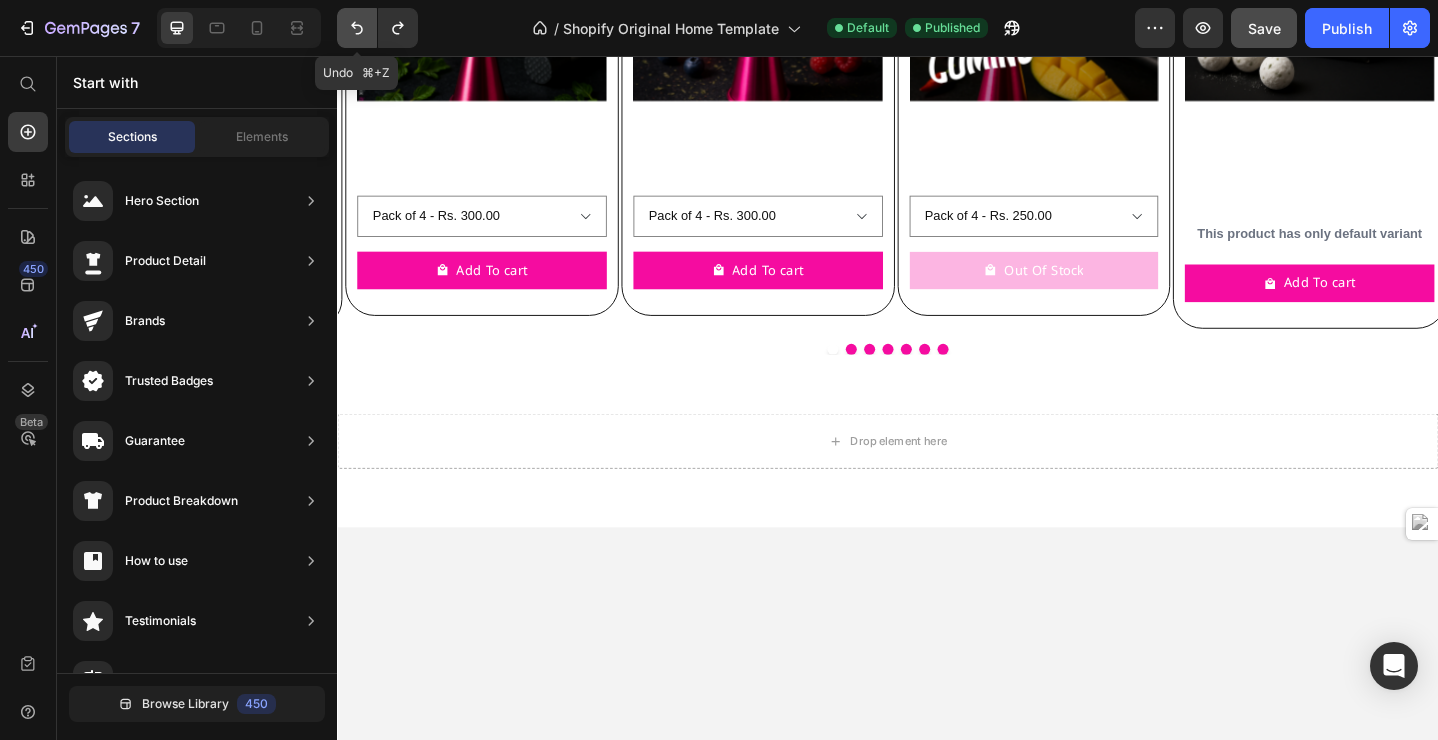 click 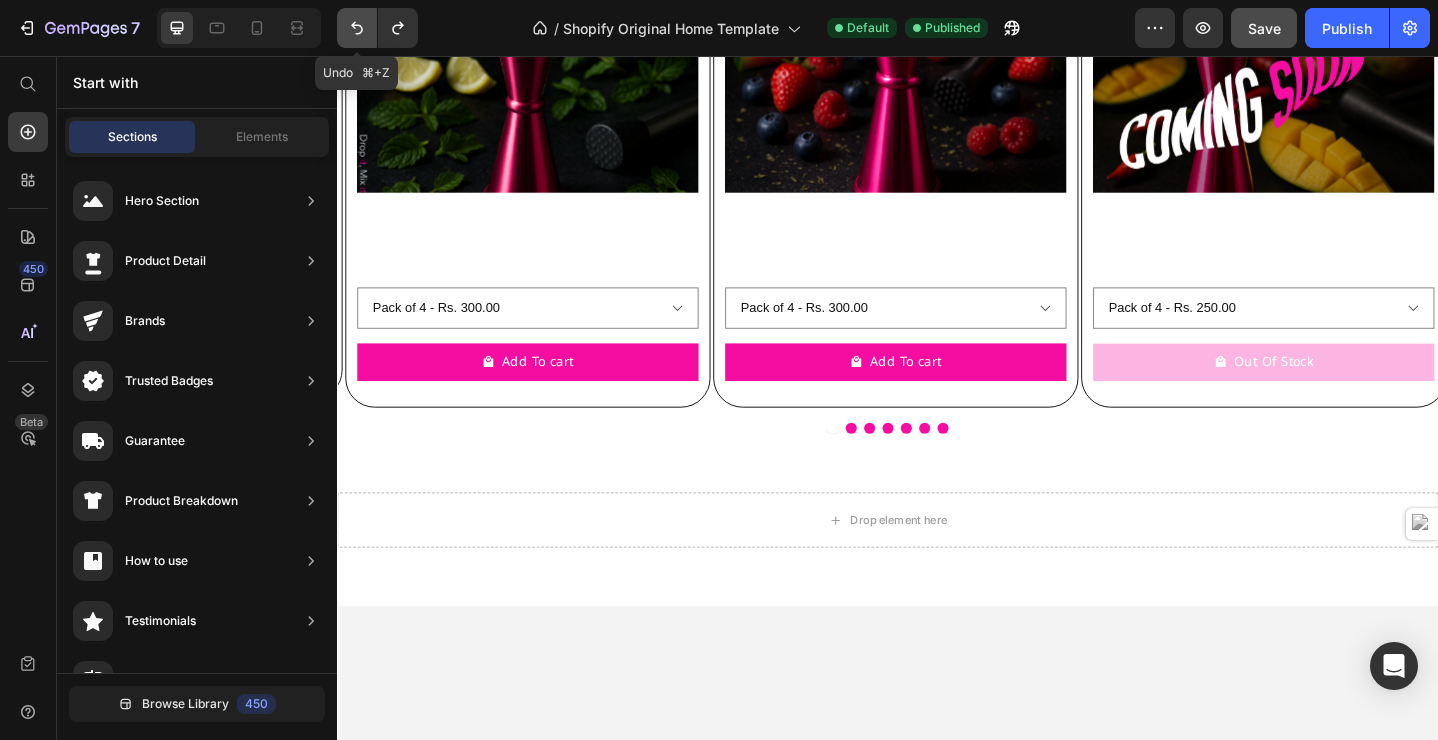 click 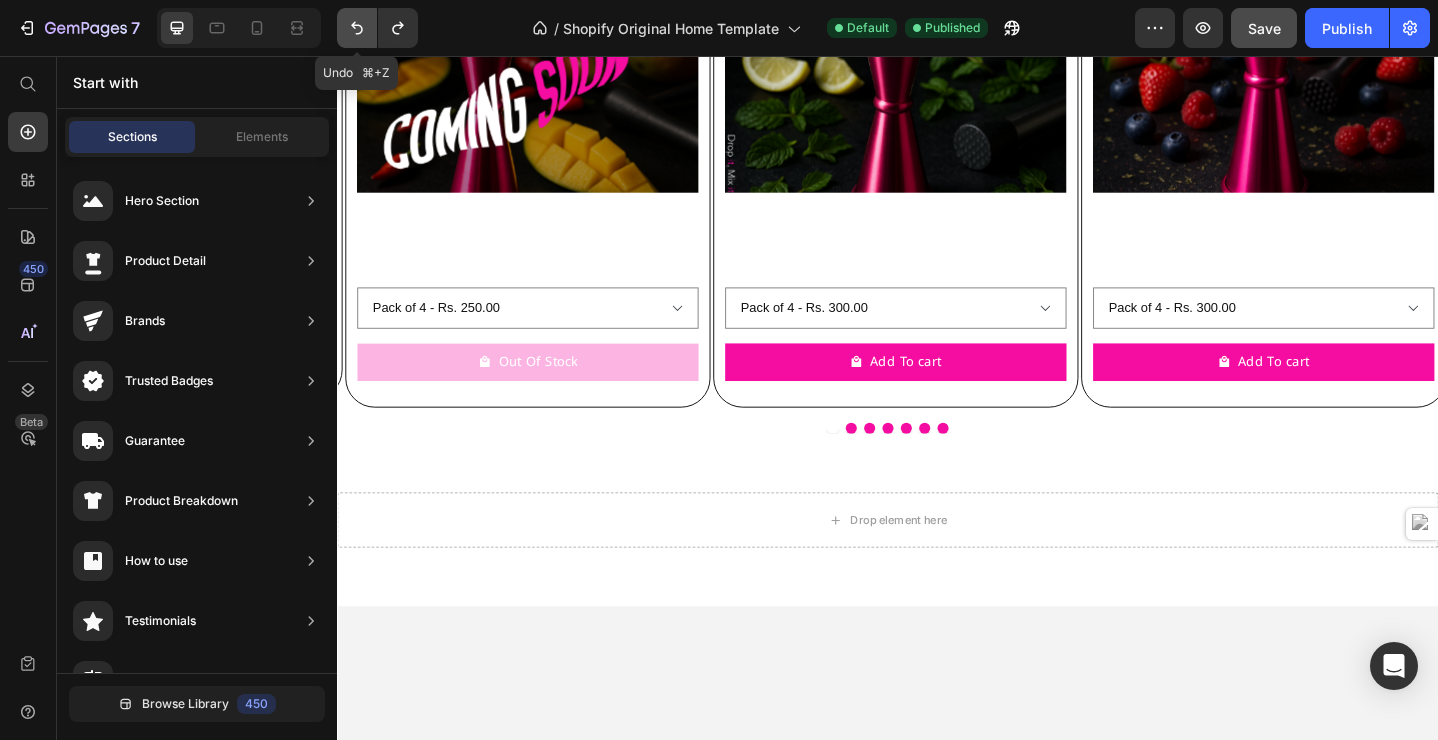 click 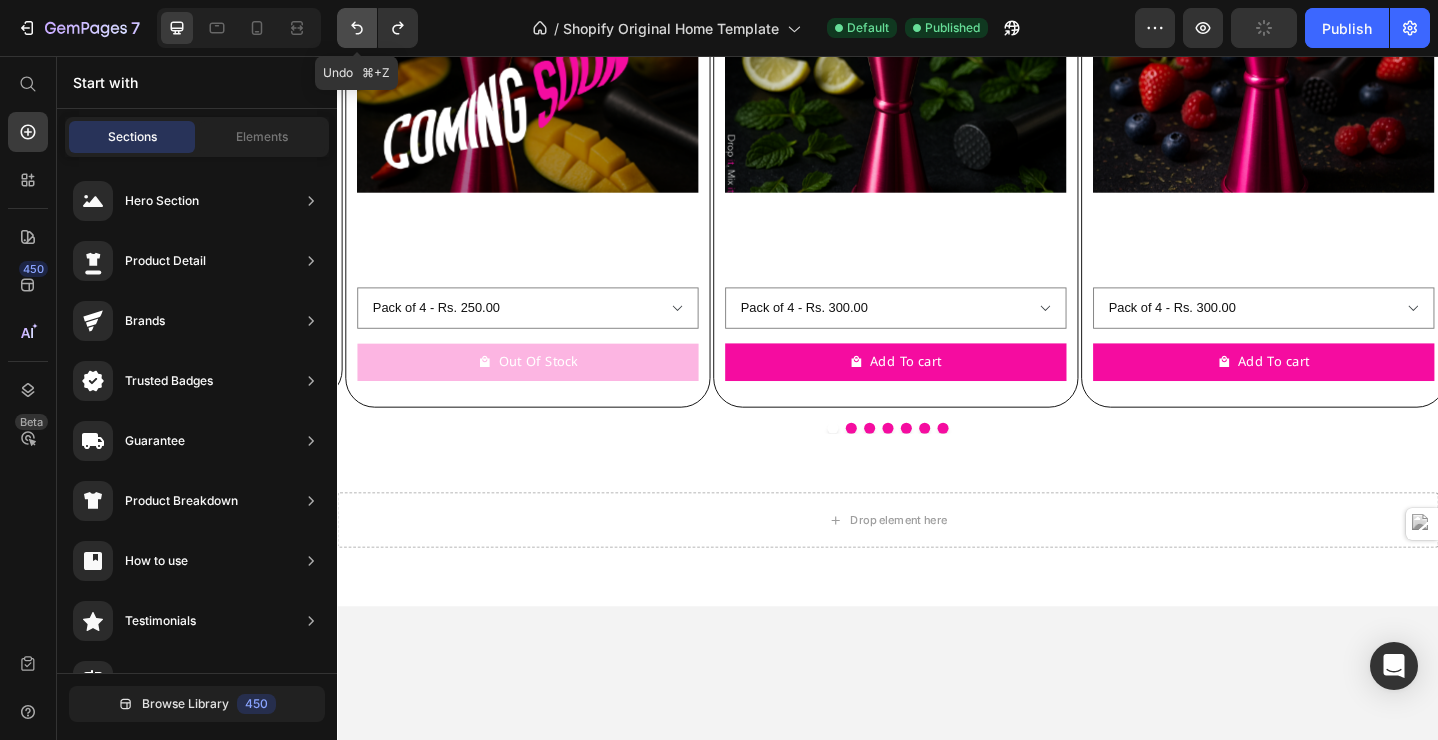 click 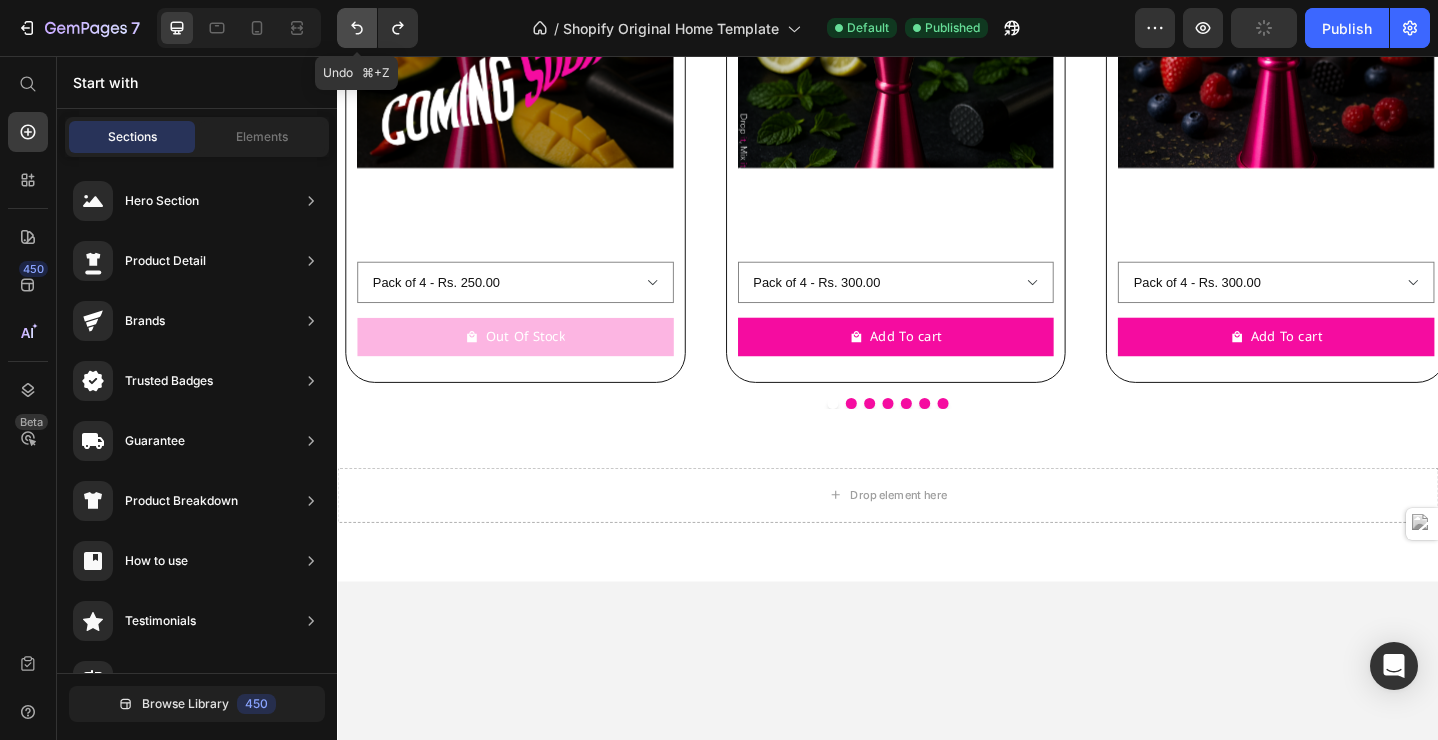 click 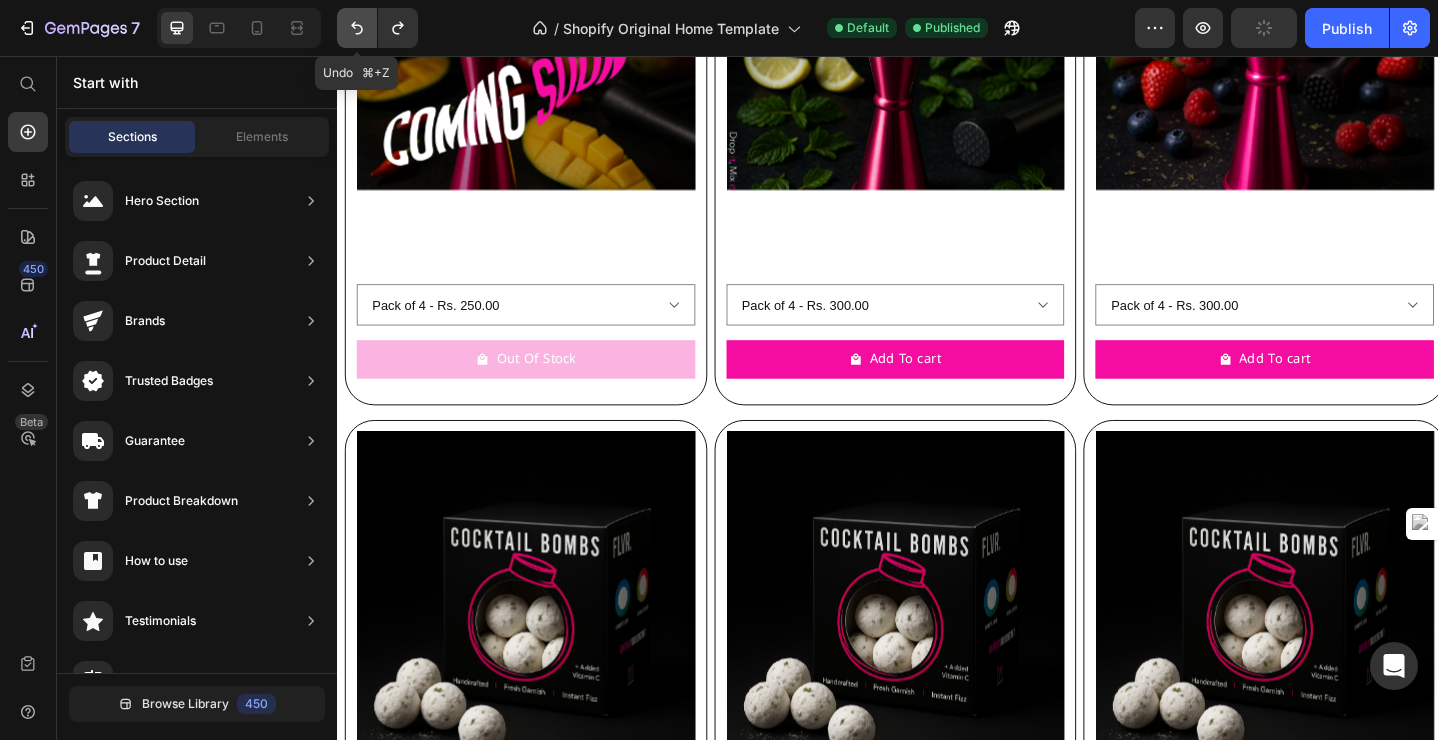 click 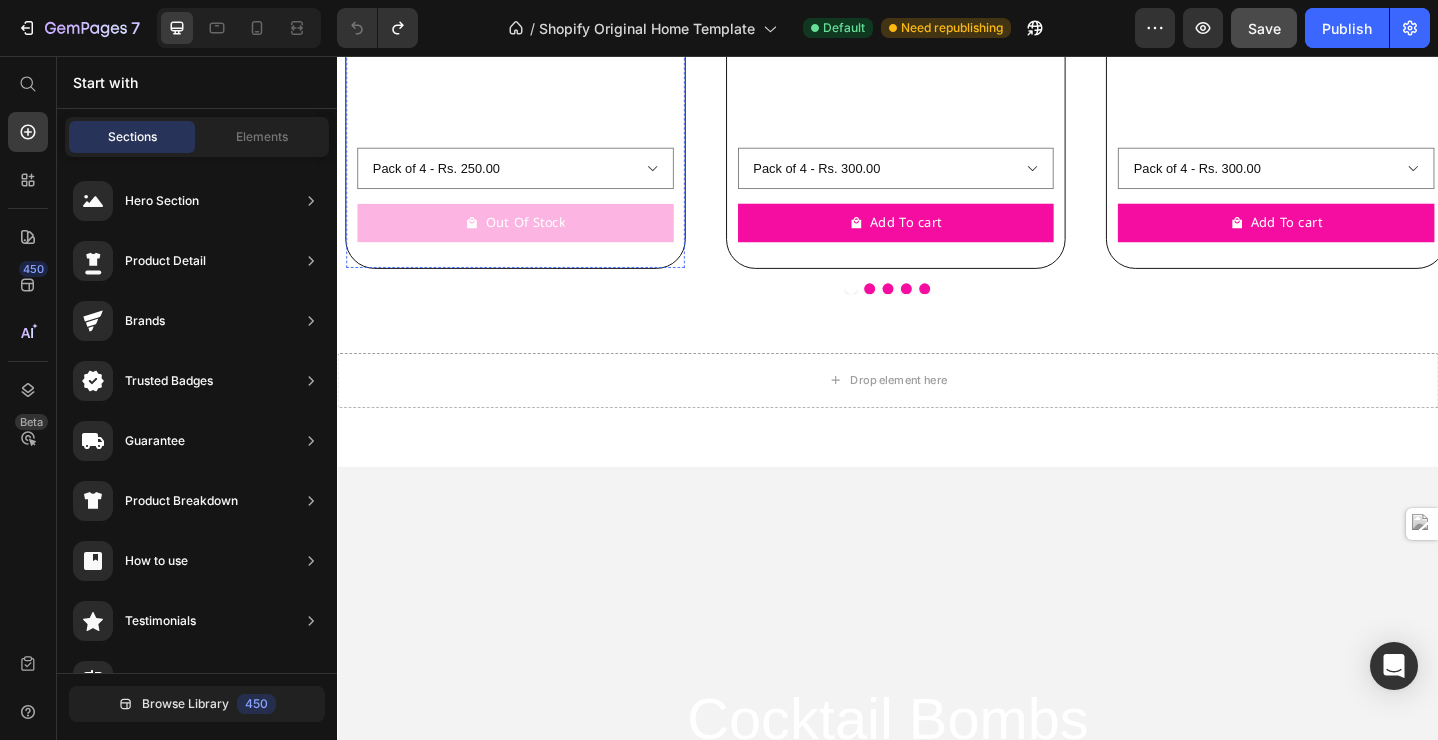 scroll, scrollTop: 246, scrollLeft: 0, axis: vertical 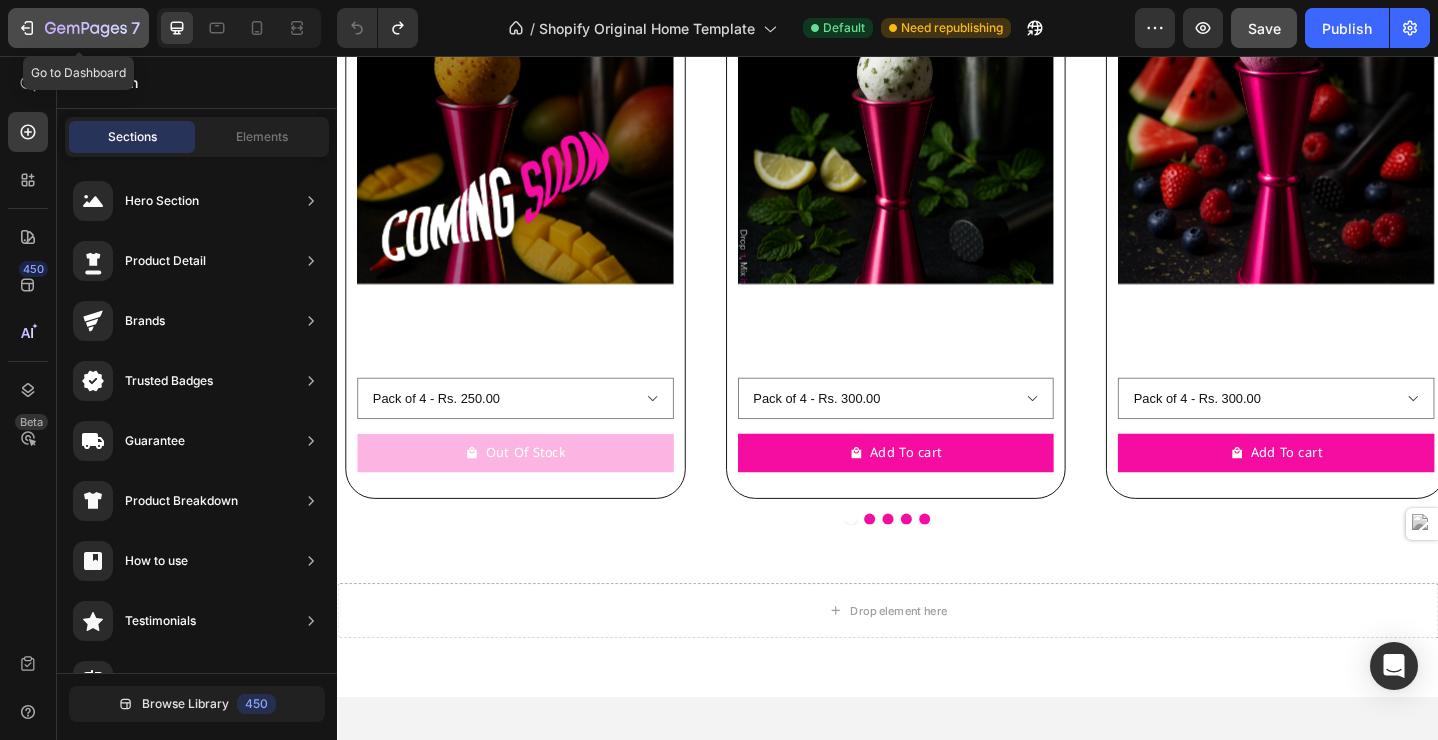 click 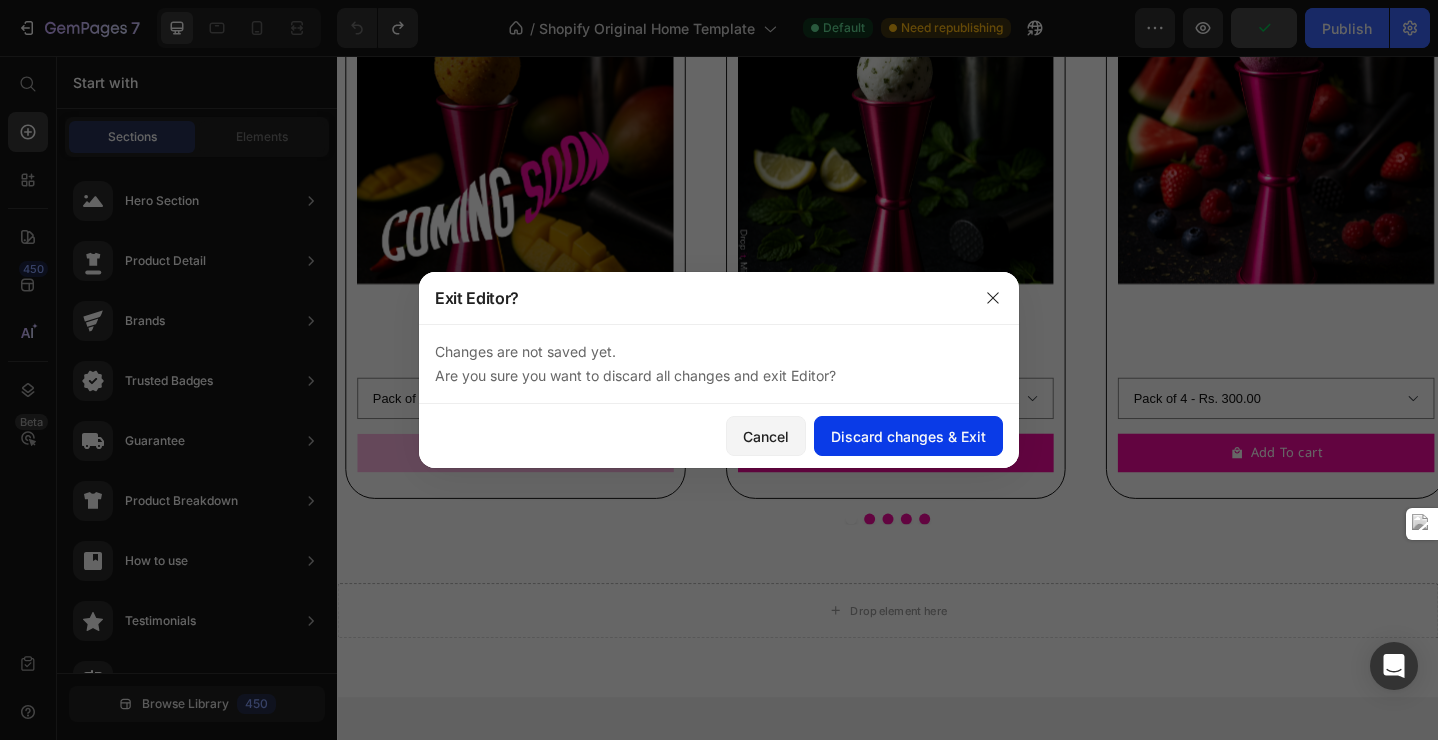 click on "Discard changes & Exit" at bounding box center (908, 436) 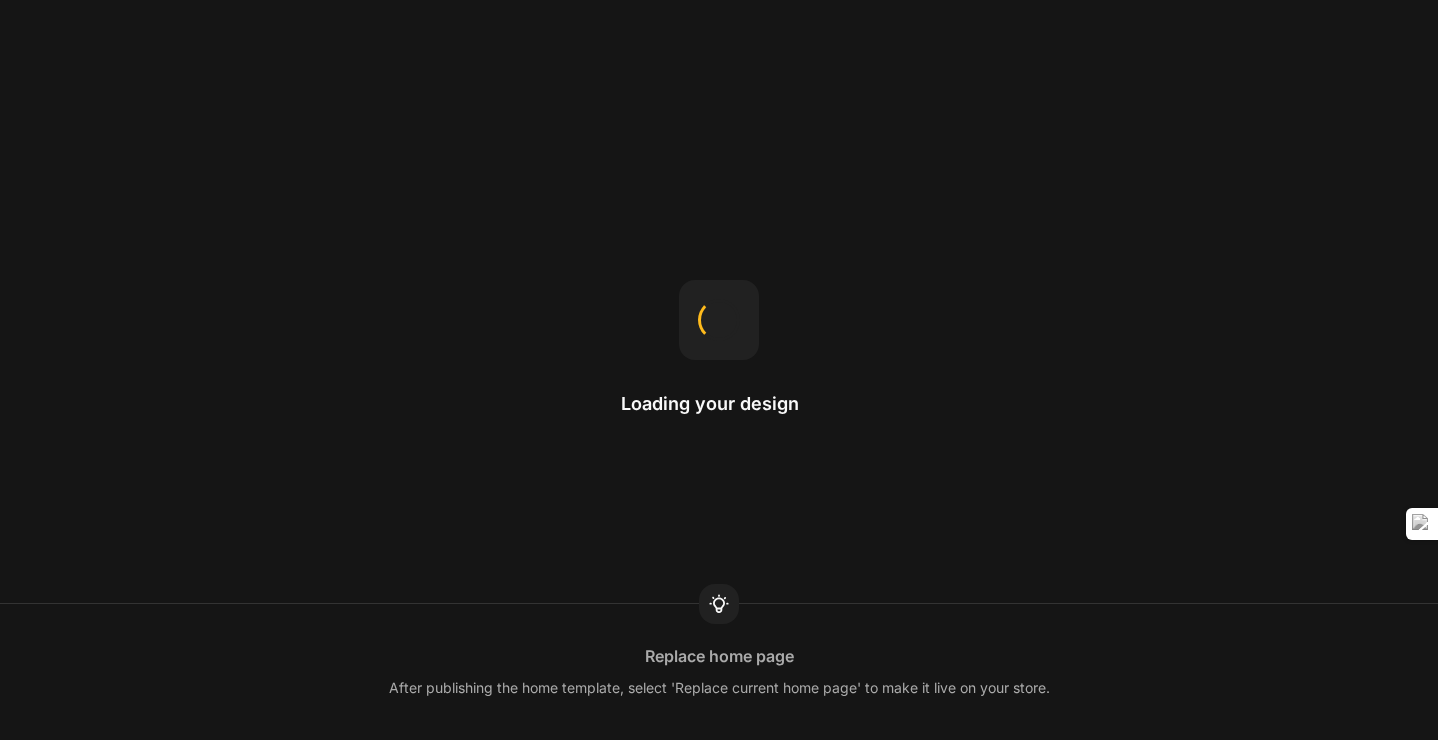 scroll, scrollTop: 0, scrollLeft: 0, axis: both 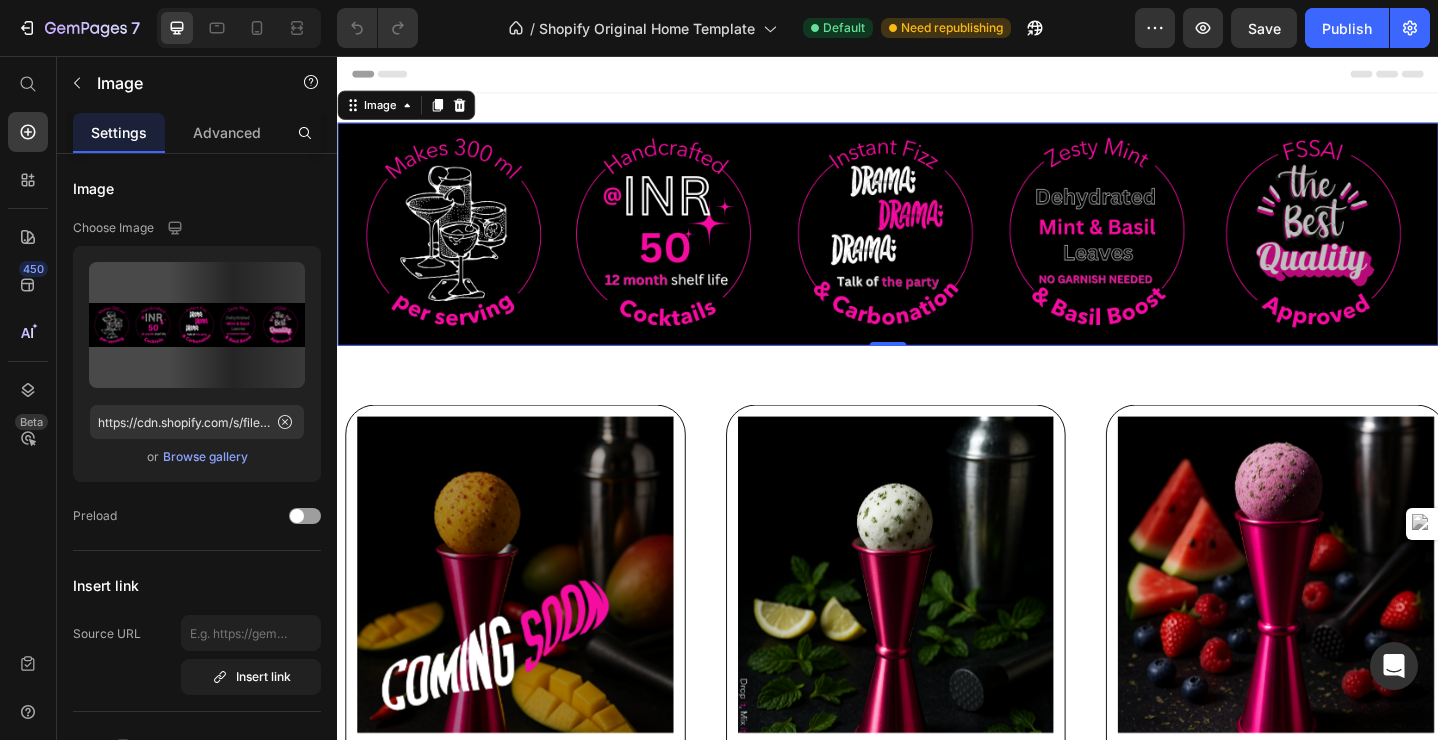 click at bounding box center (937, 250) 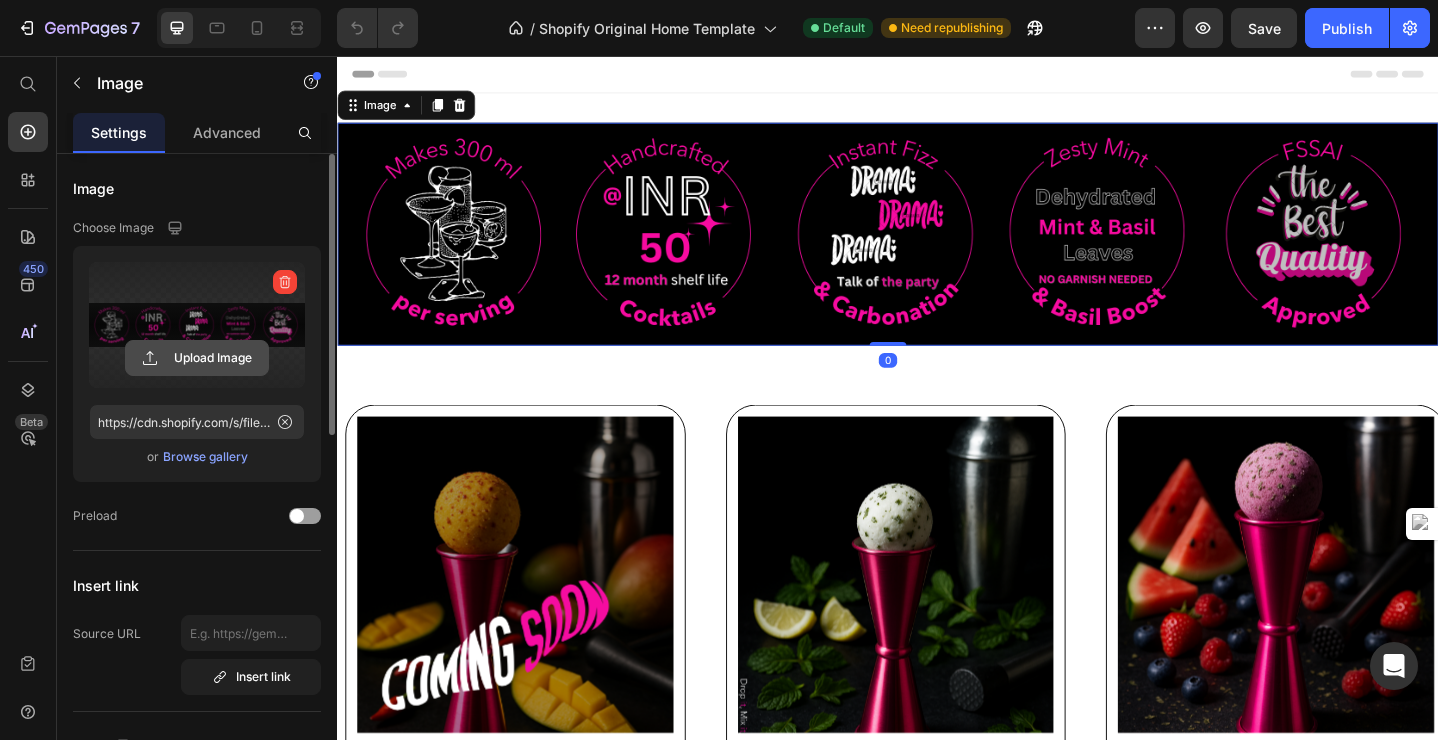 click 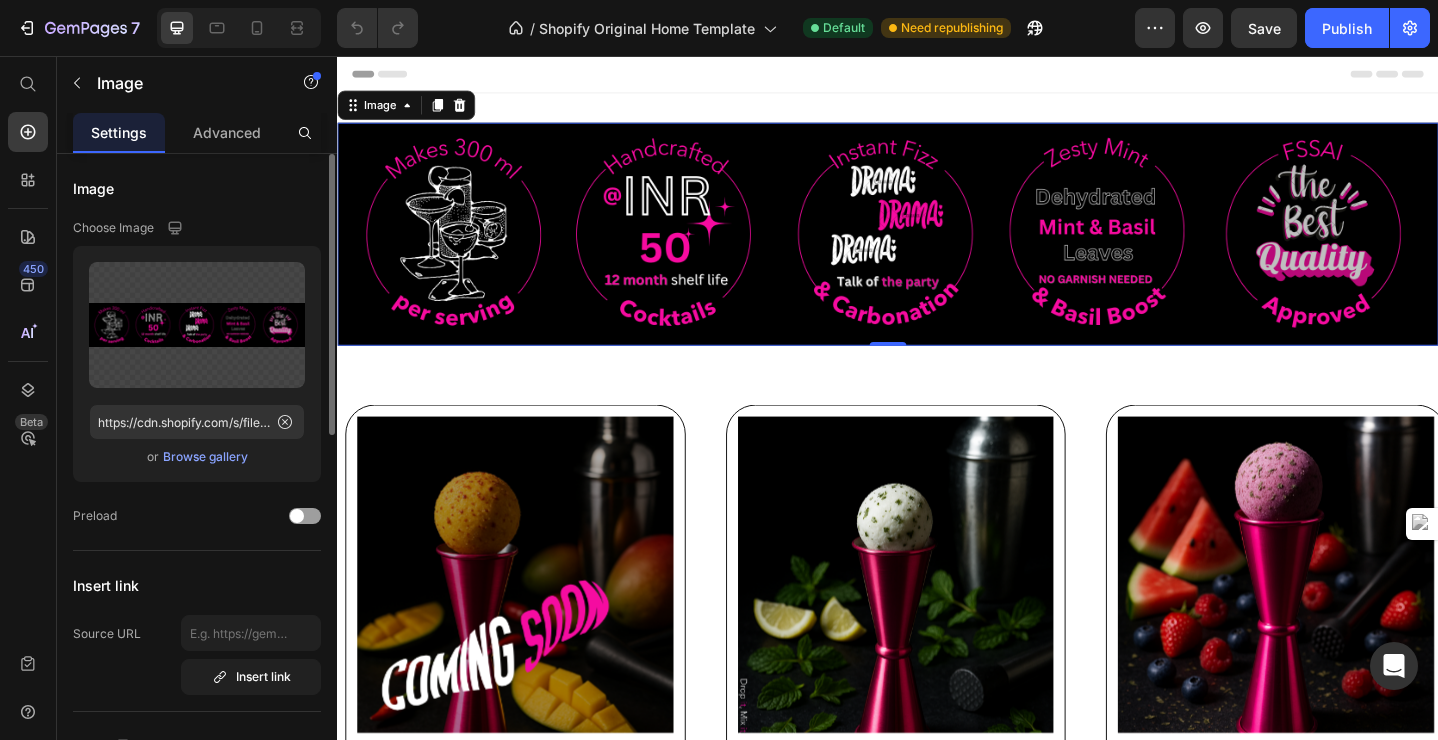click on "Browse gallery" at bounding box center (205, 457) 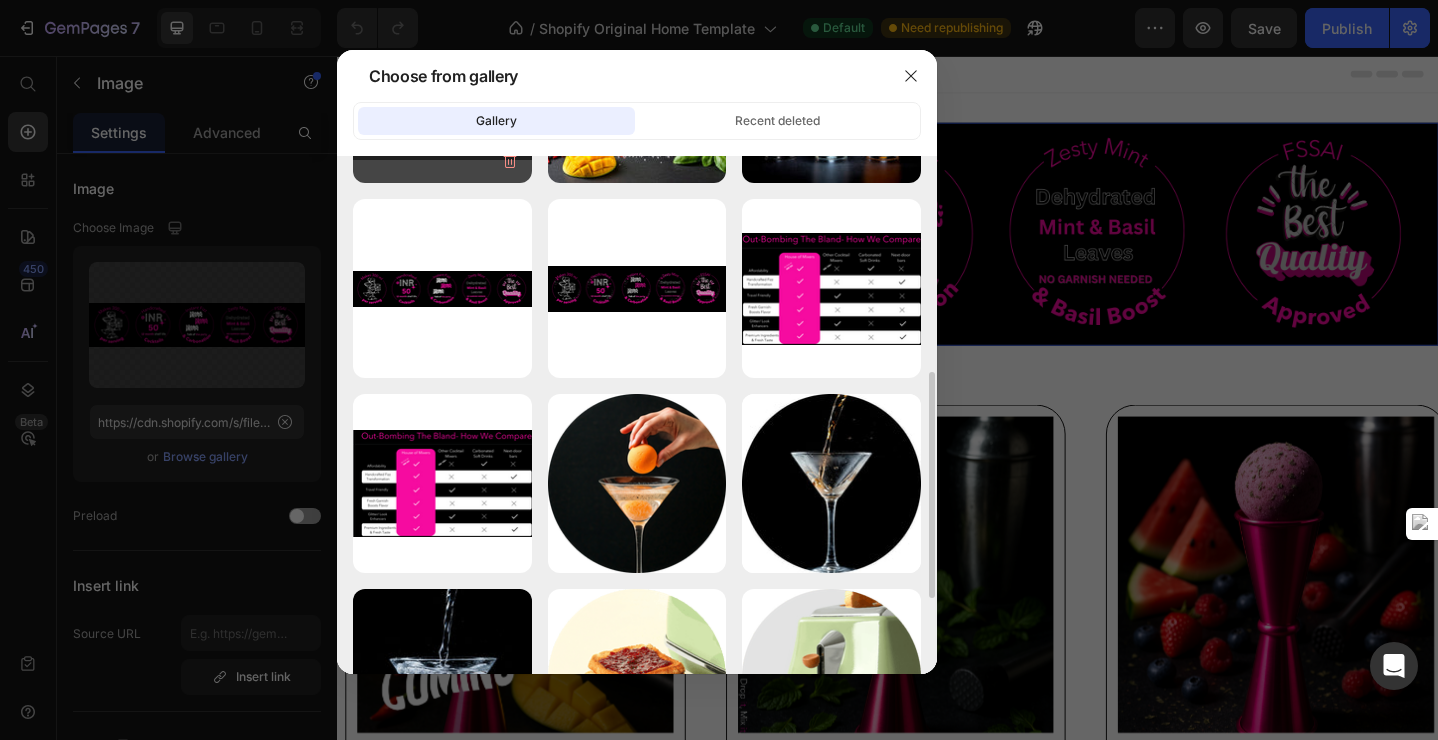 scroll, scrollTop: 427, scrollLeft: 0, axis: vertical 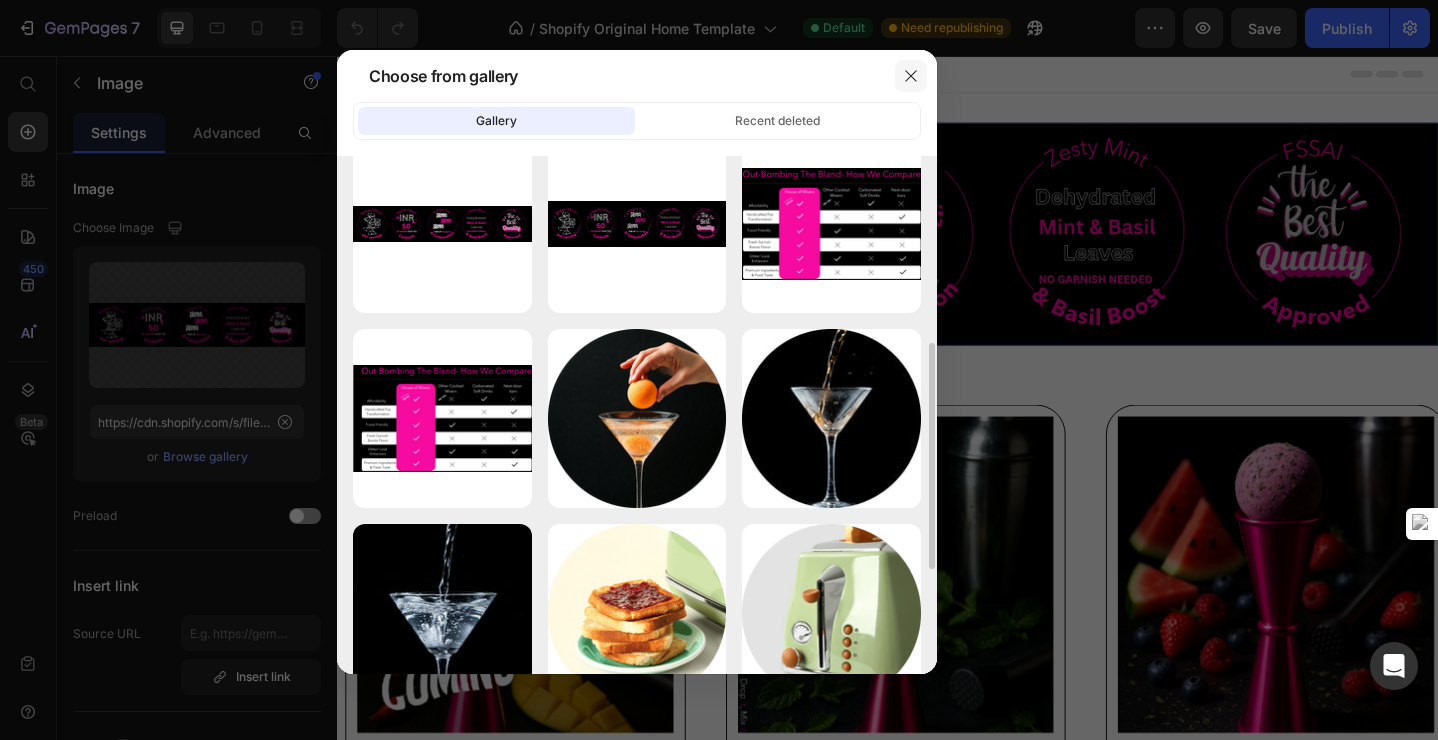 click 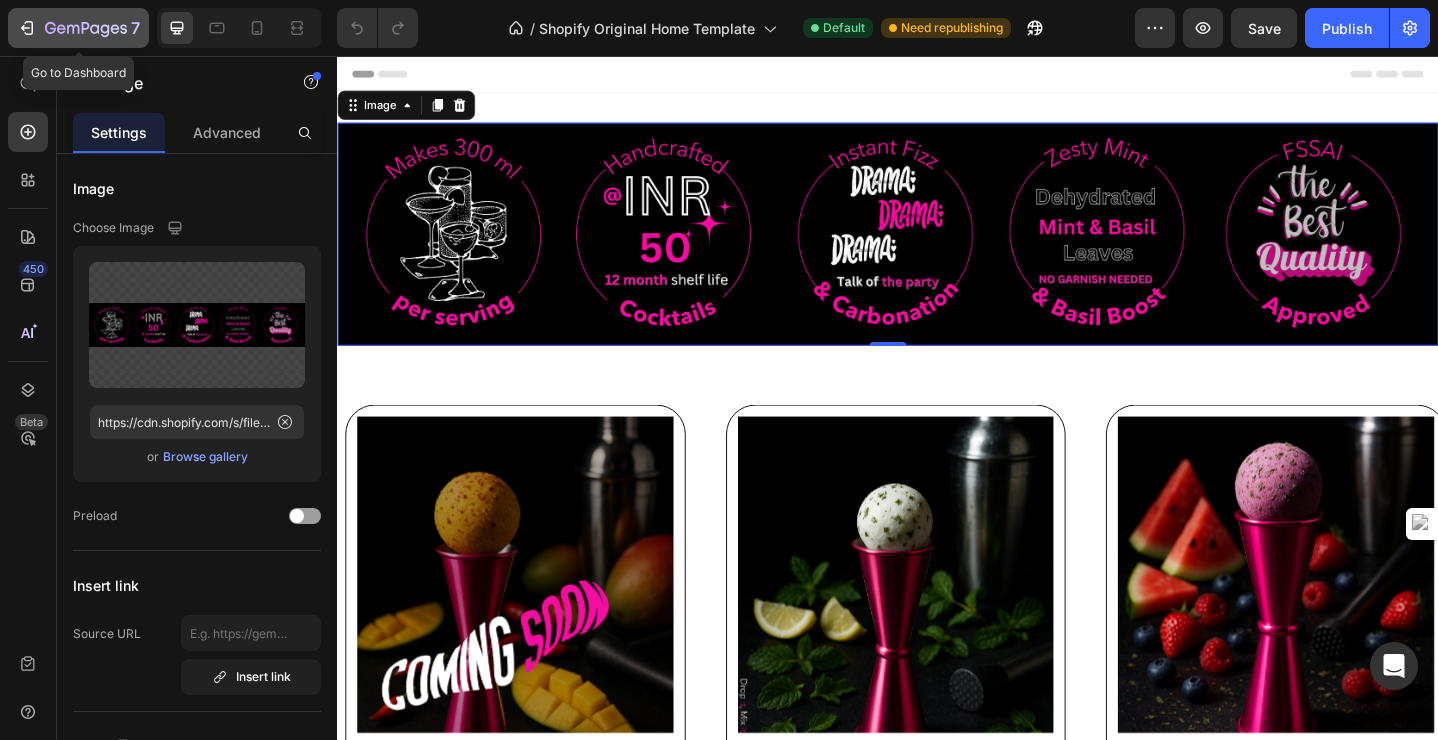 click 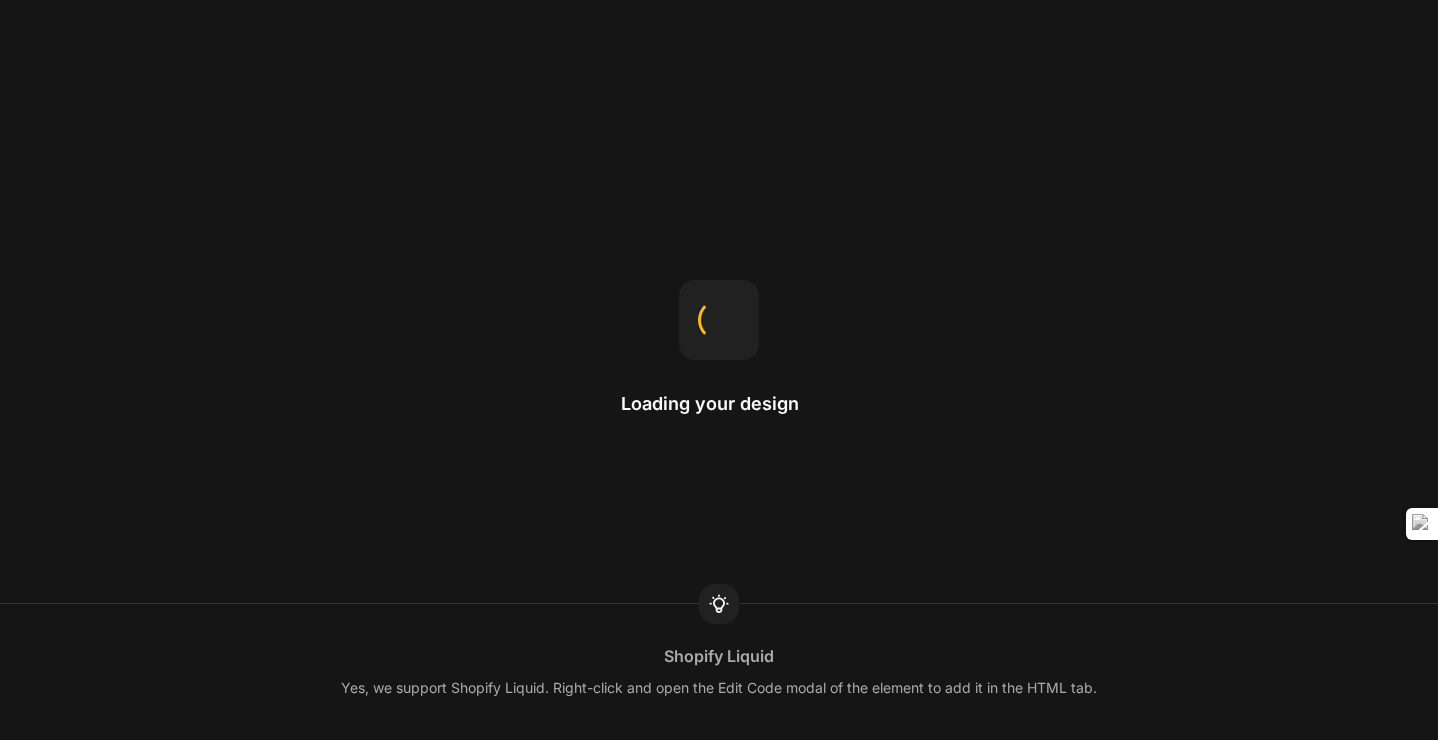 scroll, scrollTop: 0, scrollLeft: 0, axis: both 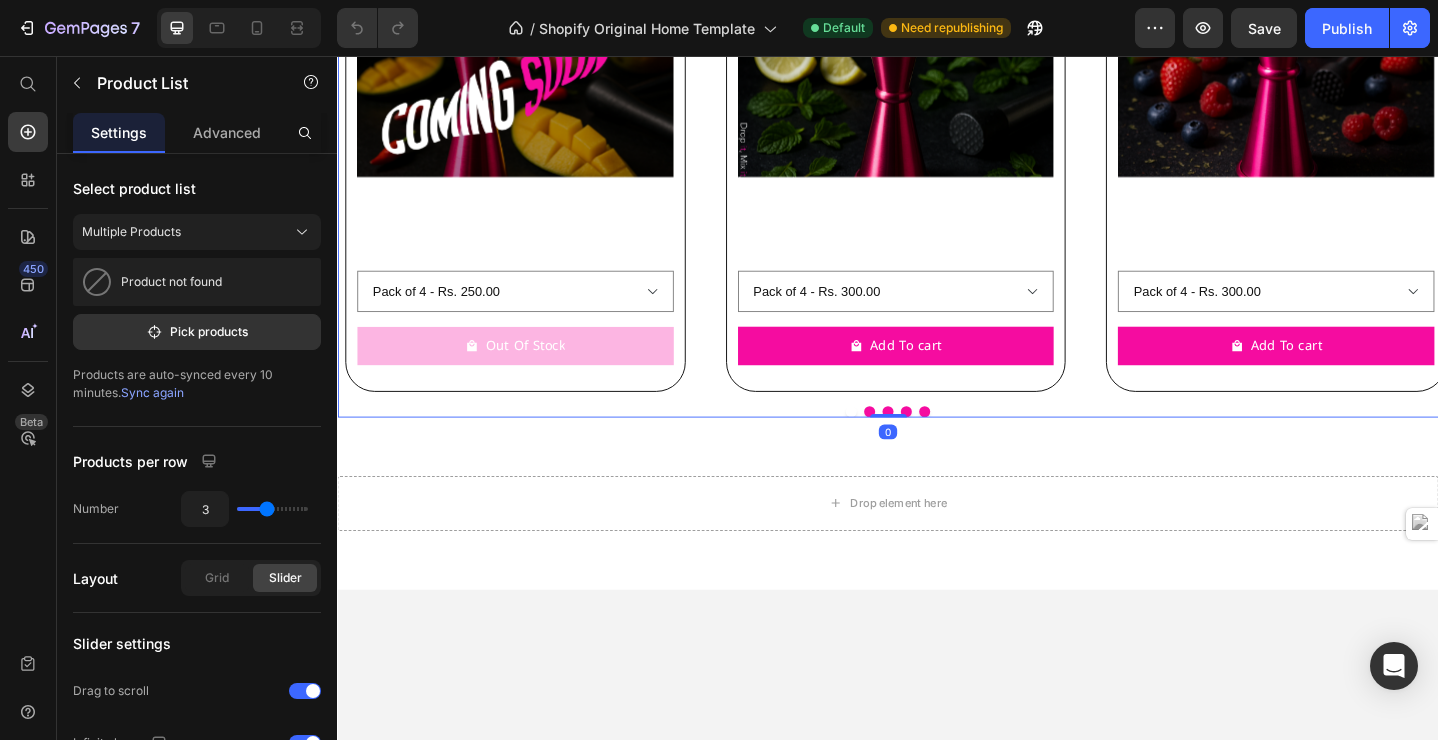 click at bounding box center (937, 444) 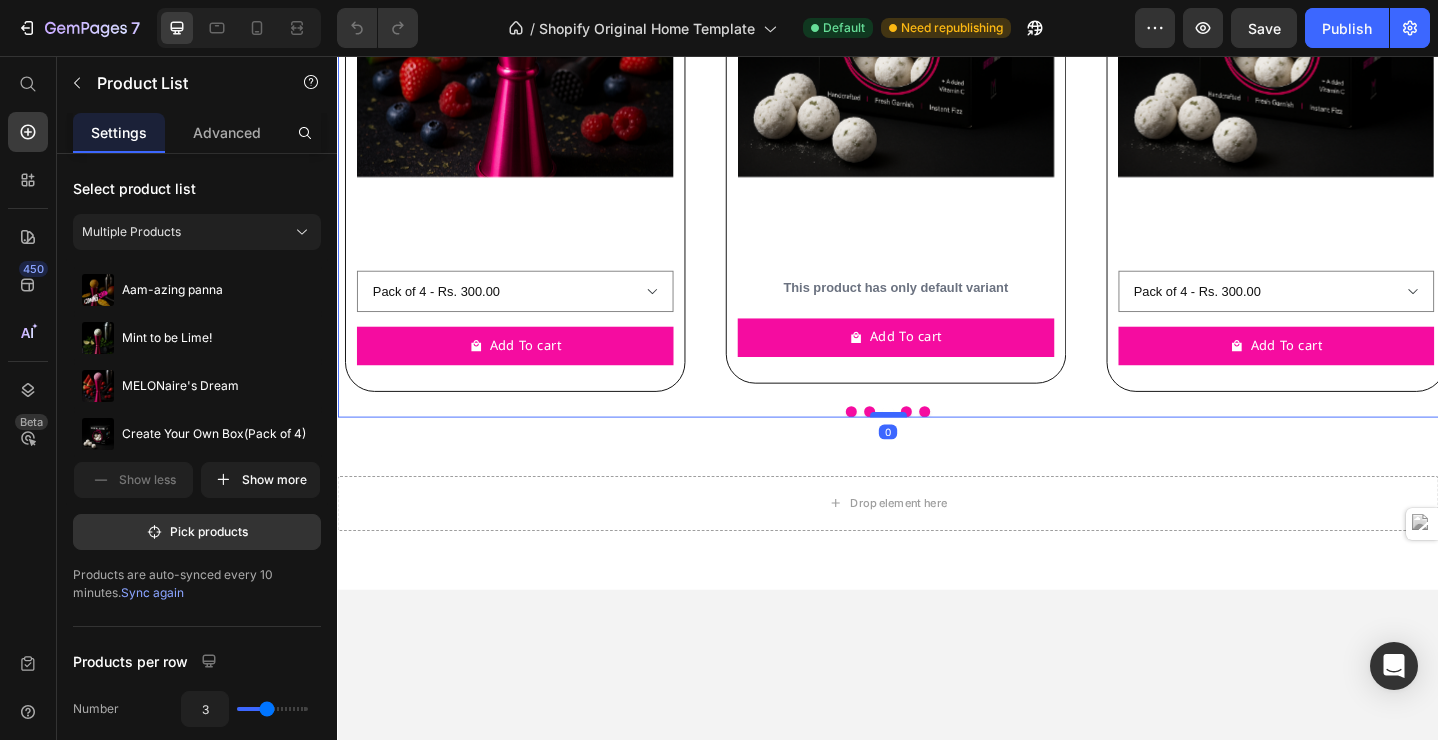 click at bounding box center (937, 447) 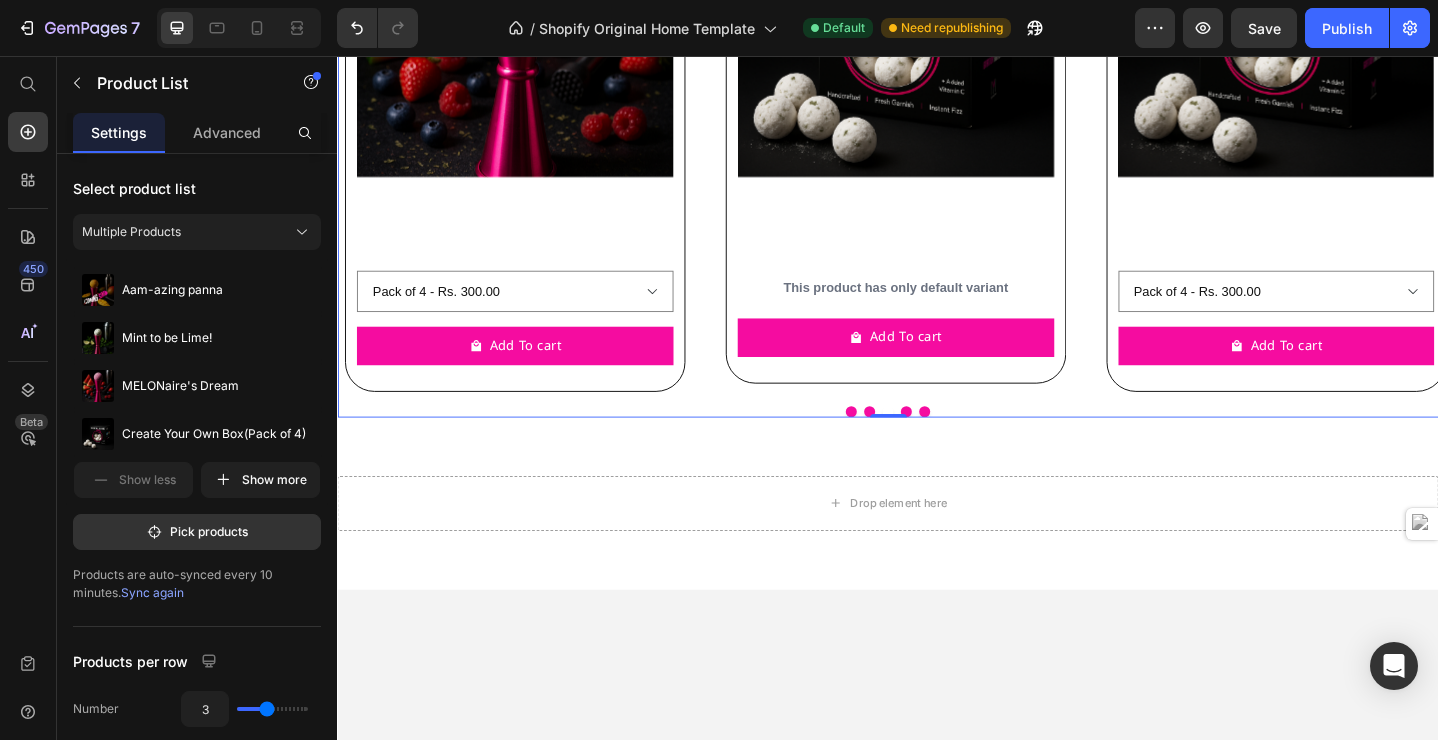click at bounding box center (957, 444) 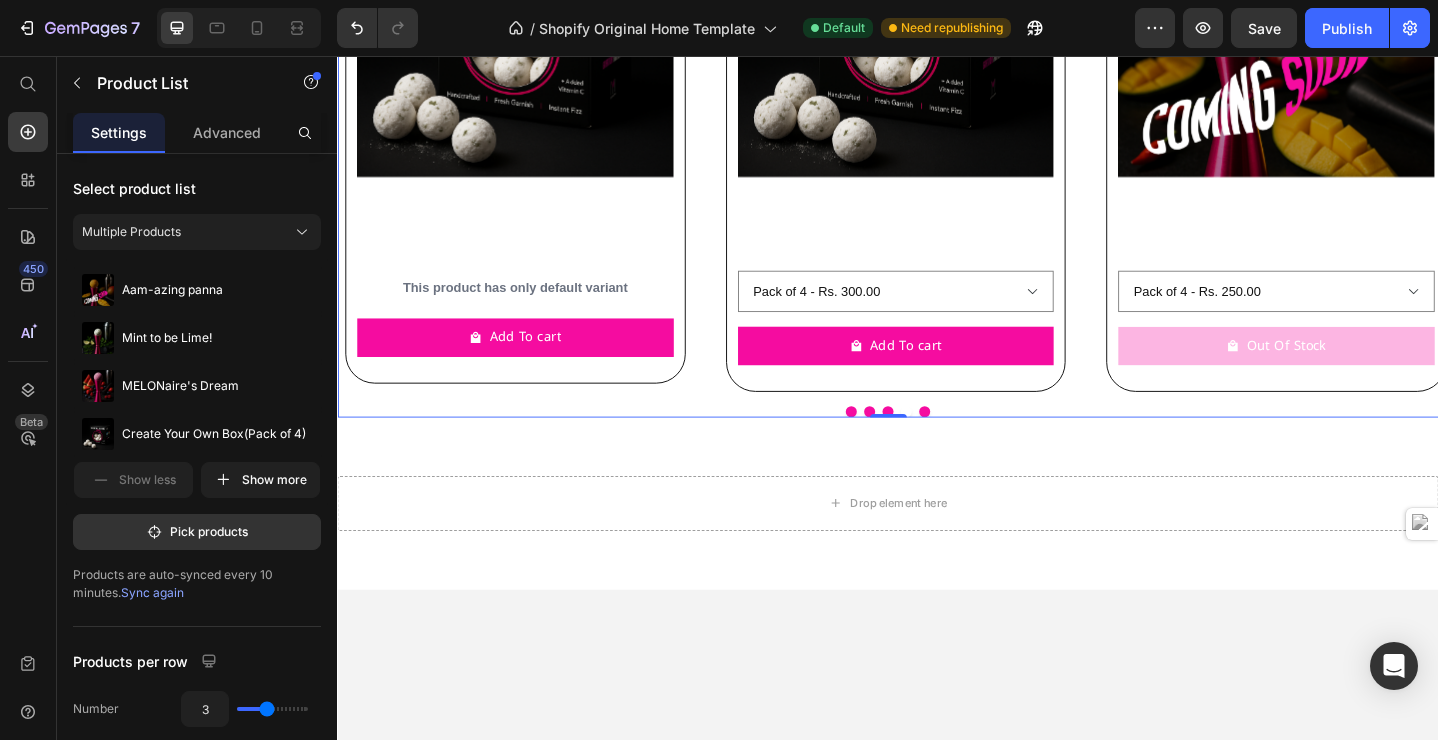 click at bounding box center [977, 444] 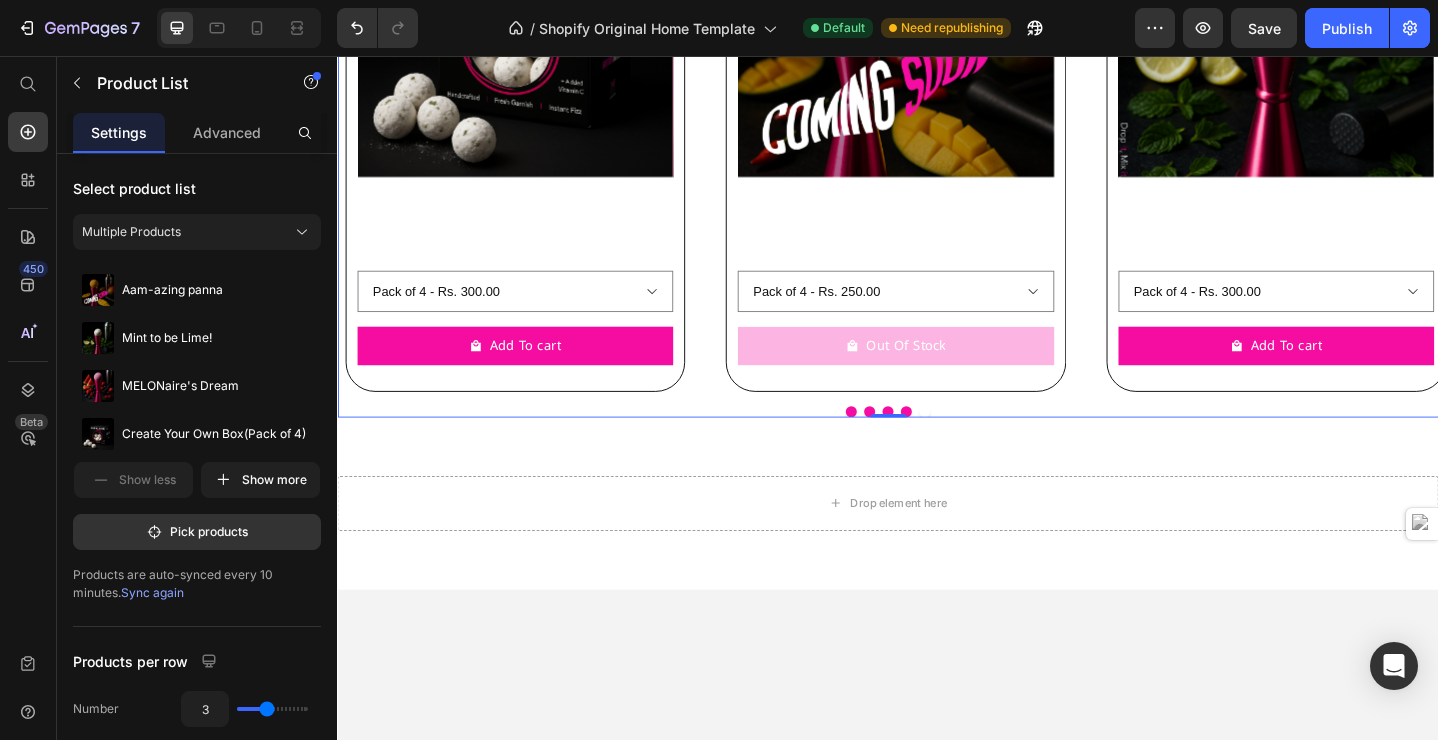 click at bounding box center (937, 444) 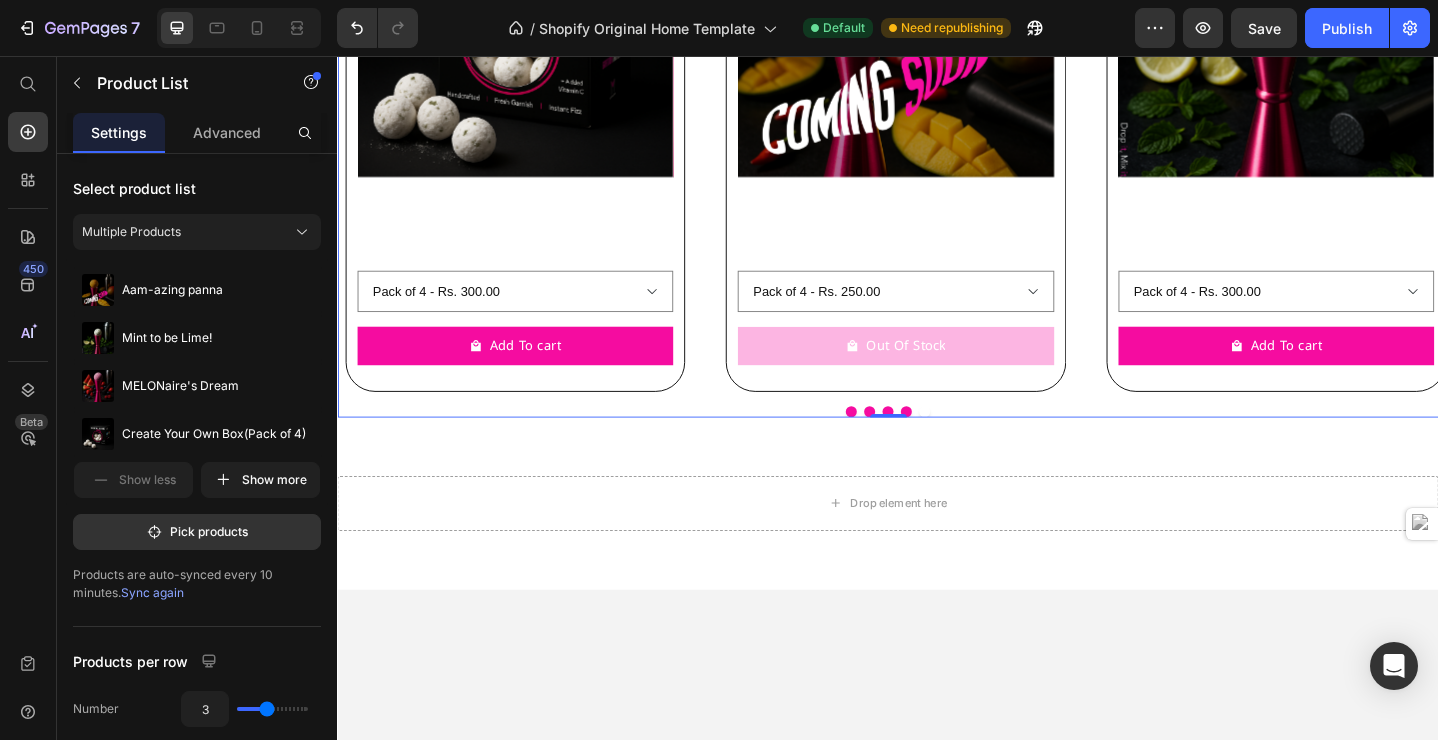click at bounding box center [957, 444] 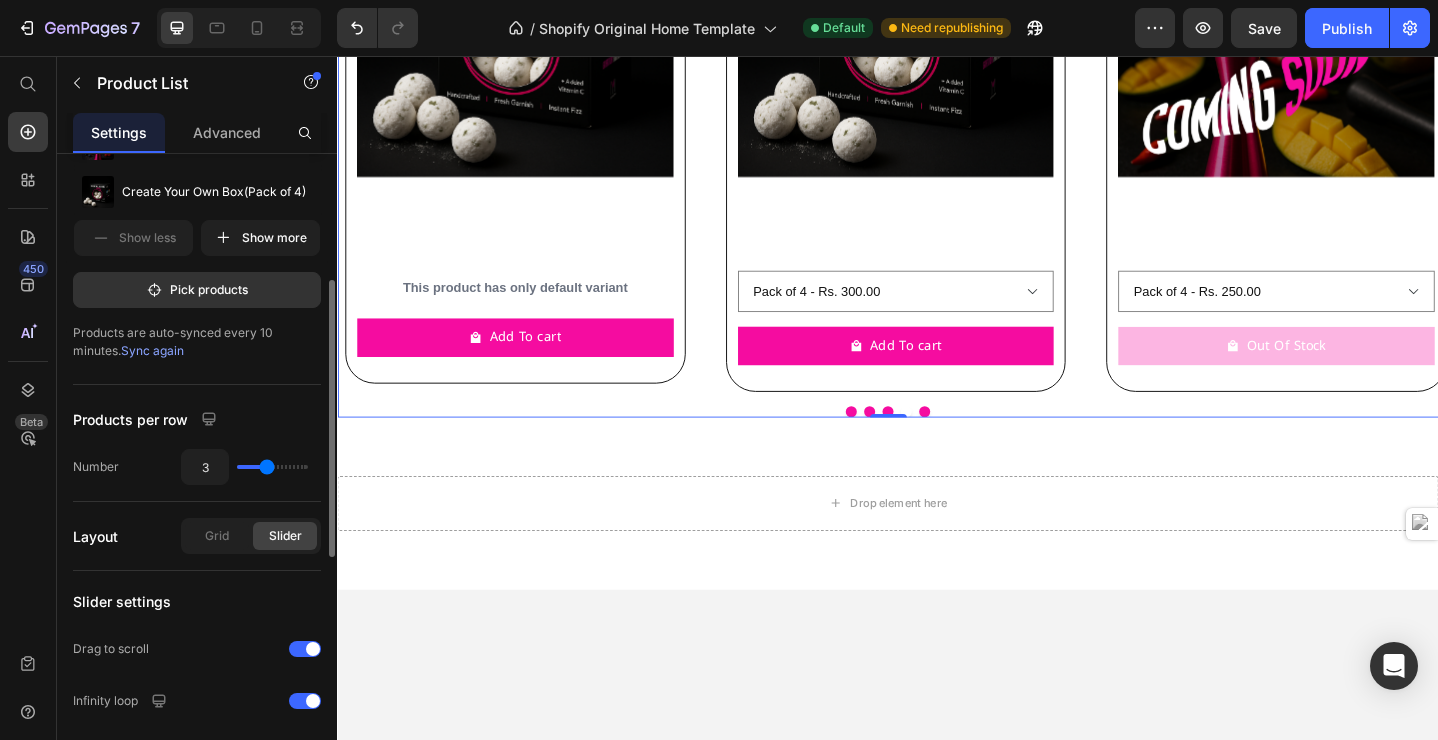 scroll, scrollTop: 257, scrollLeft: 0, axis: vertical 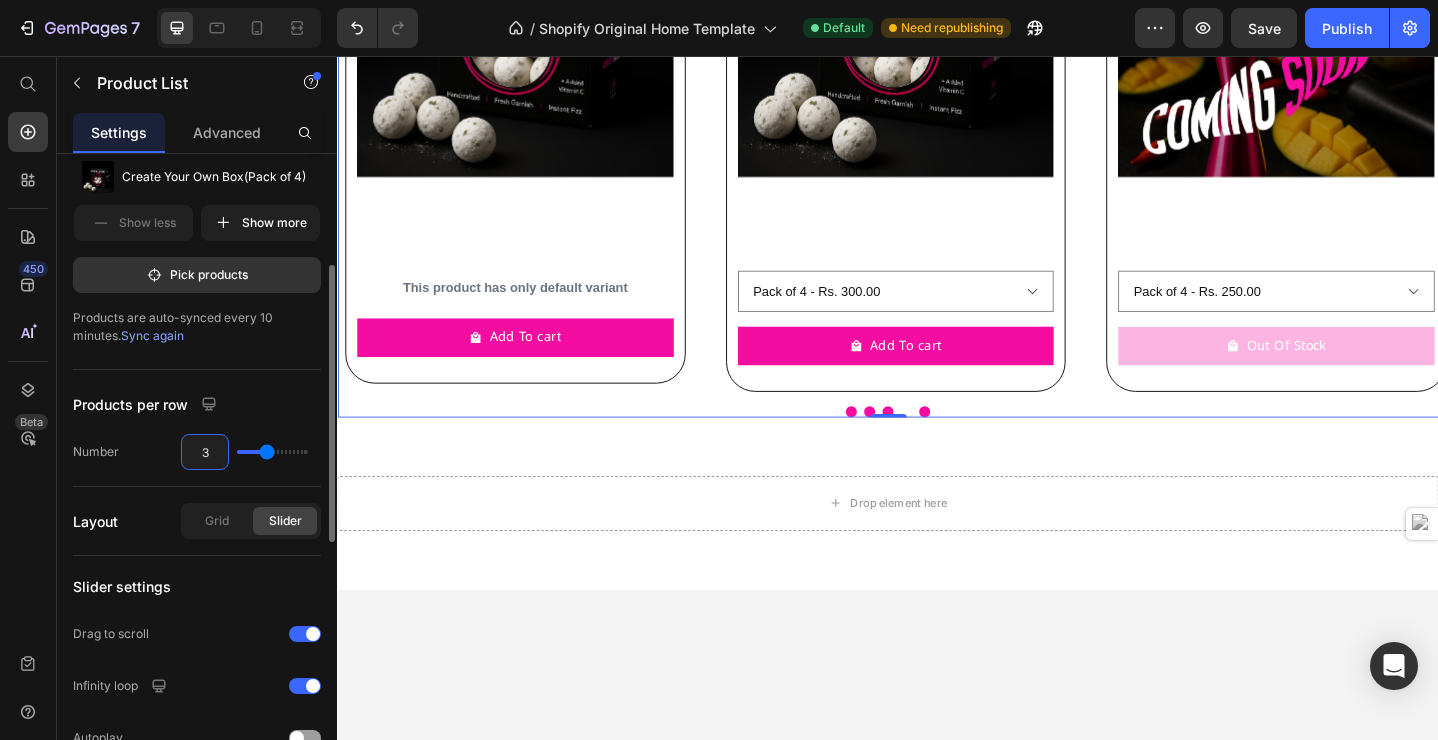 click on "3" at bounding box center [205, 452] 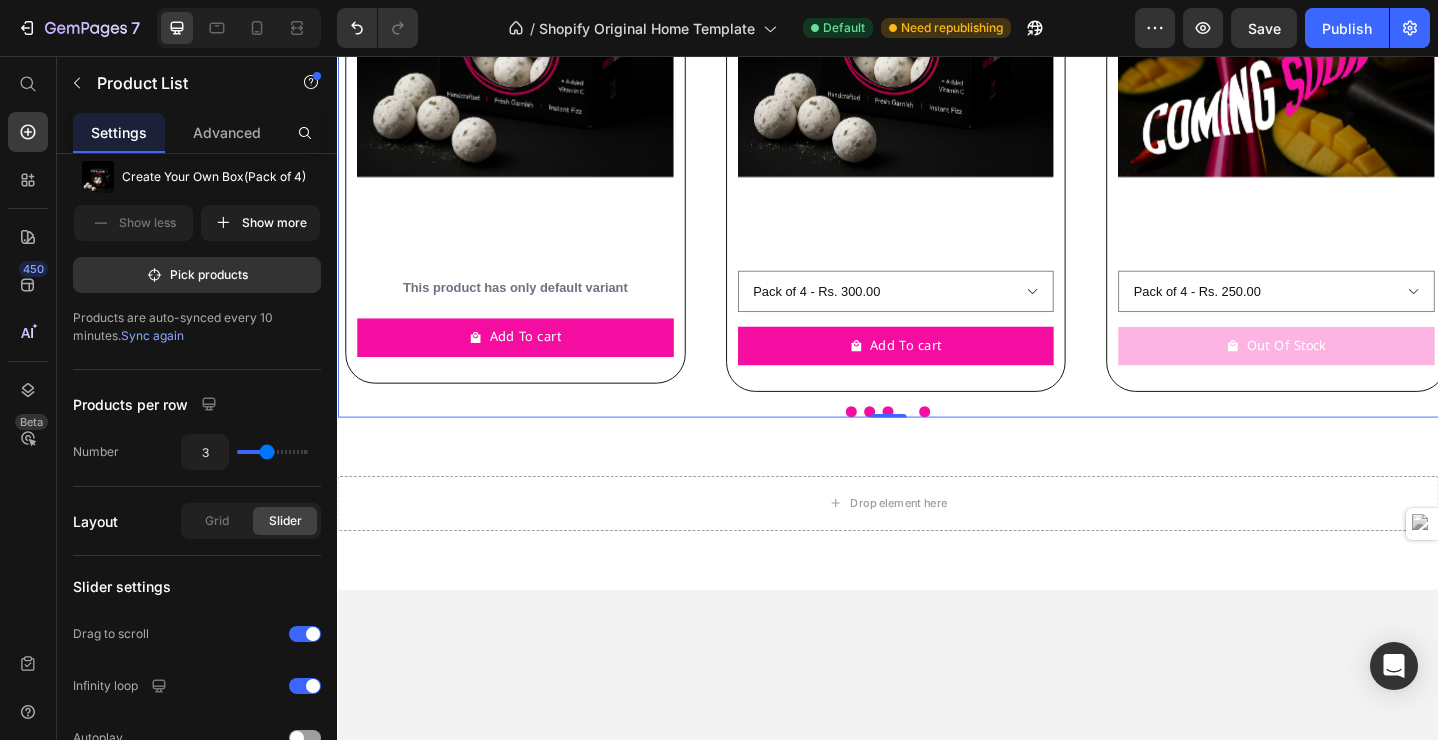 click at bounding box center [917, 444] 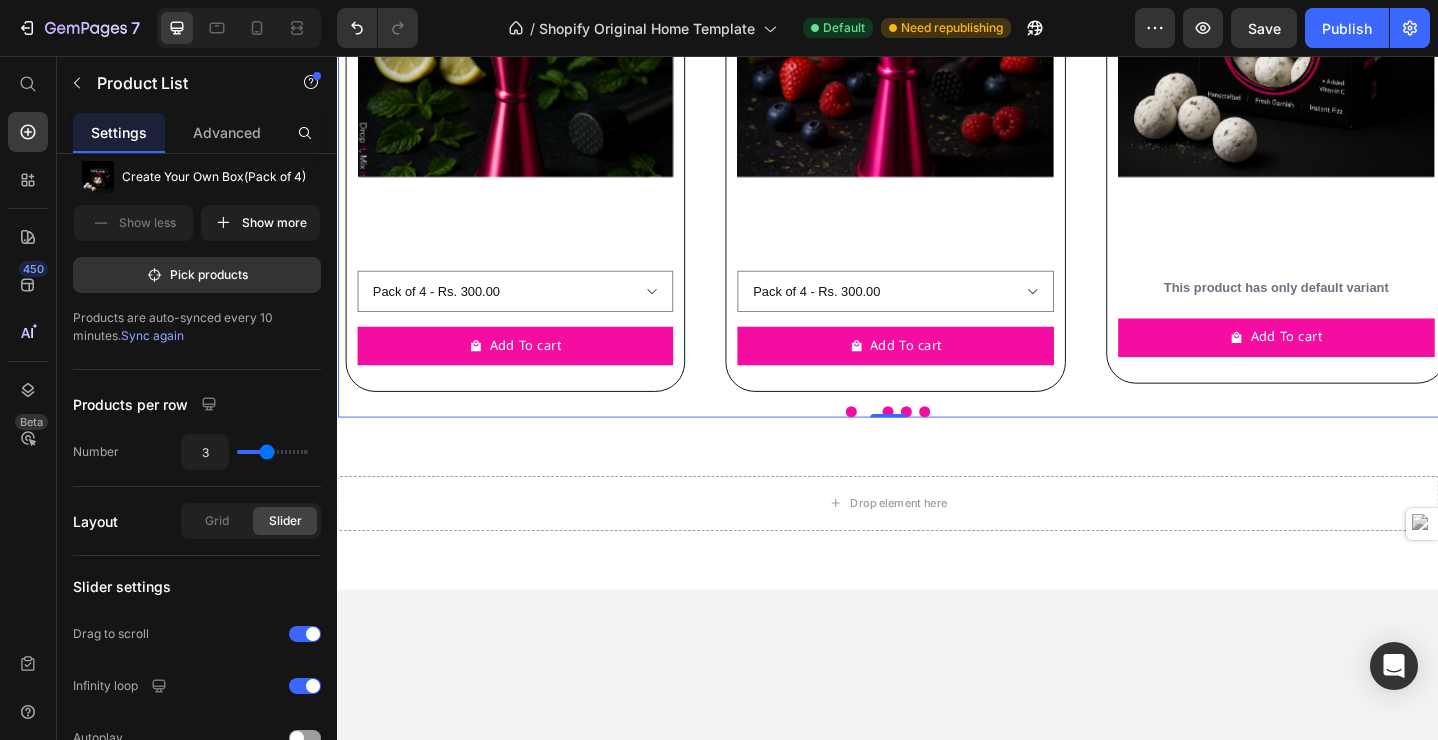 click at bounding box center (897, 444) 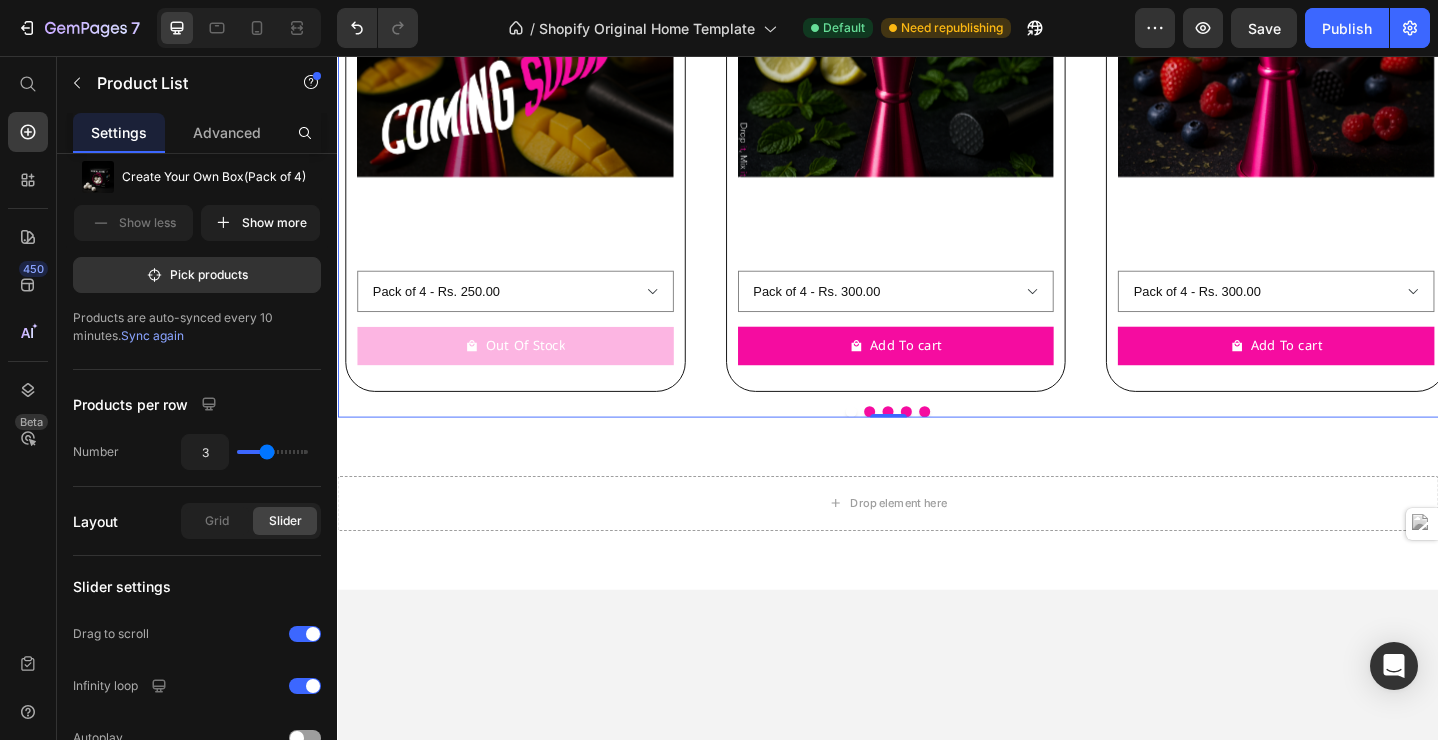 click at bounding box center [937, 444] 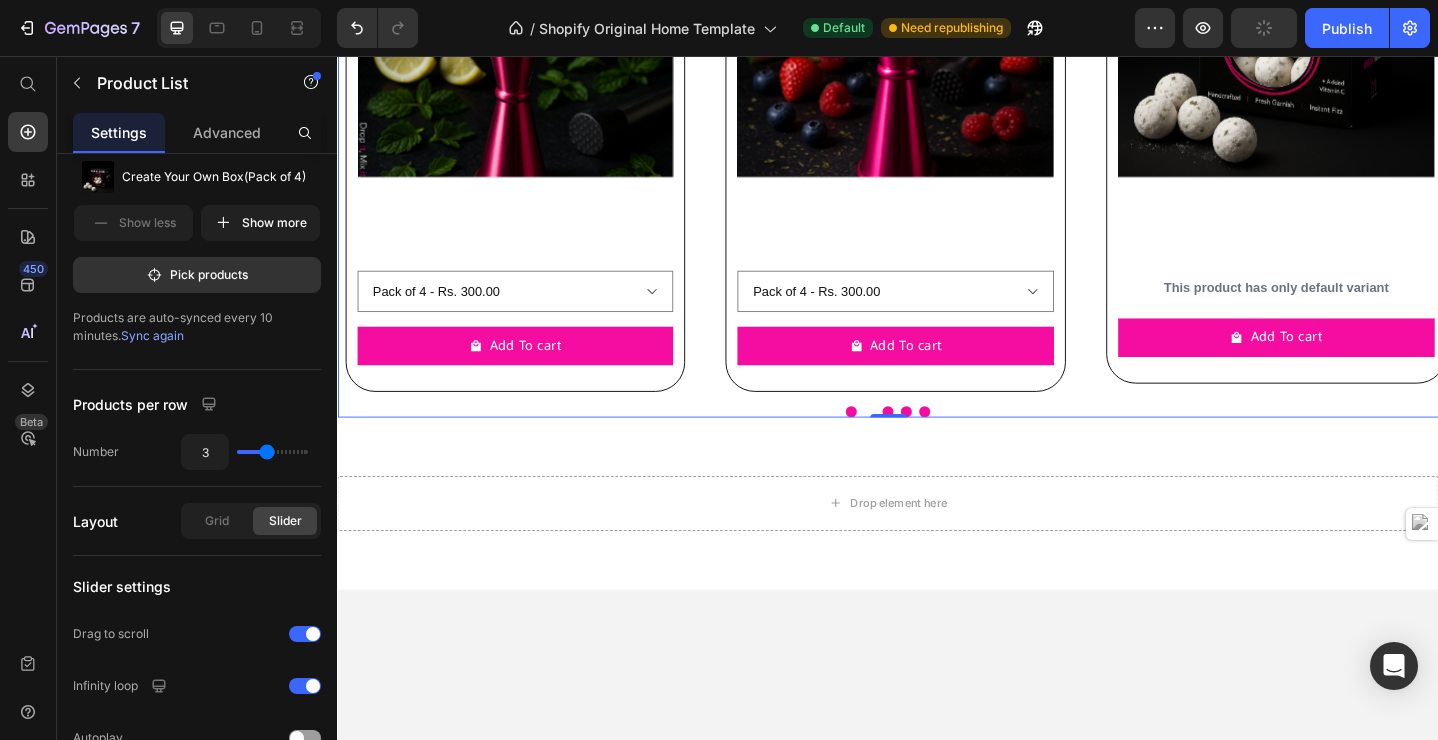 click at bounding box center [937, 444] 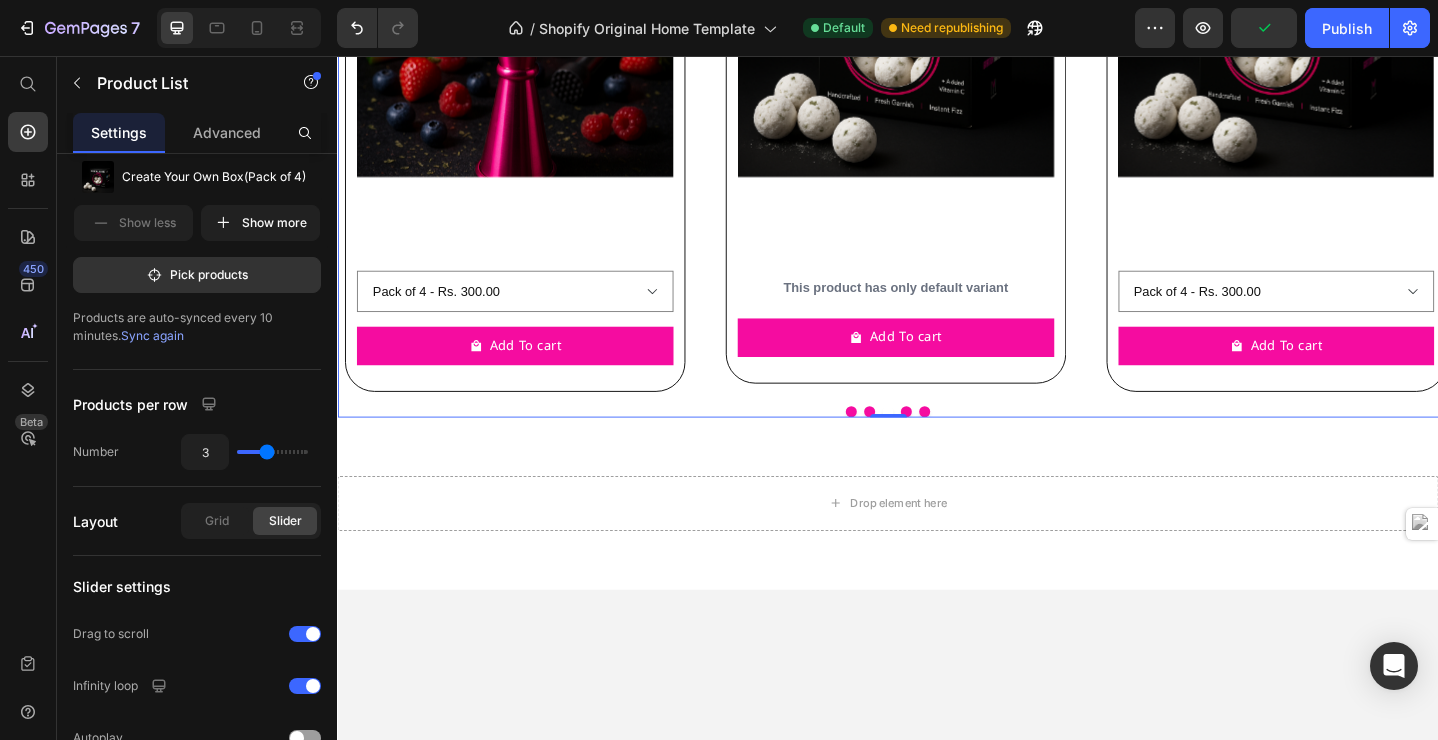 click at bounding box center [957, 444] 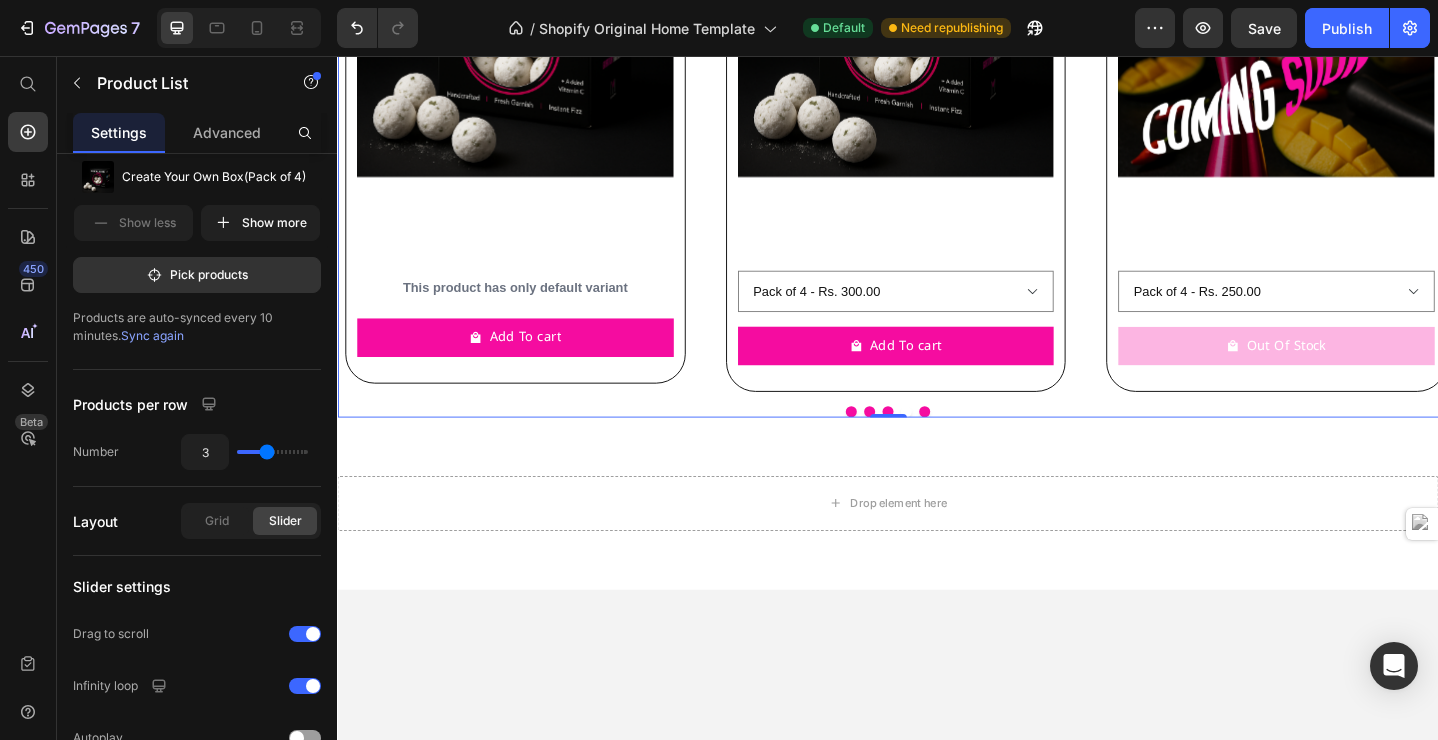 click at bounding box center (977, 444) 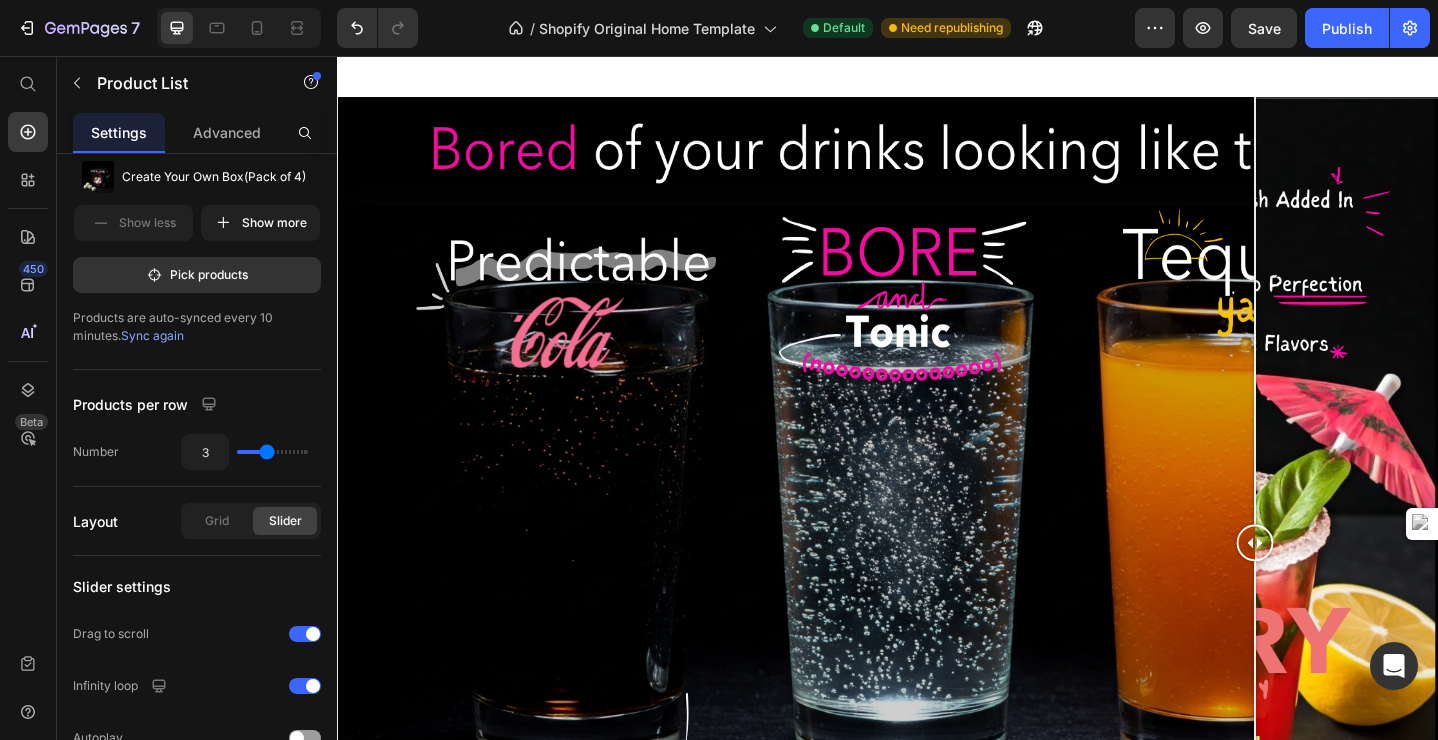 scroll, scrollTop: 2128, scrollLeft: 0, axis: vertical 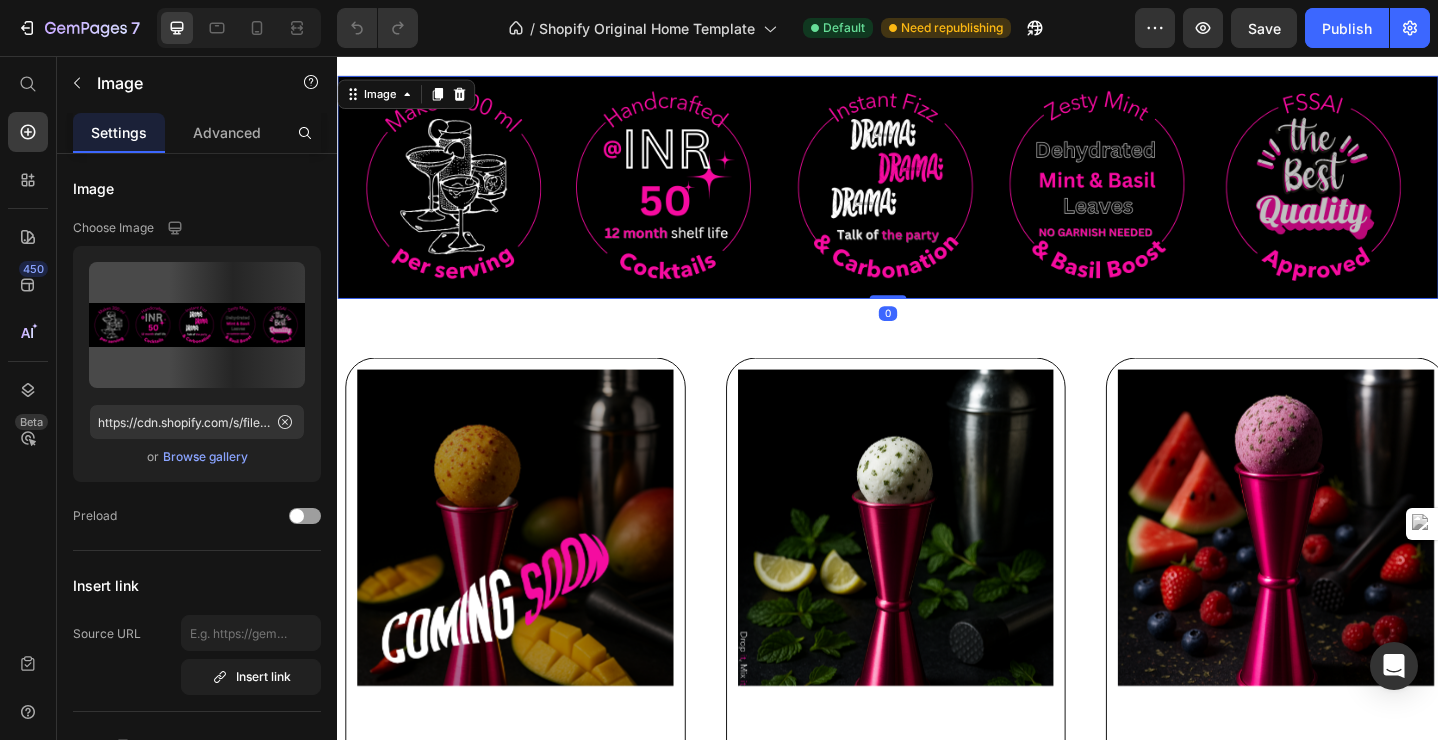 click at bounding box center [937, 199] 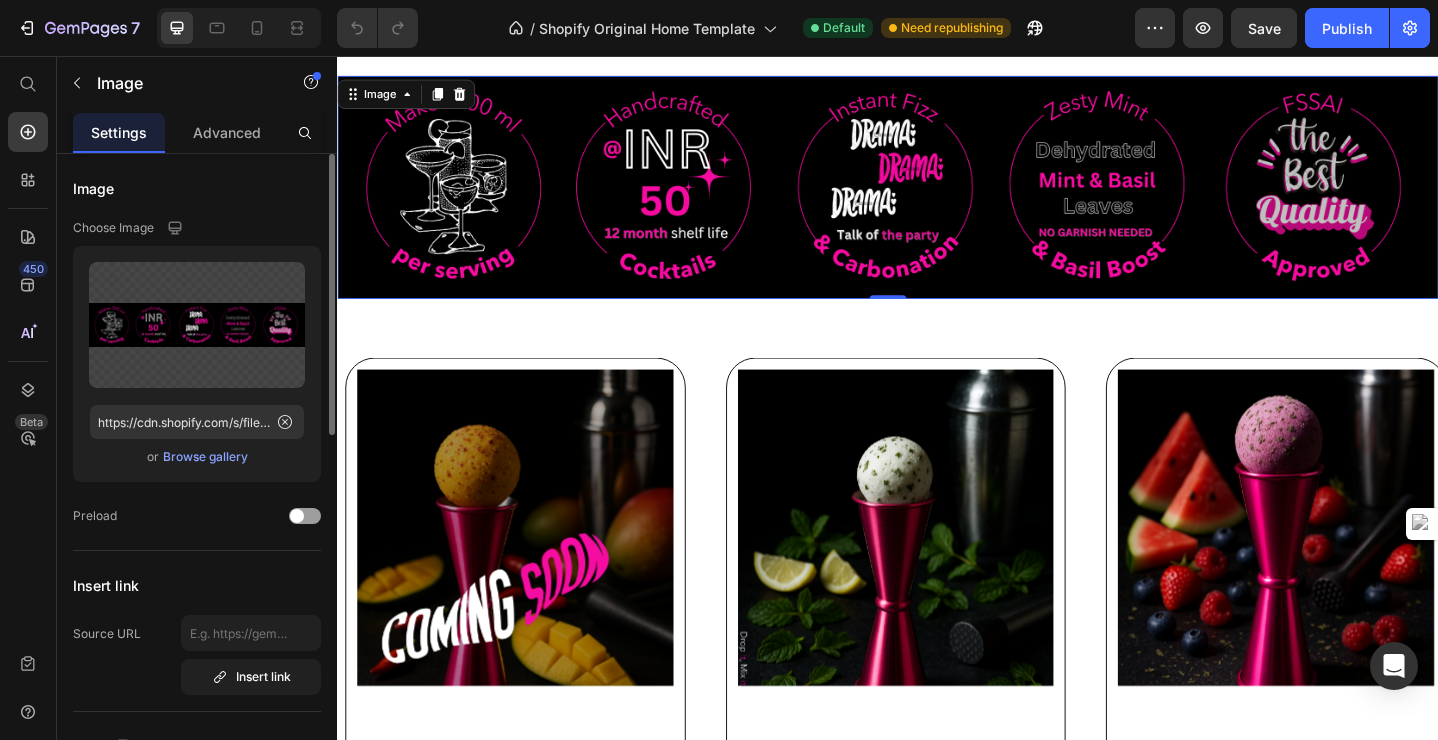 click on "Browse gallery" at bounding box center [205, 457] 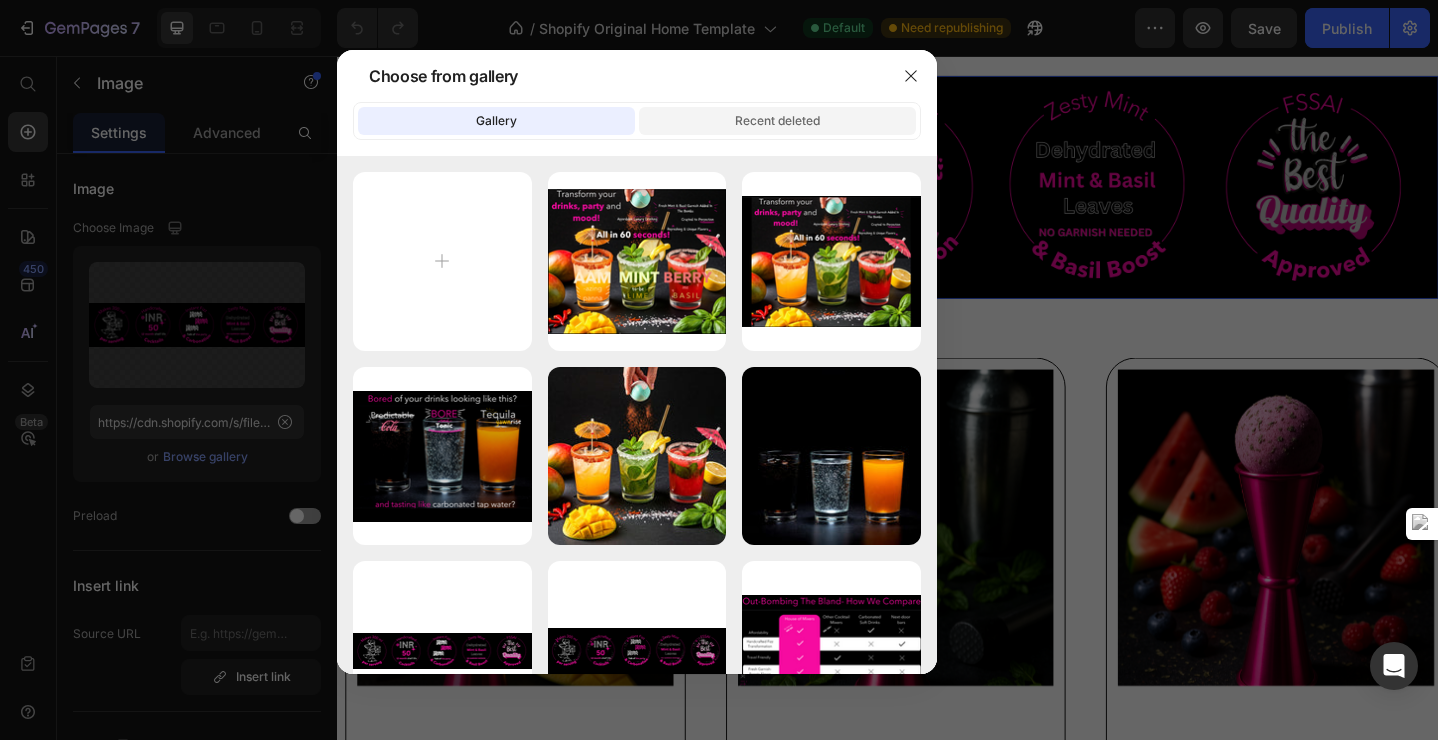 click on "Recent deleted" 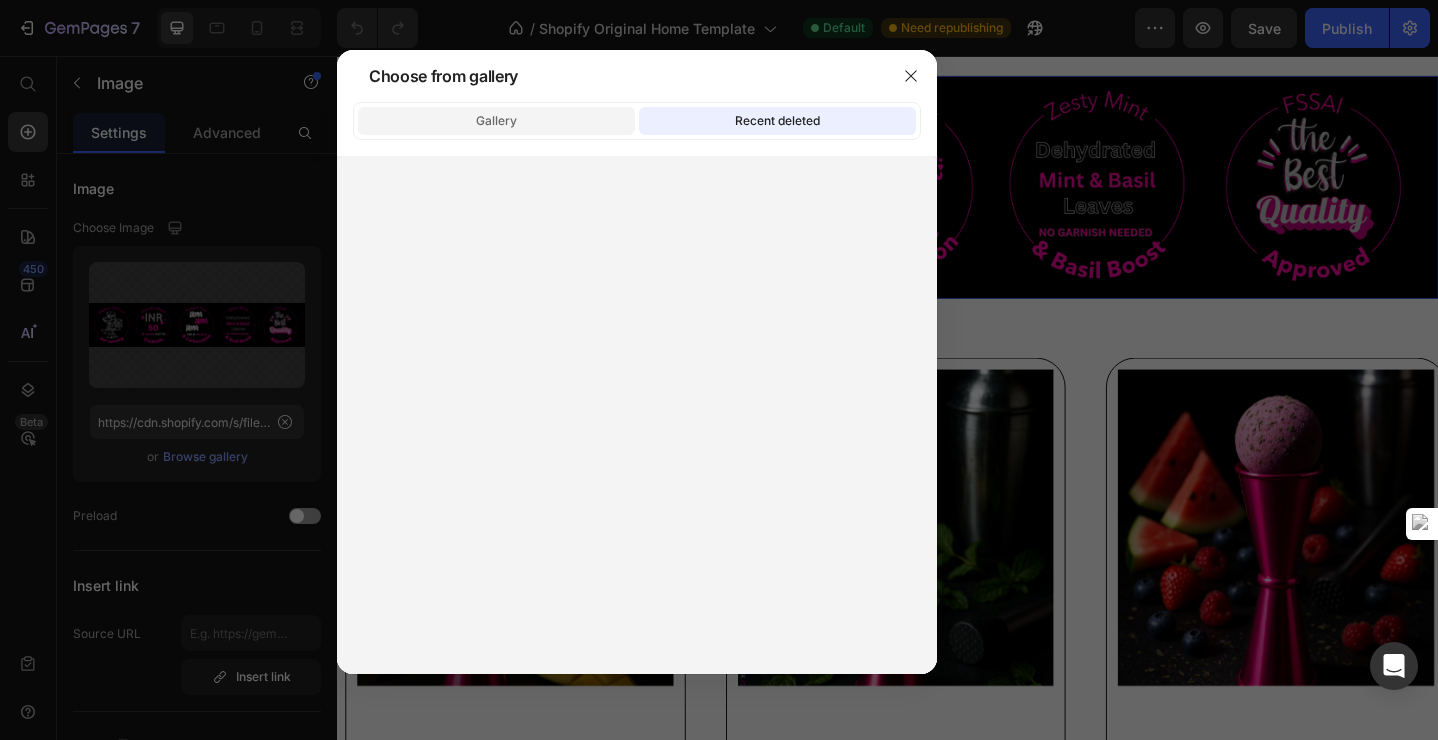 click on "Gallery" 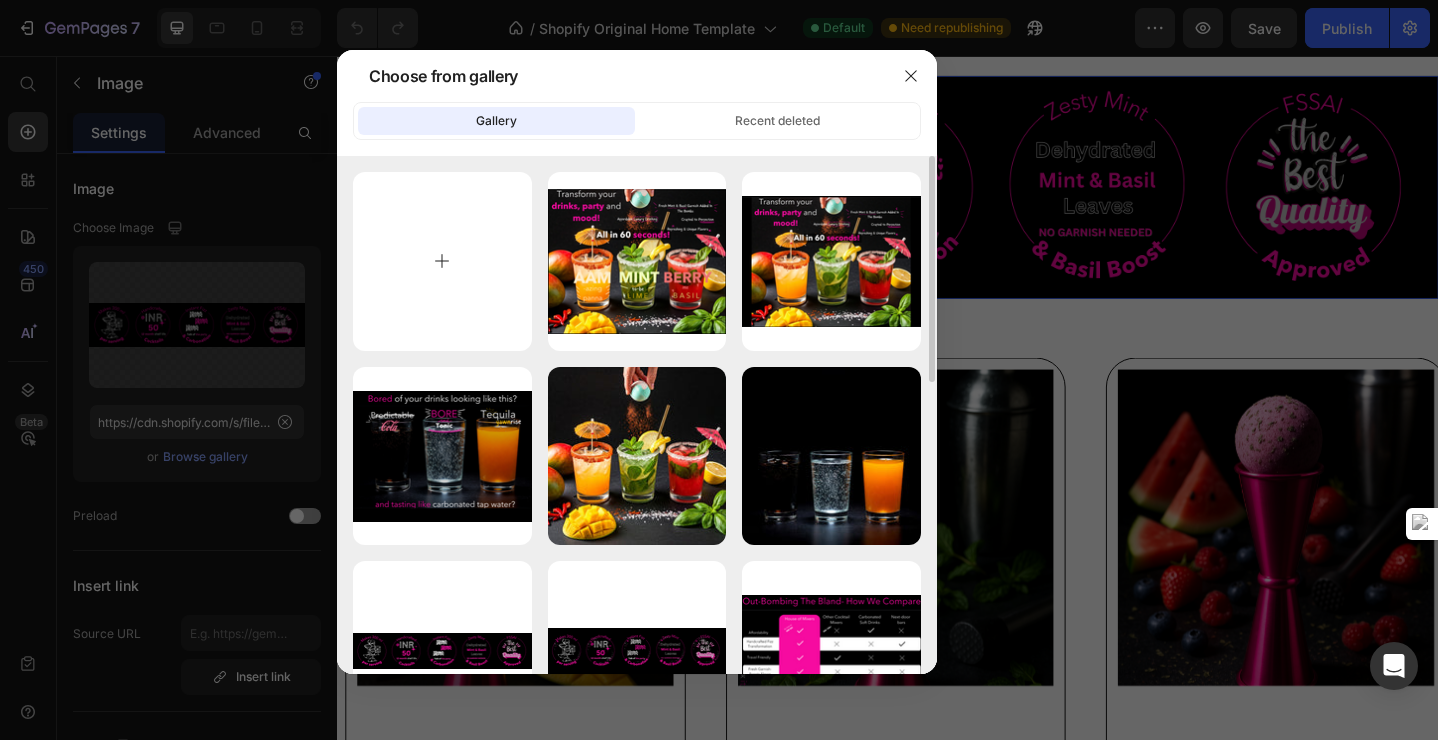 click at bounding box center [442, 261] 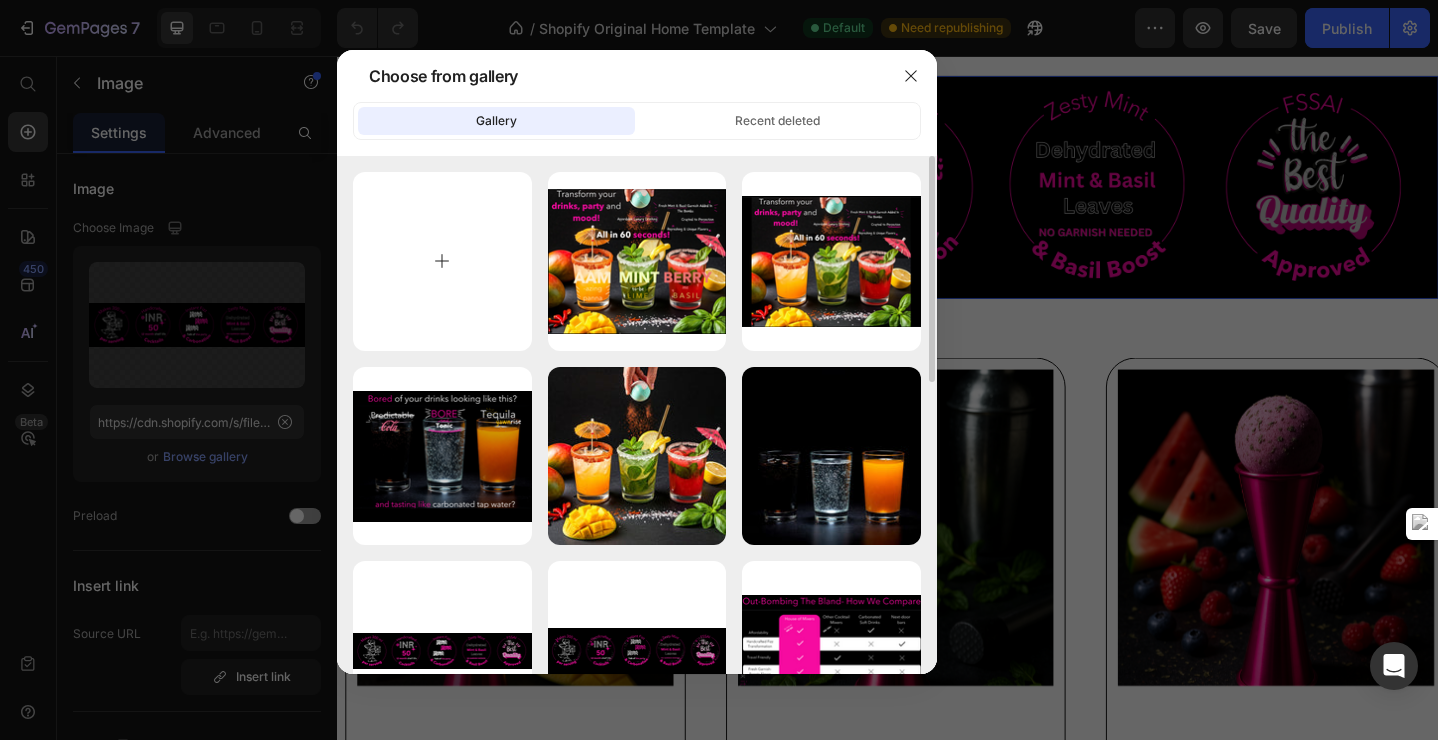 type on "C:\fakepath\Website page_fillers (1).png" 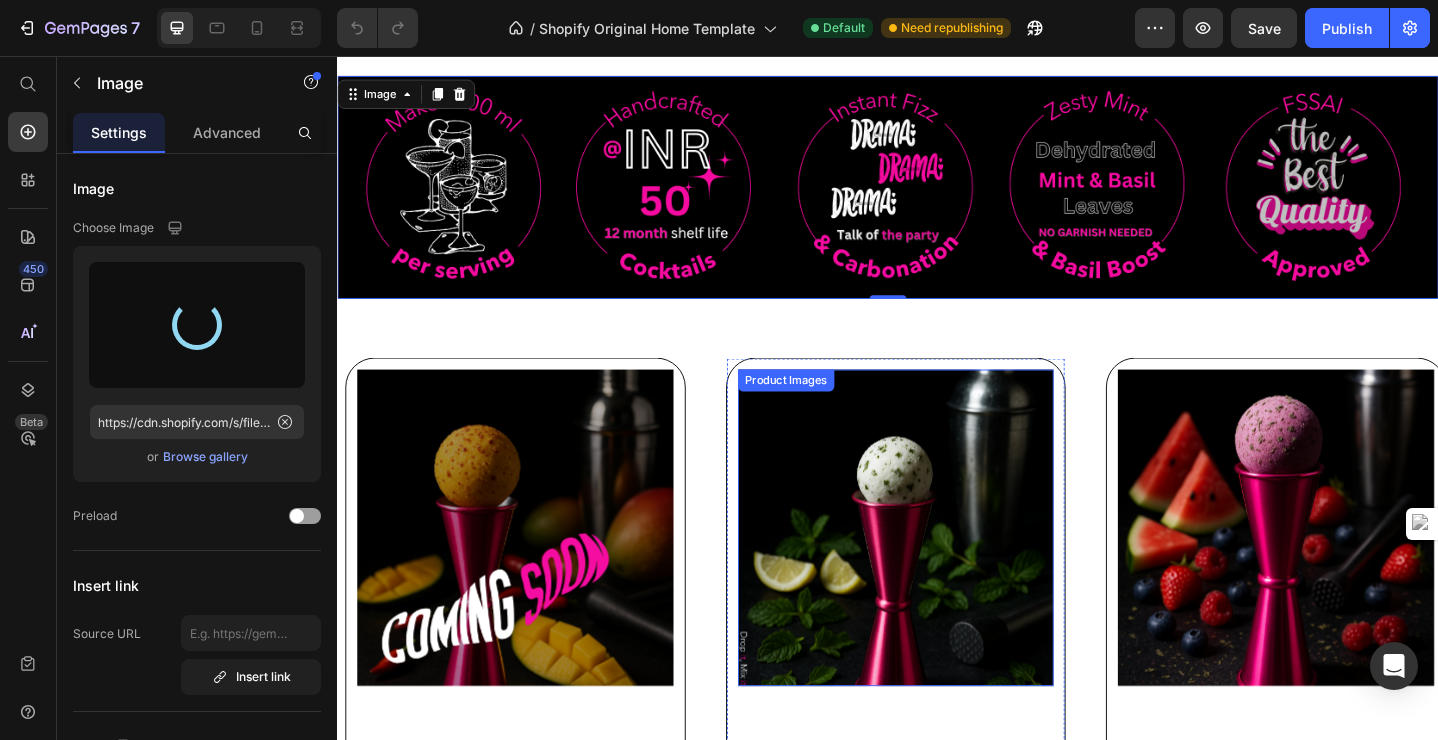 type on "https://cdn.shopify.com/s/files/1/0614/2404/2051/files/gempages_558036055702373456-20ecbdeb-c394-43c4-af7c-f2b8f3e87e0a.png" 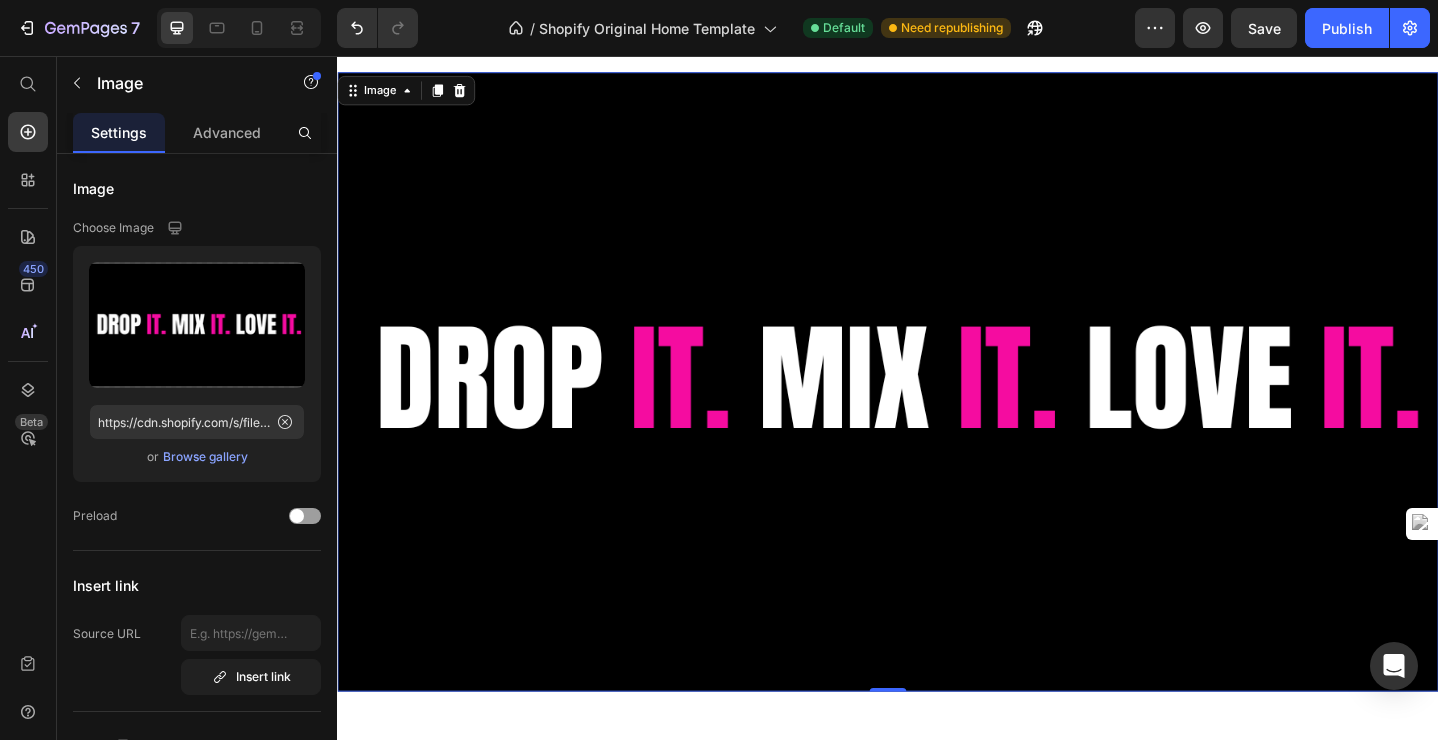 scroll, scrollTop: 67, scrollLeft: 0, axis: vertical 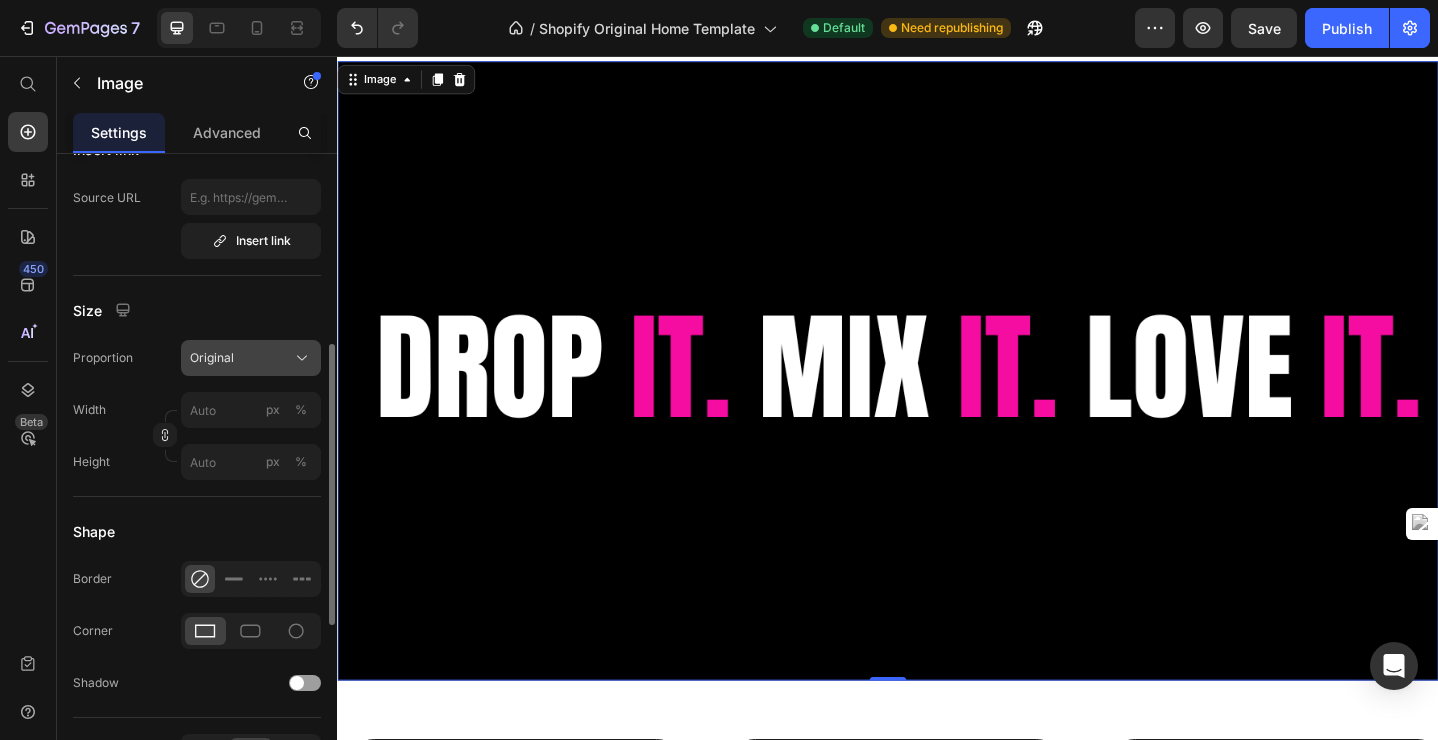click 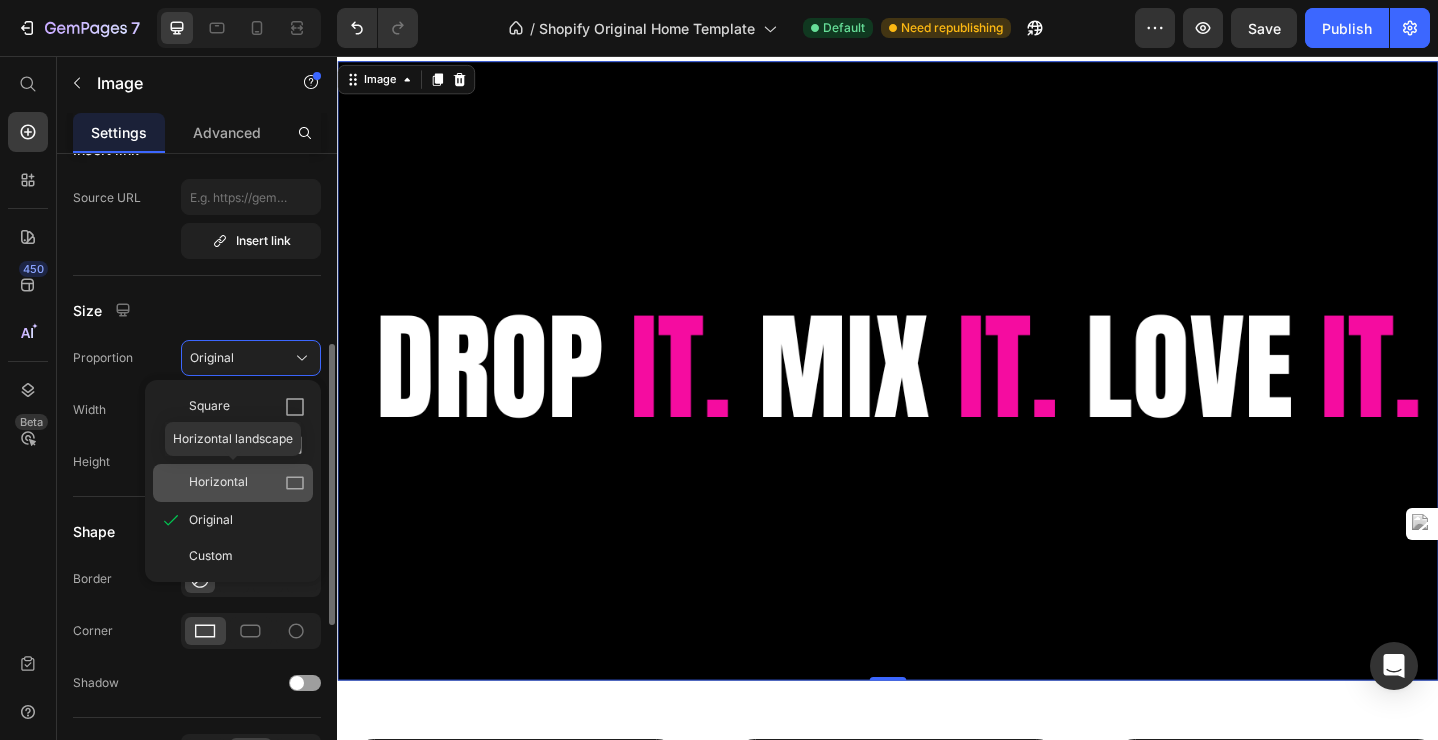click on "Horizontal" 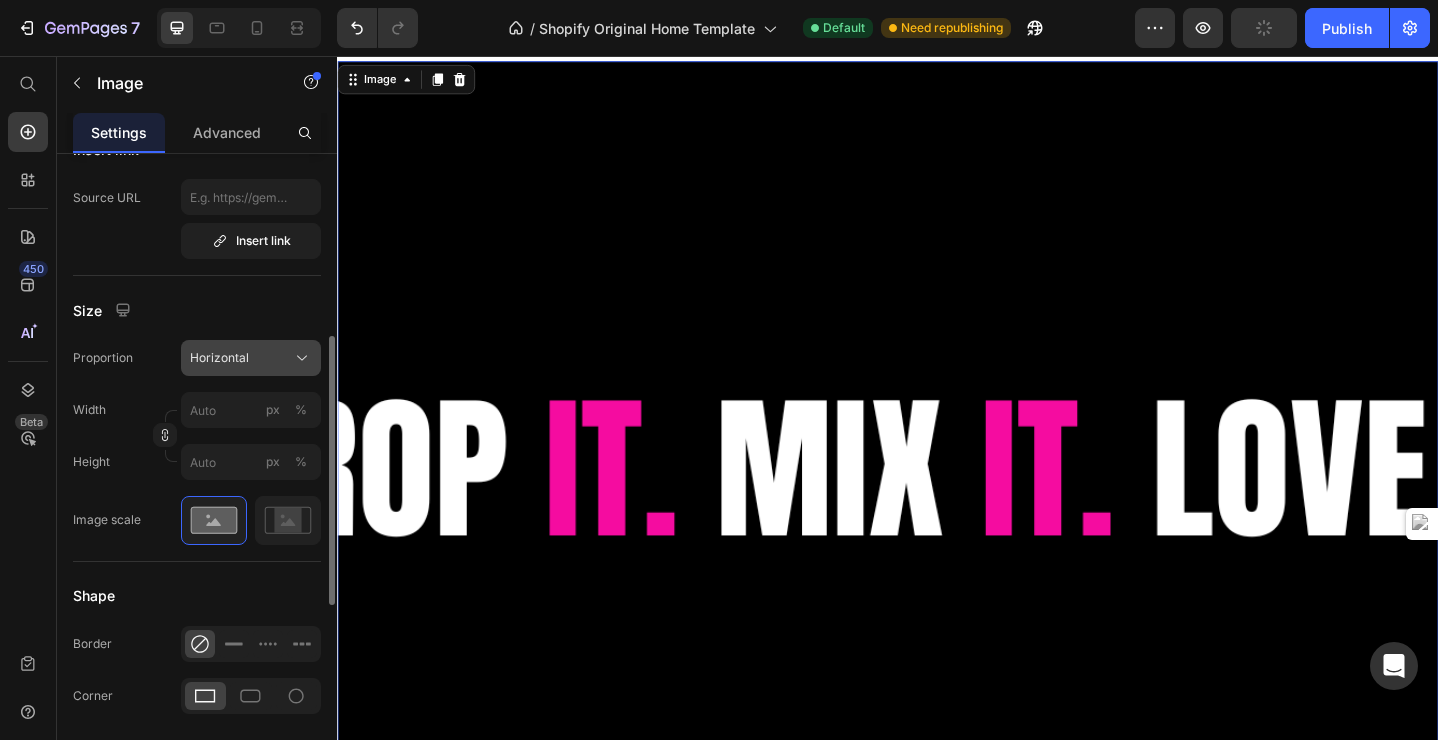click on "Horizontal" 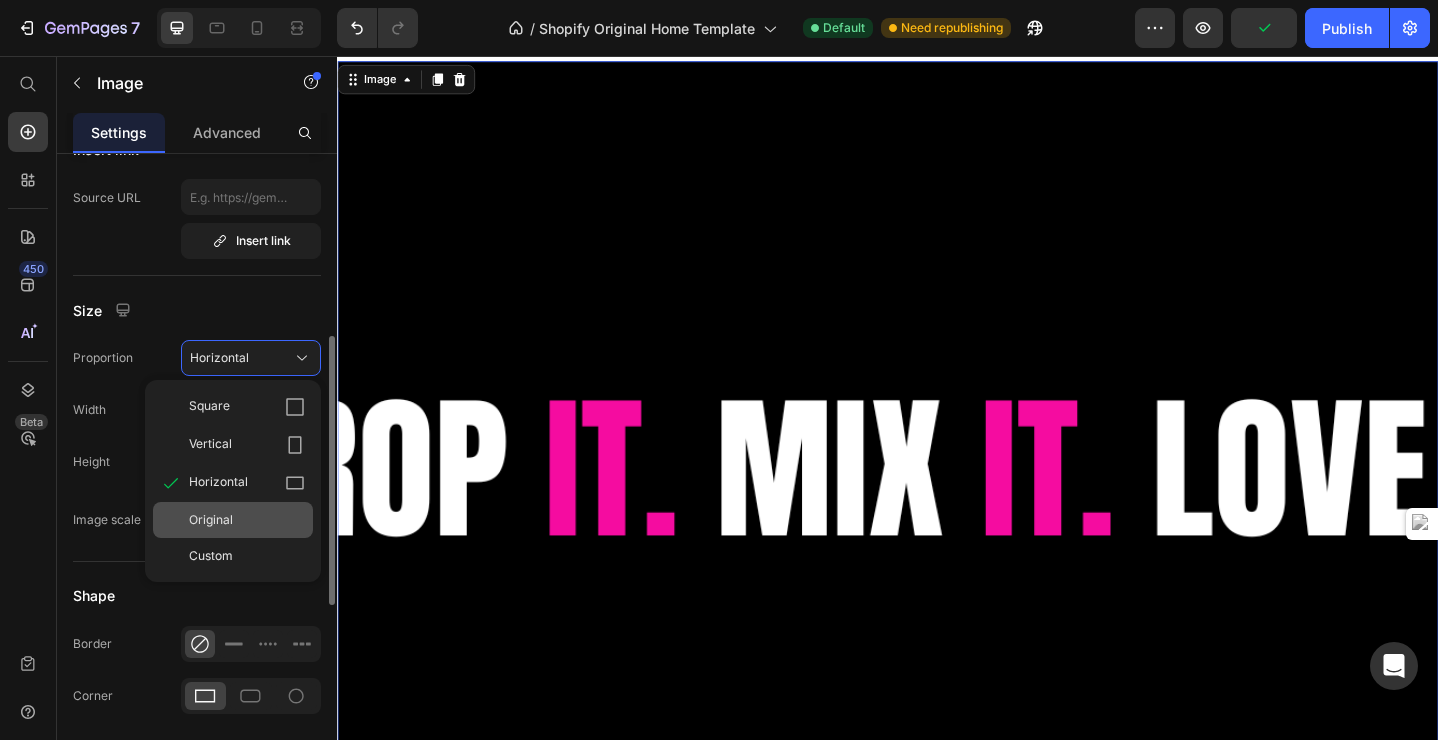 click on "Original" at bounding box center [211, 520] 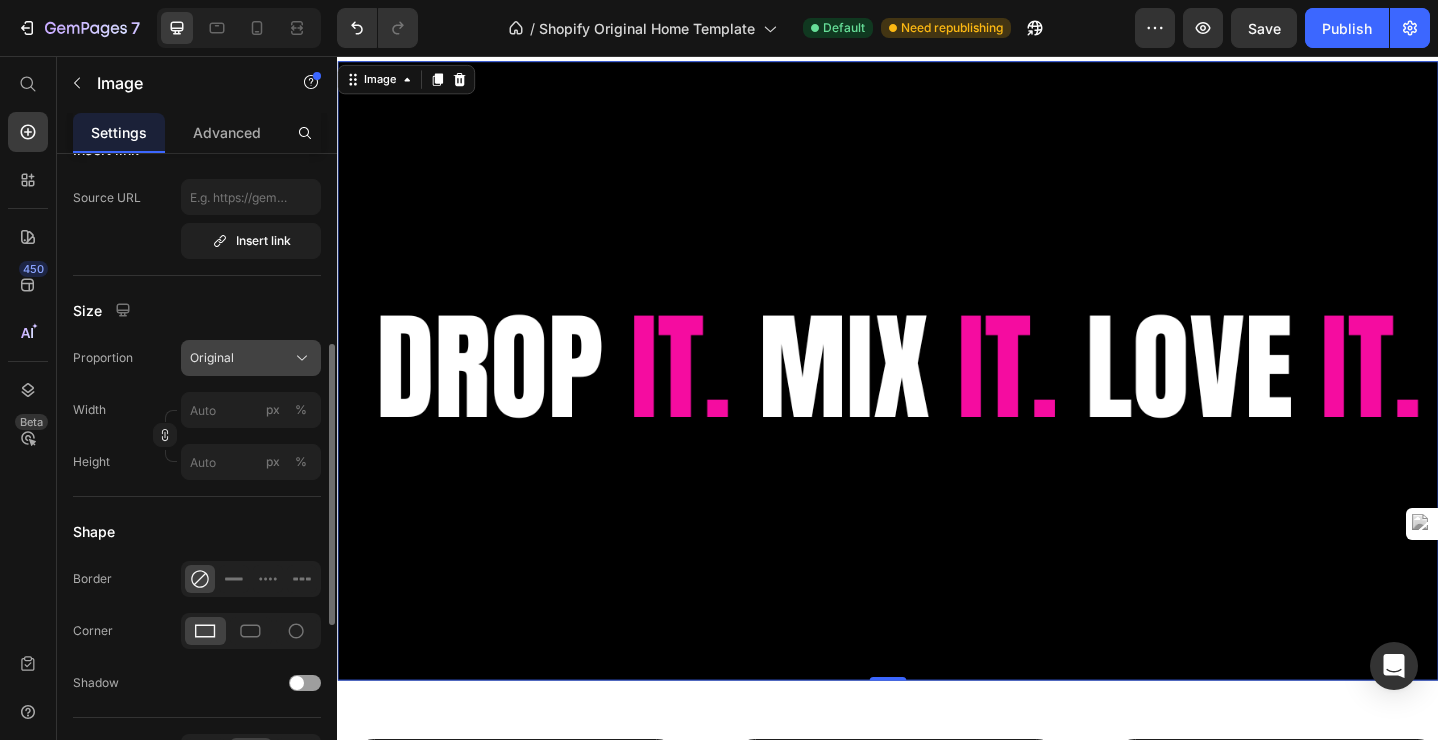 click on "Original" at bounding box center [251, 358] 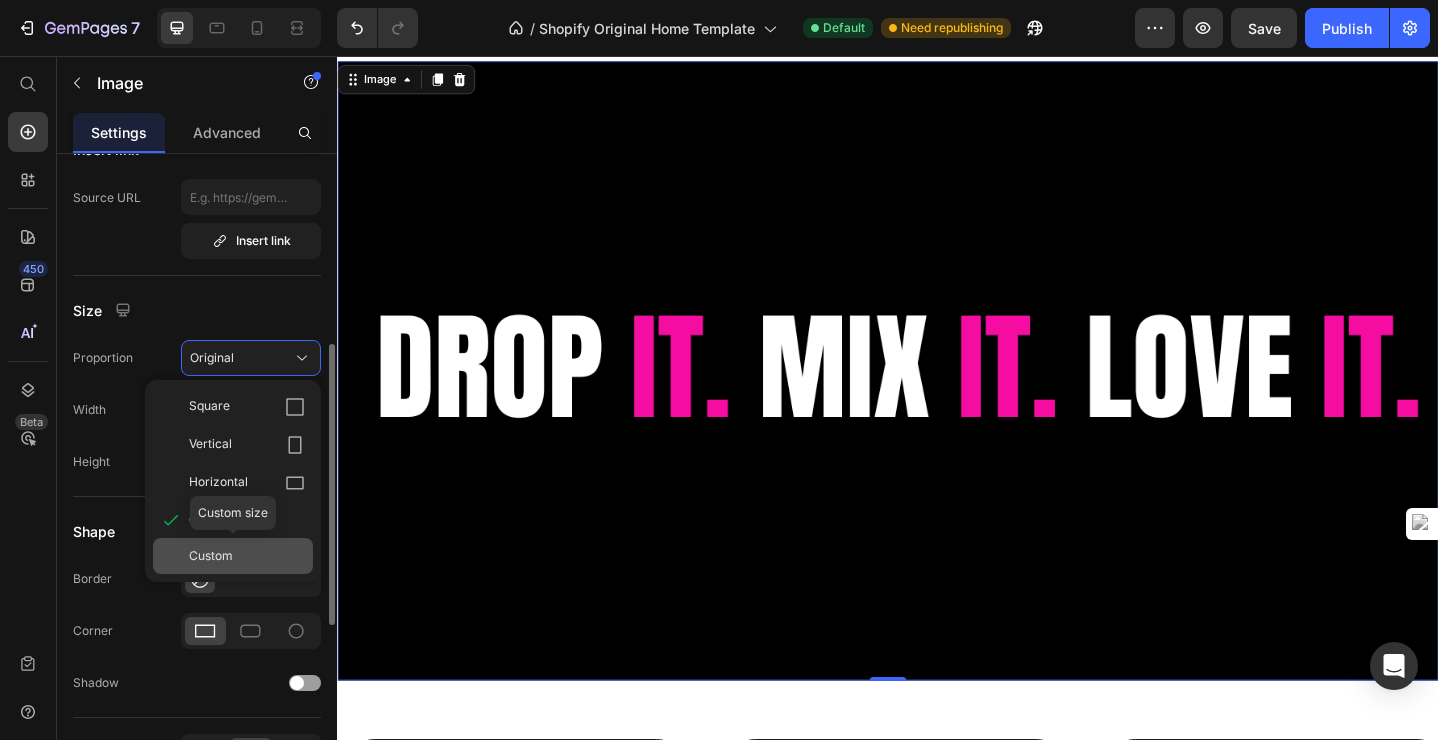 click on "Custom" at bounding box center [247, 556] 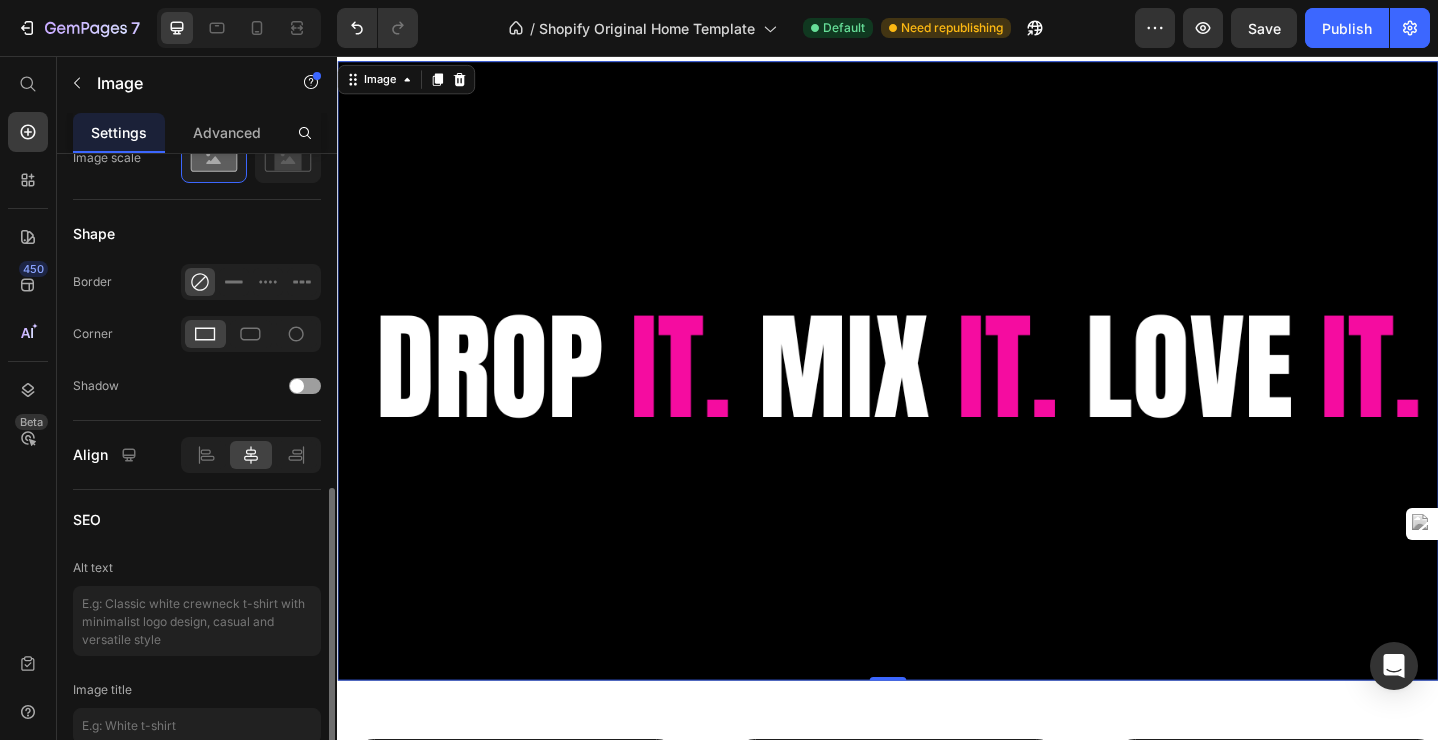 scroll, scrollTop: 790, scrollLeft: 0, axis: vertical 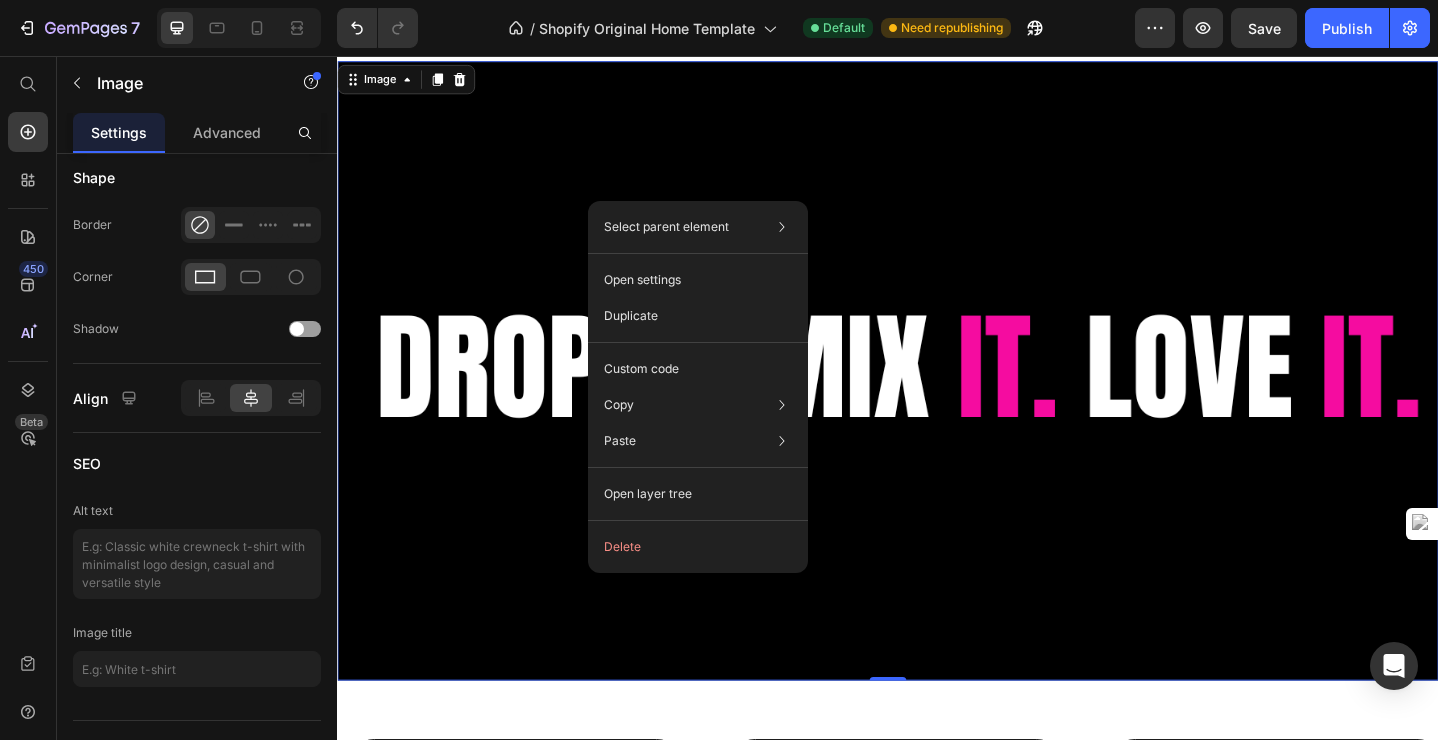 click at bounding box center [937, 399] 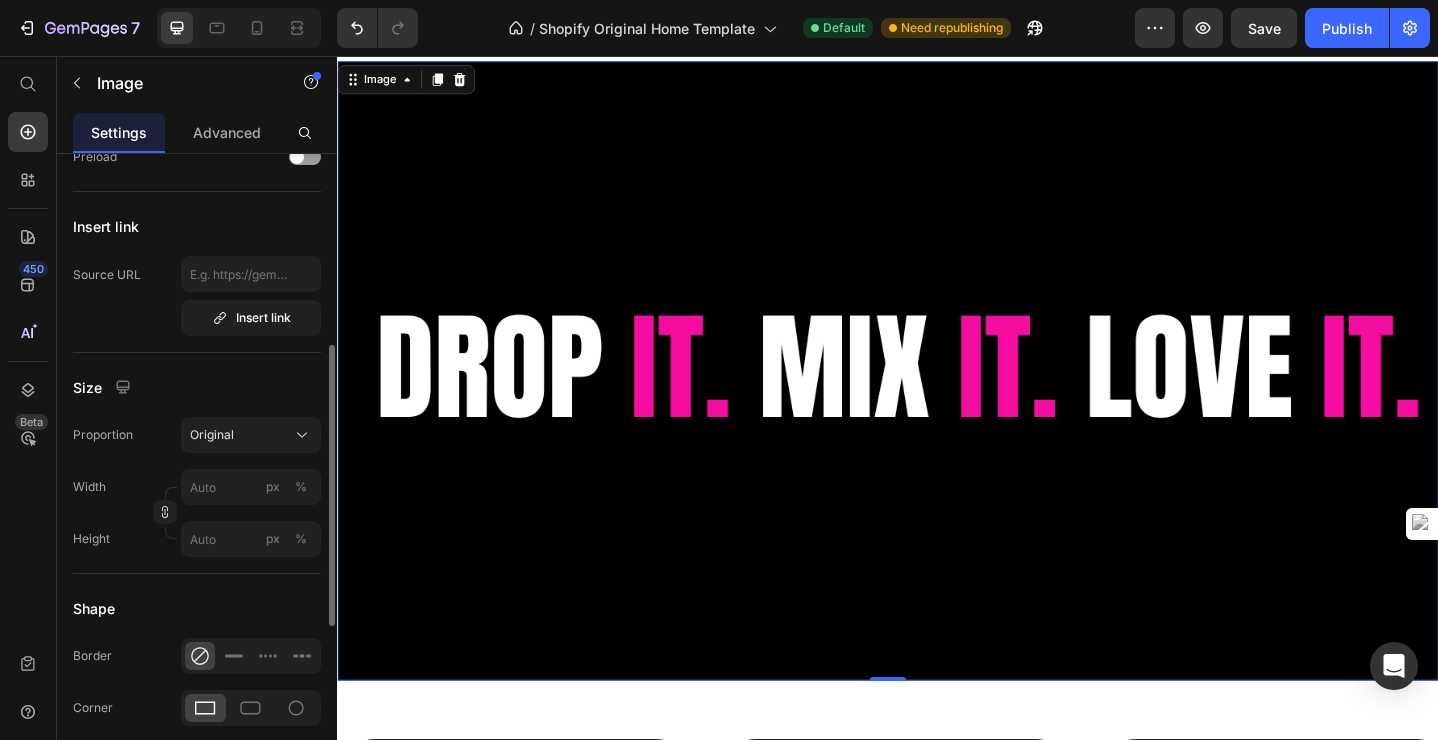 scroll, scrollTop: 0, scrollLeft: 0, axis: both 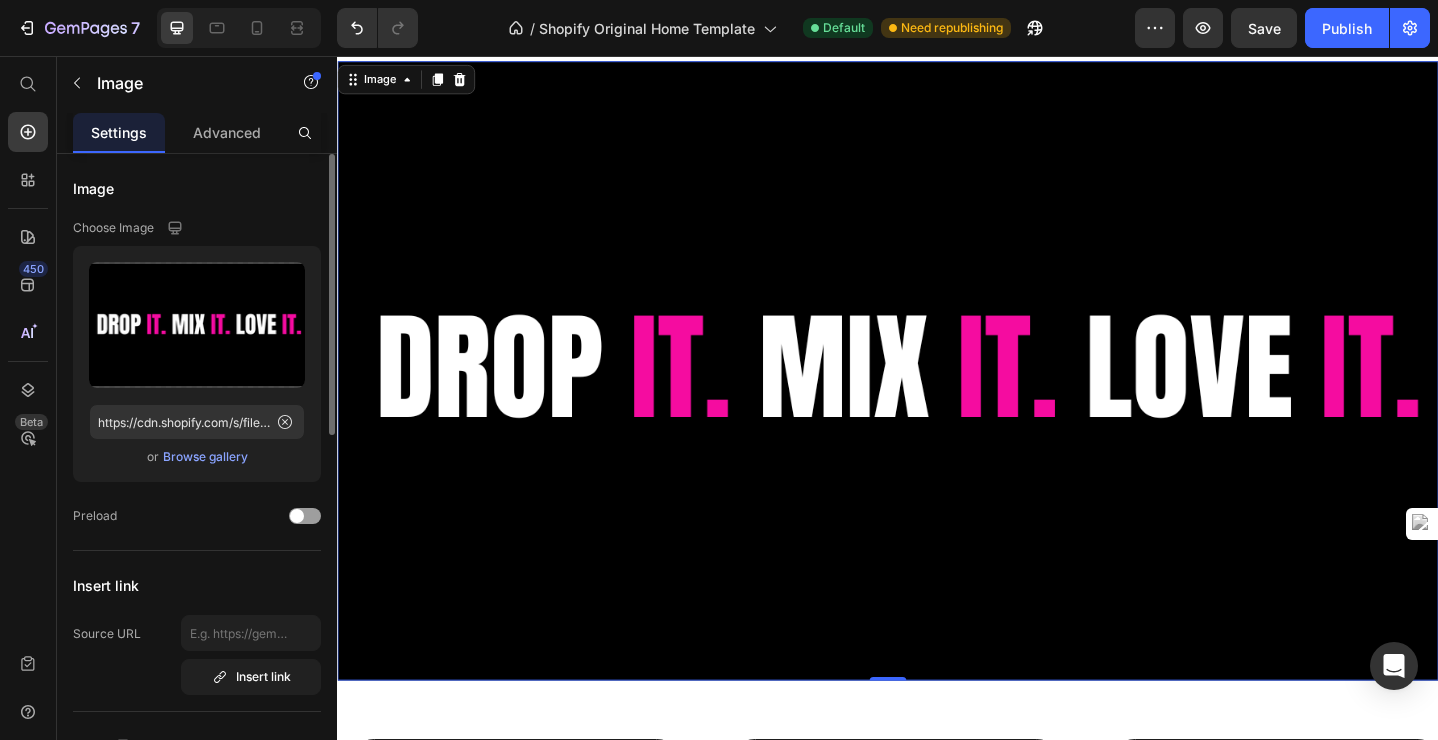 click at bounding box center (937, 399) 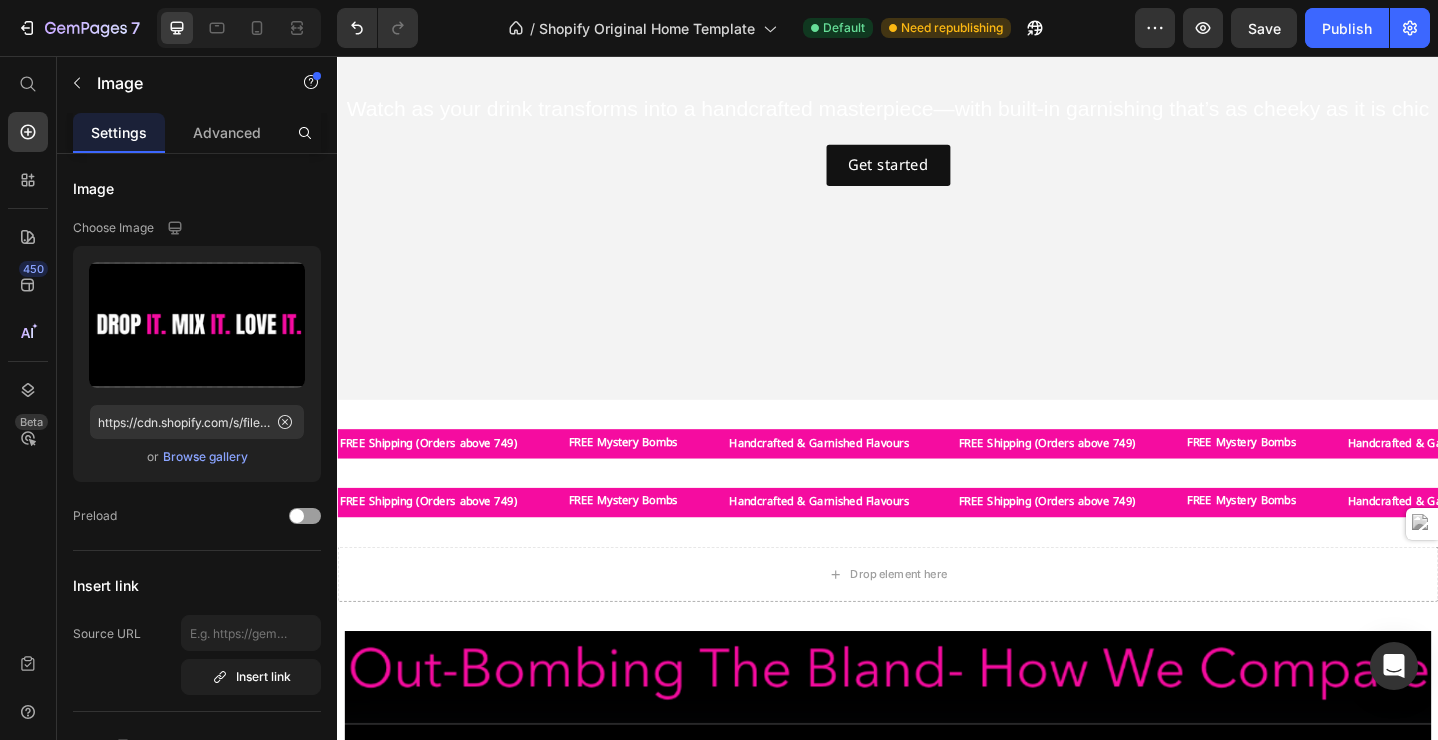 scroll, scrollTop: 450, scrollLeft: 0, axis: vertical 